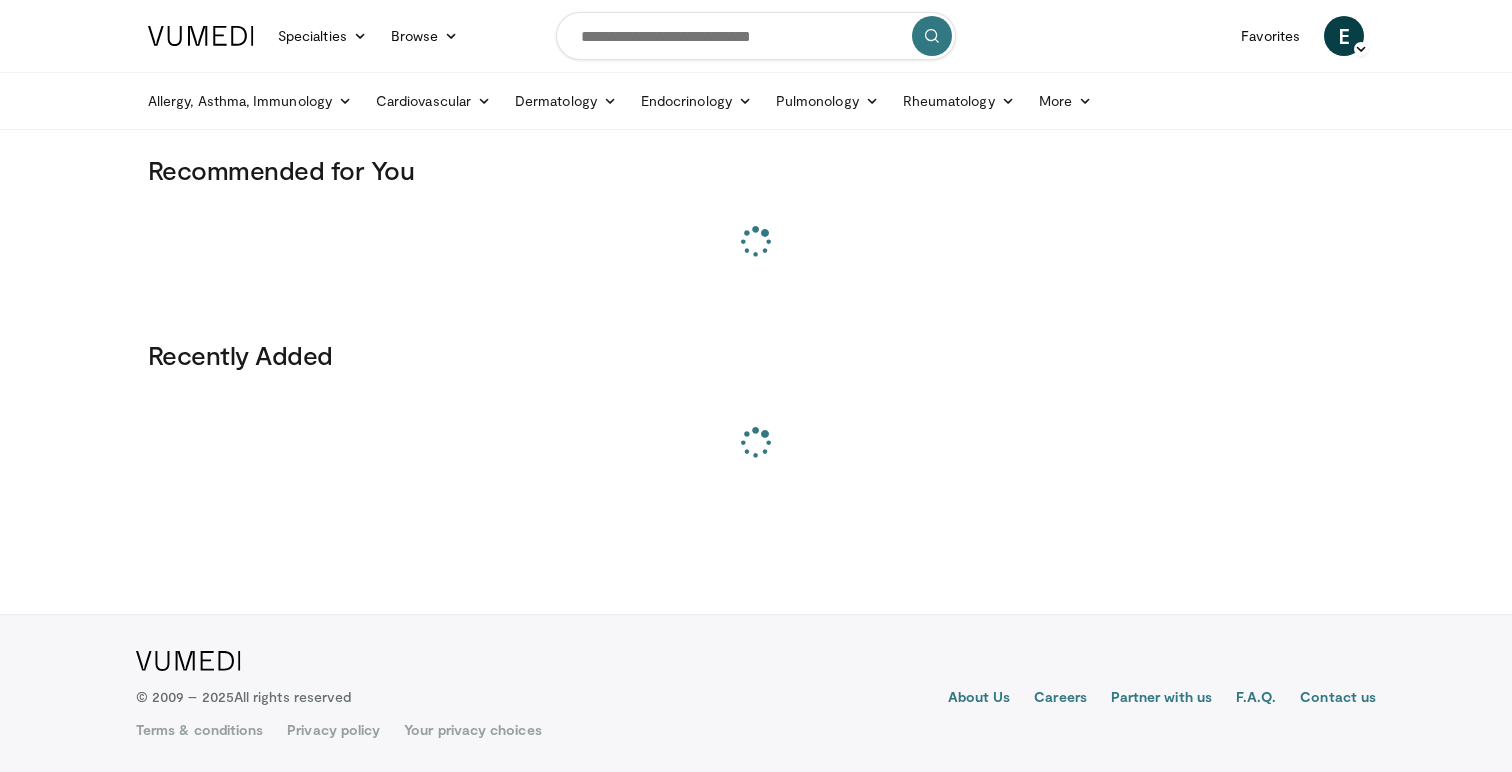 scroll, scrollTop: 0, scrollLeft: 0, axis: both 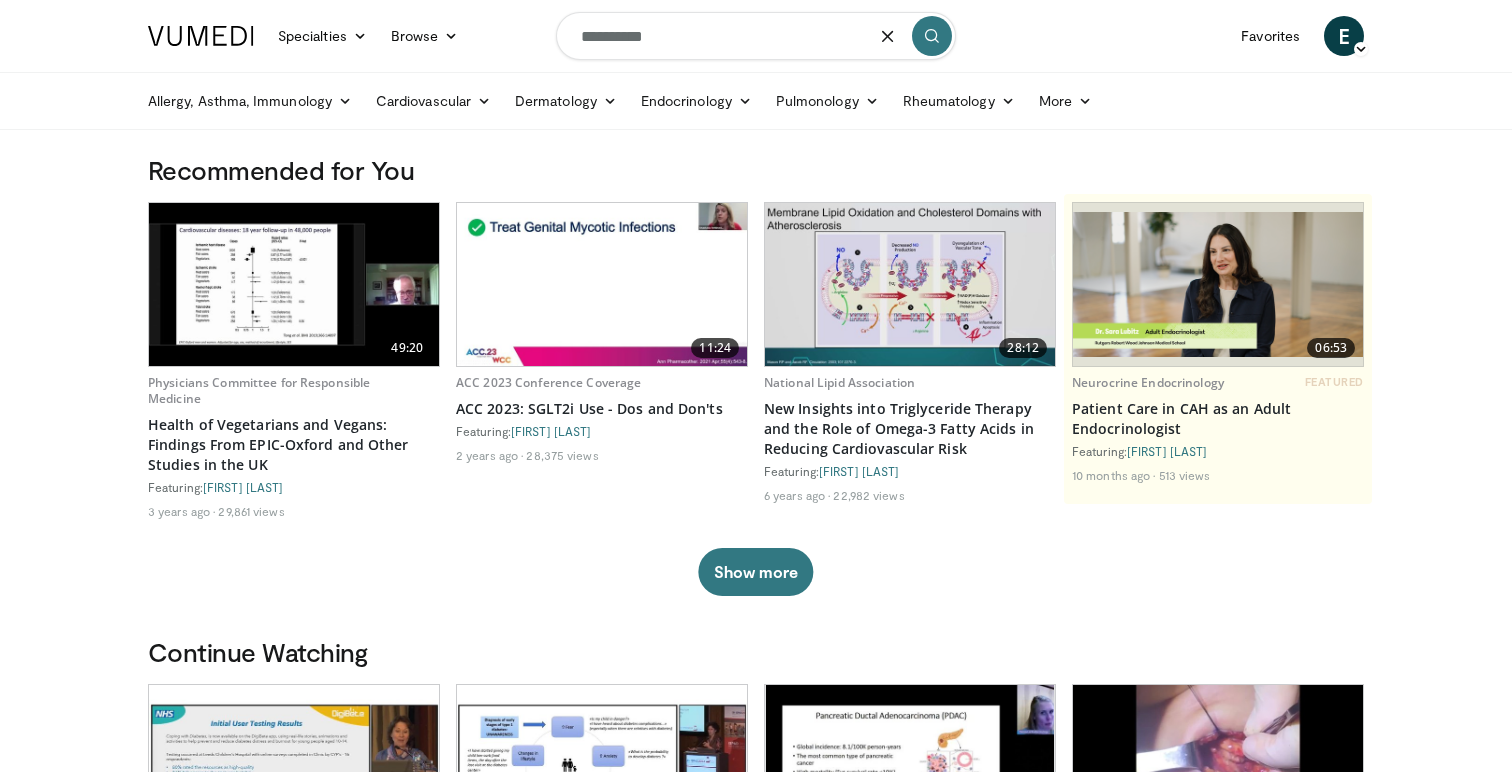type on "**********" 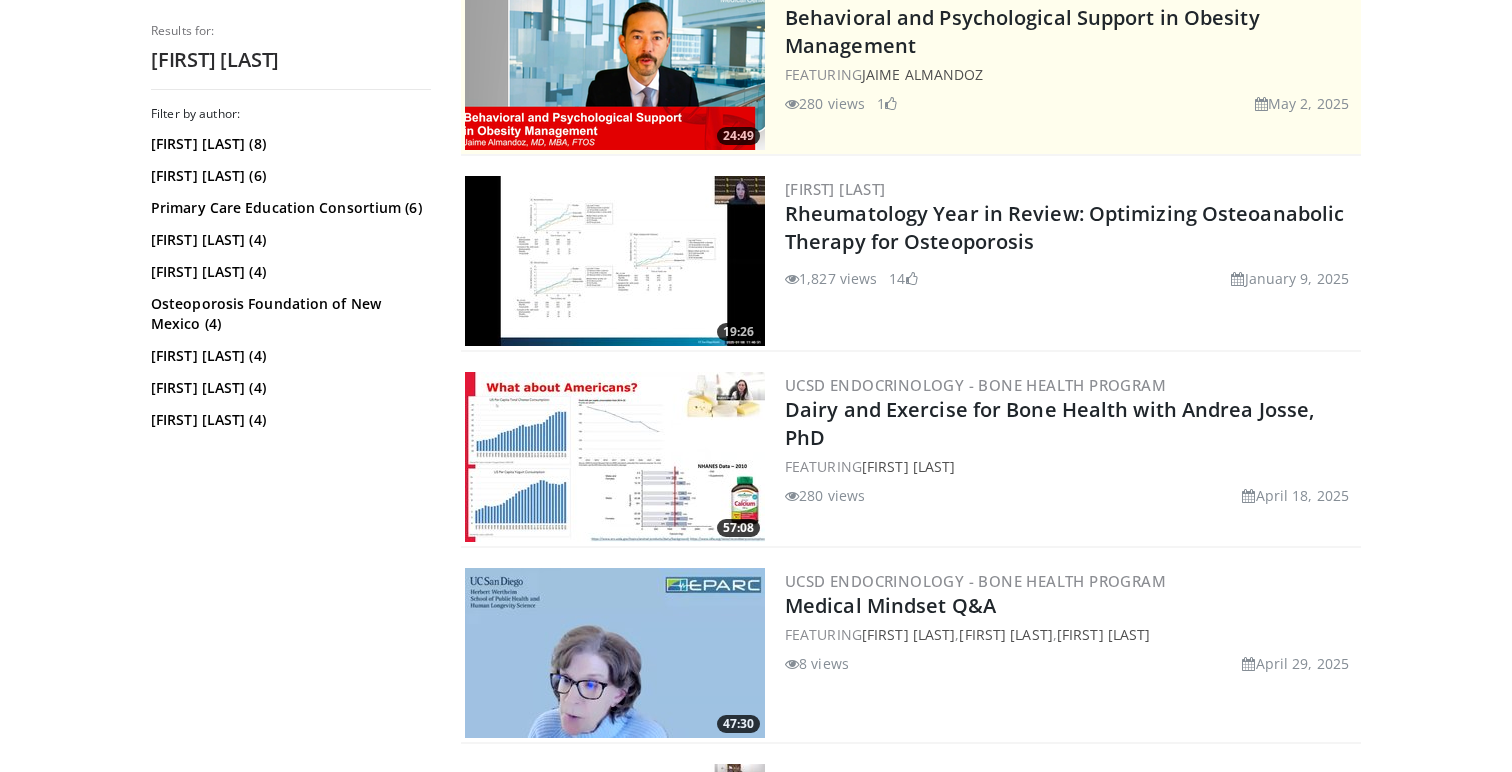 scroll, scrollTop: 458, scrollLeft: 0, axis: vertical 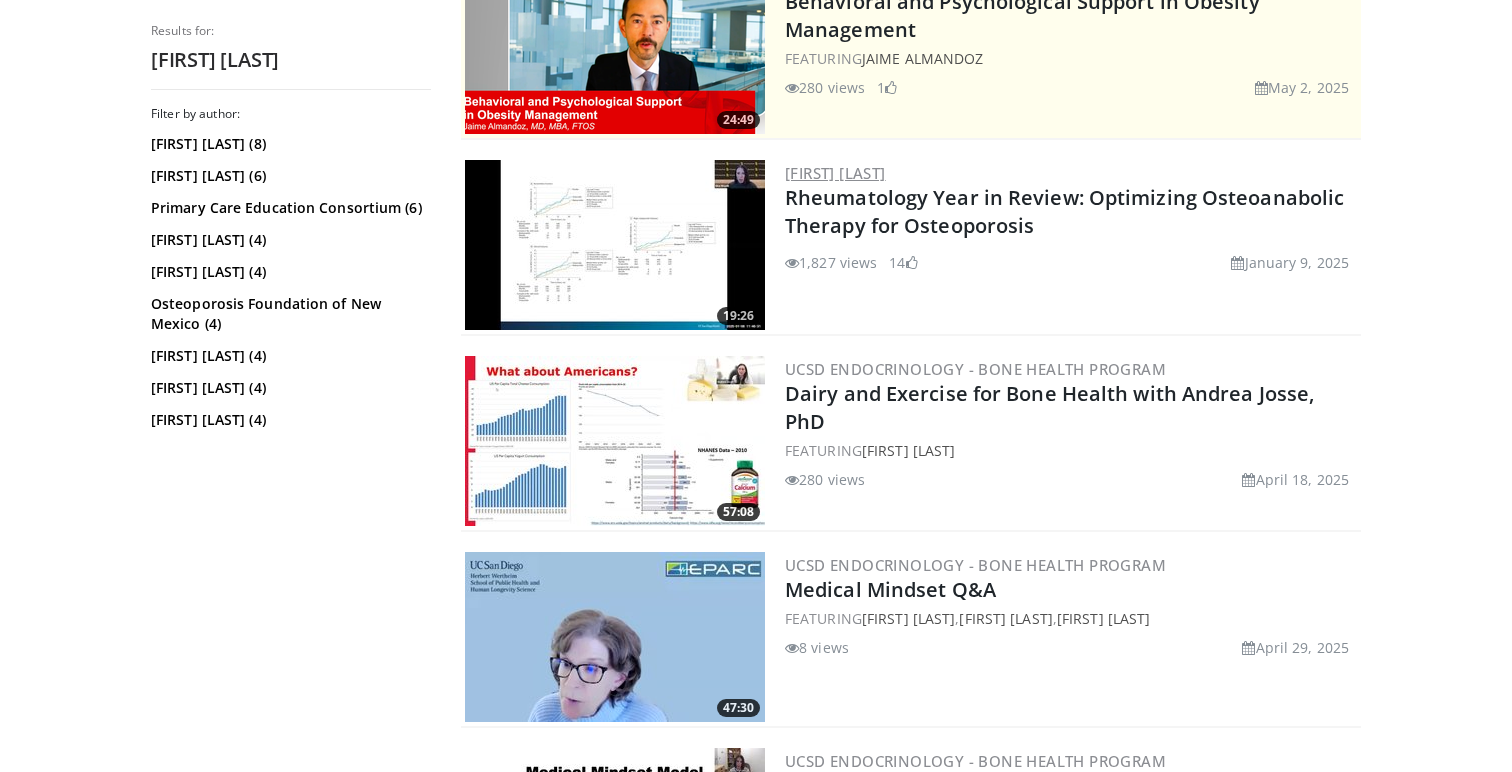 click on "[FIRST] [LAST]" at bounding box center [835, 173] 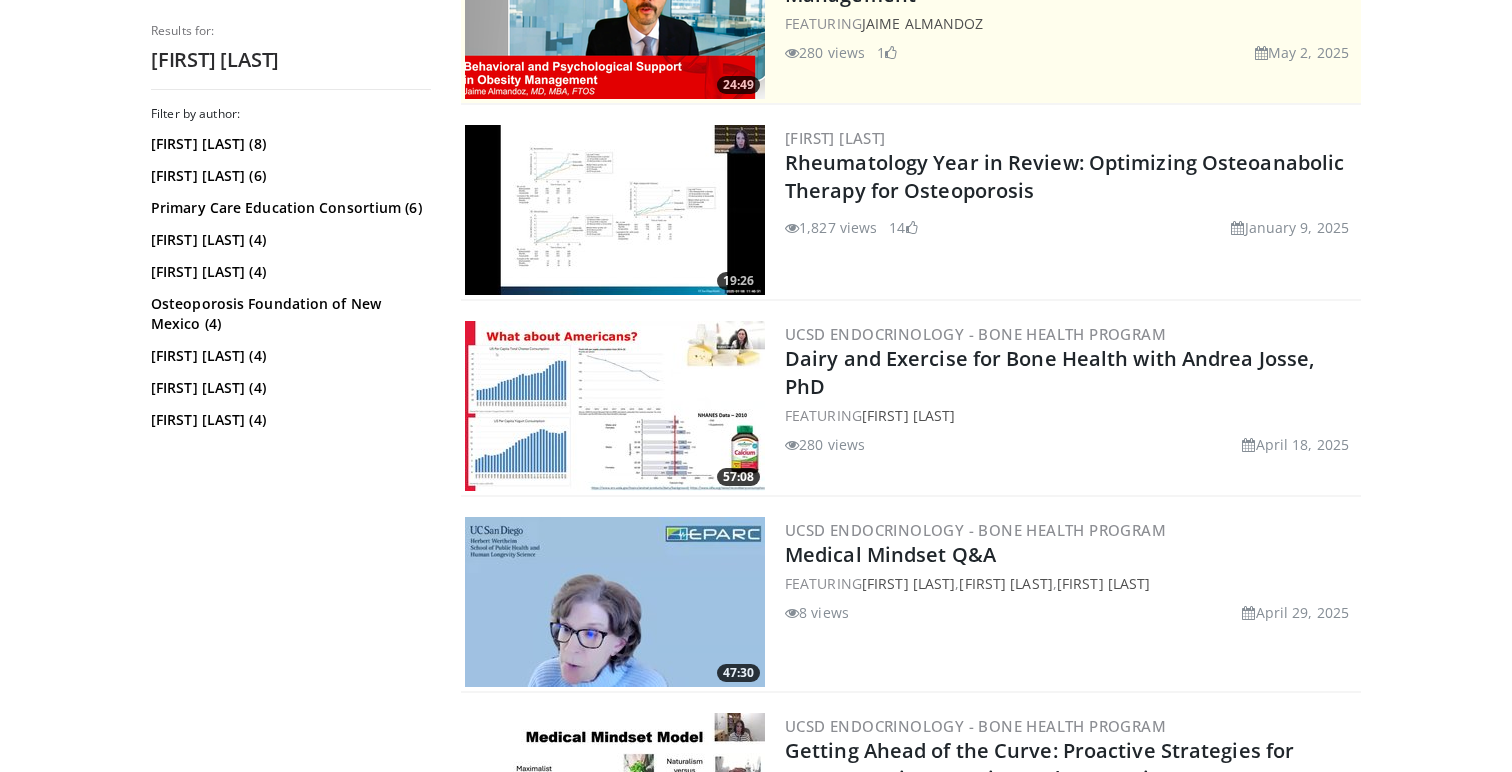 scroll, scrollTop: 498, scrollLeft: 0, axis: vertical 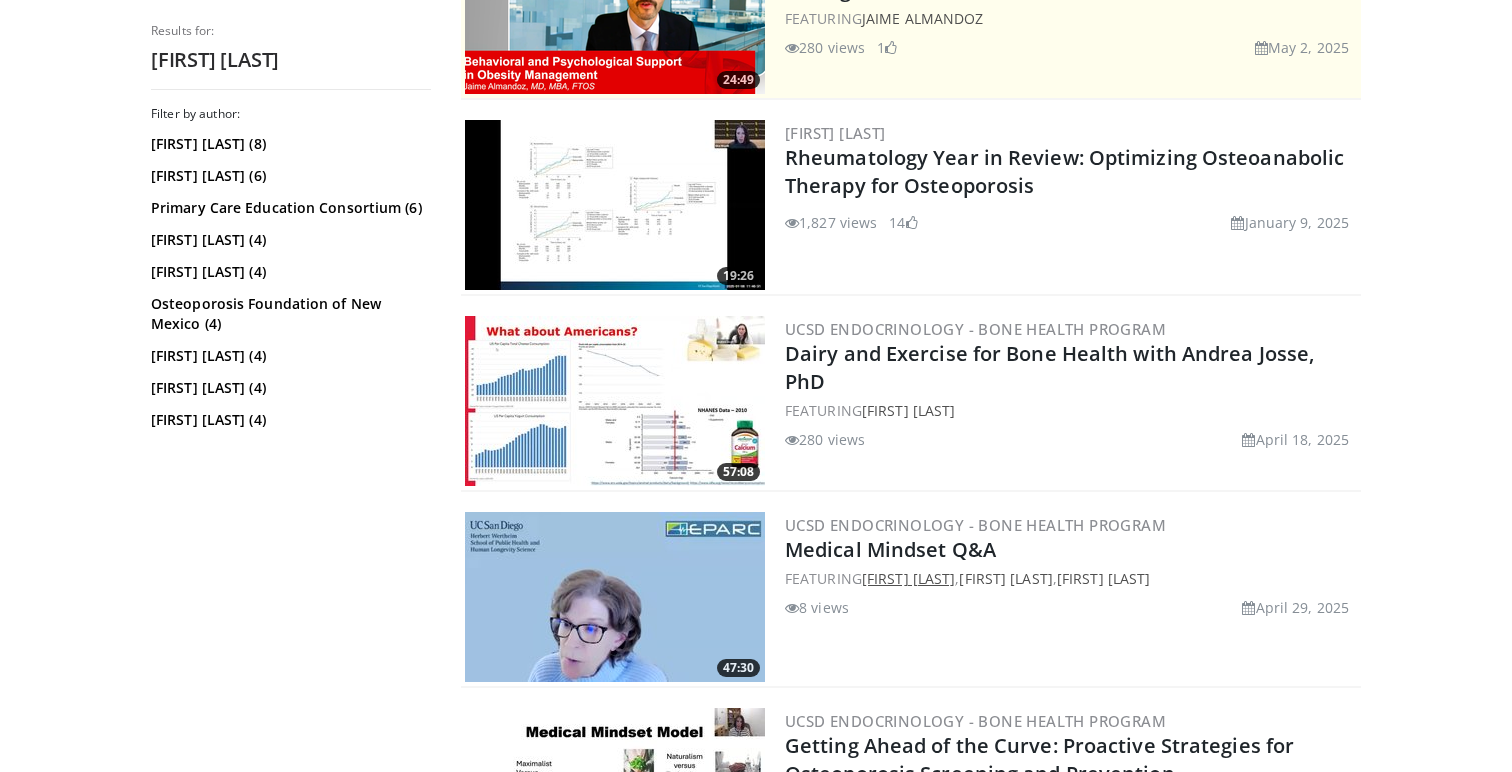 click on "[FIRST] [LAST]" at bounding box center (908, 578) 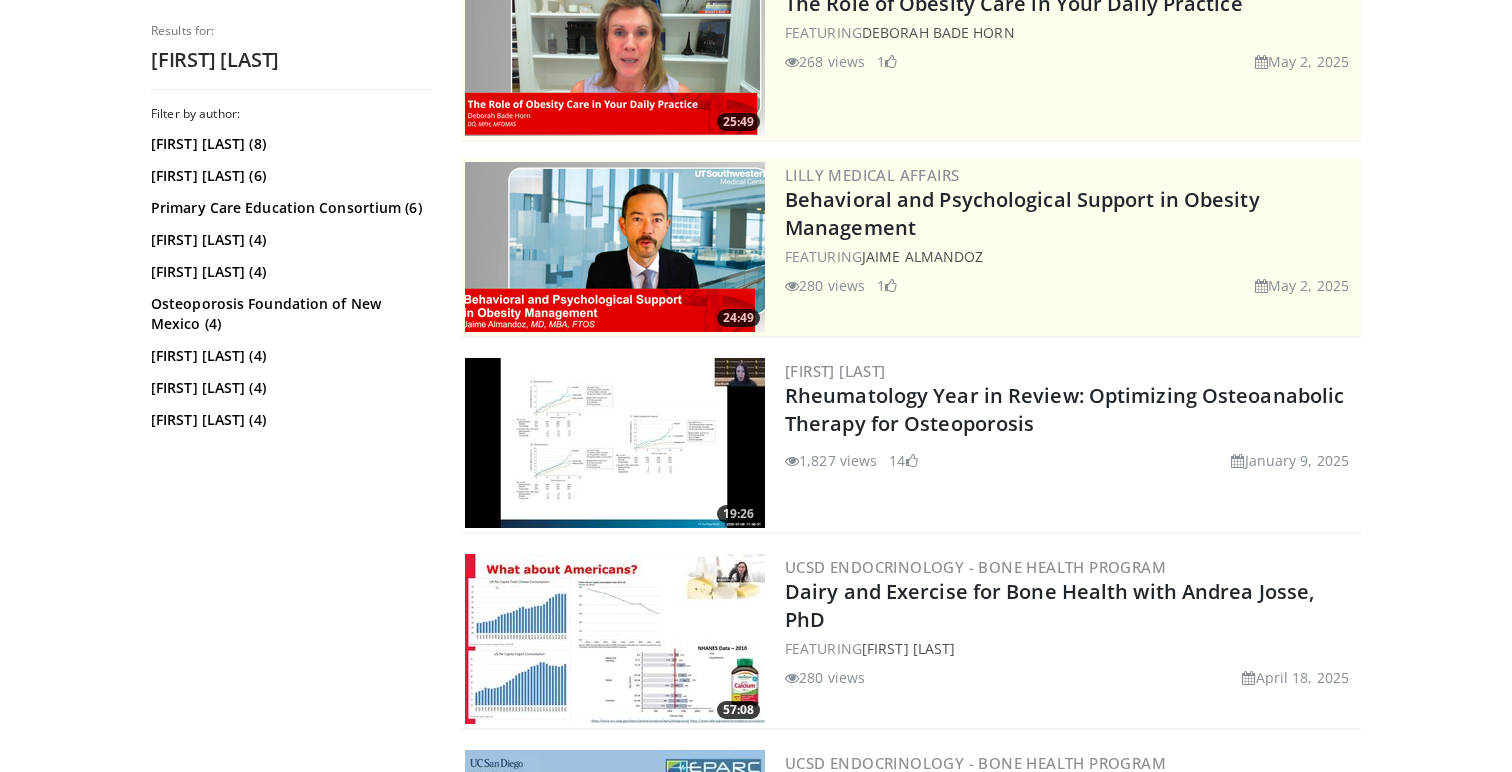 scroll, scrollTop: 332, scrollLeft: 0, axis: vertical 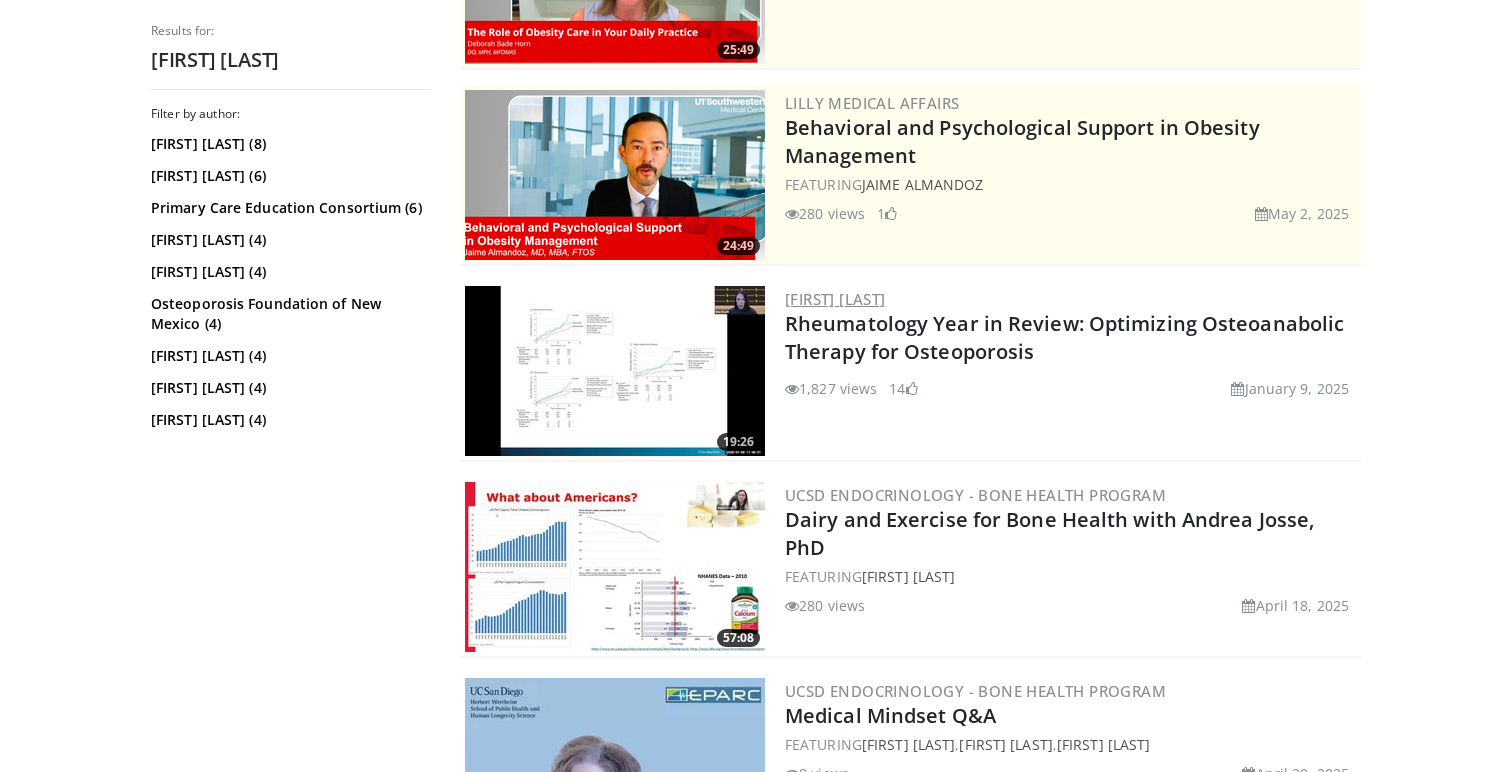 click on "Gina Woods" at bounding box center (835, 299) 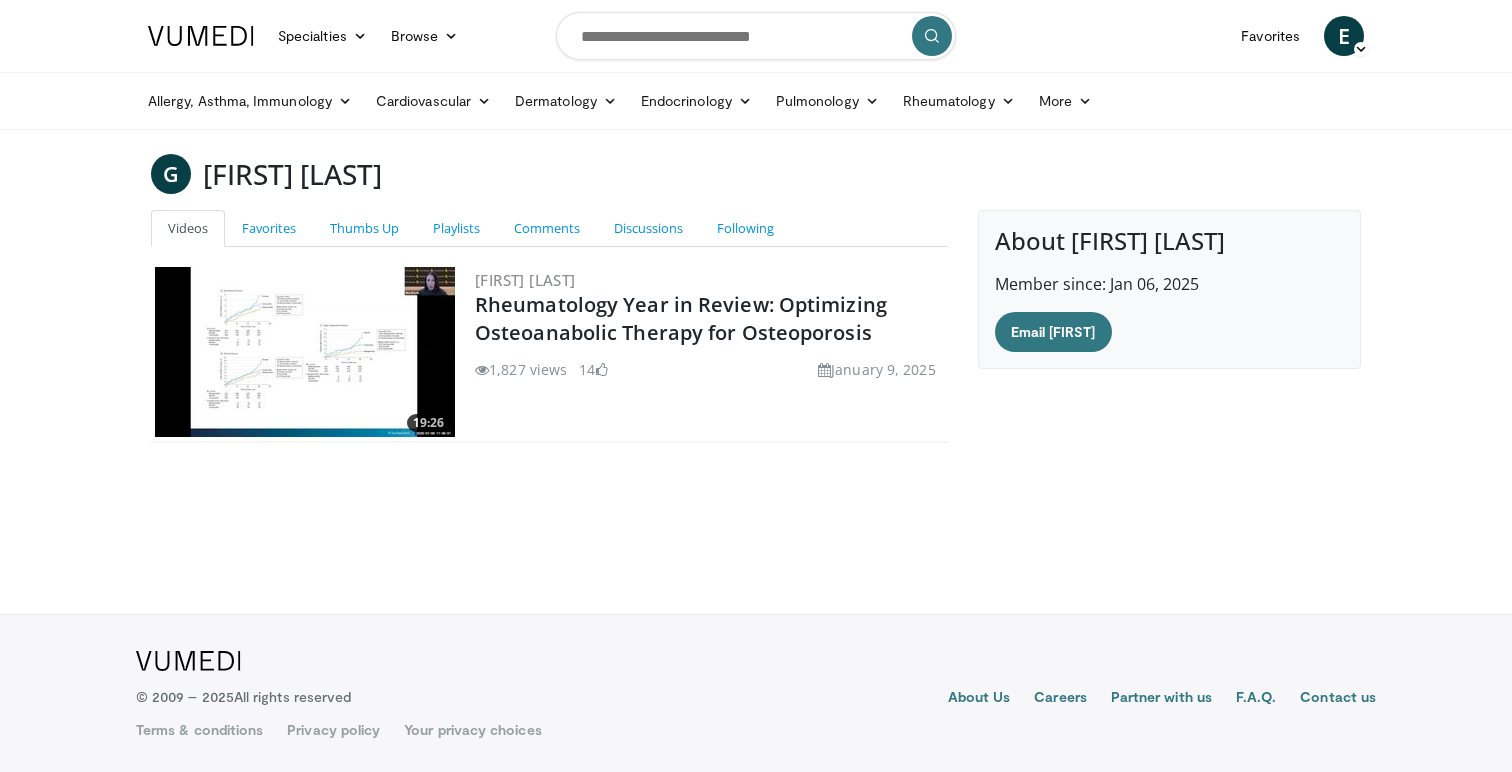 scroll, scrollTop: 0, scrollLeft: 0, axis: both 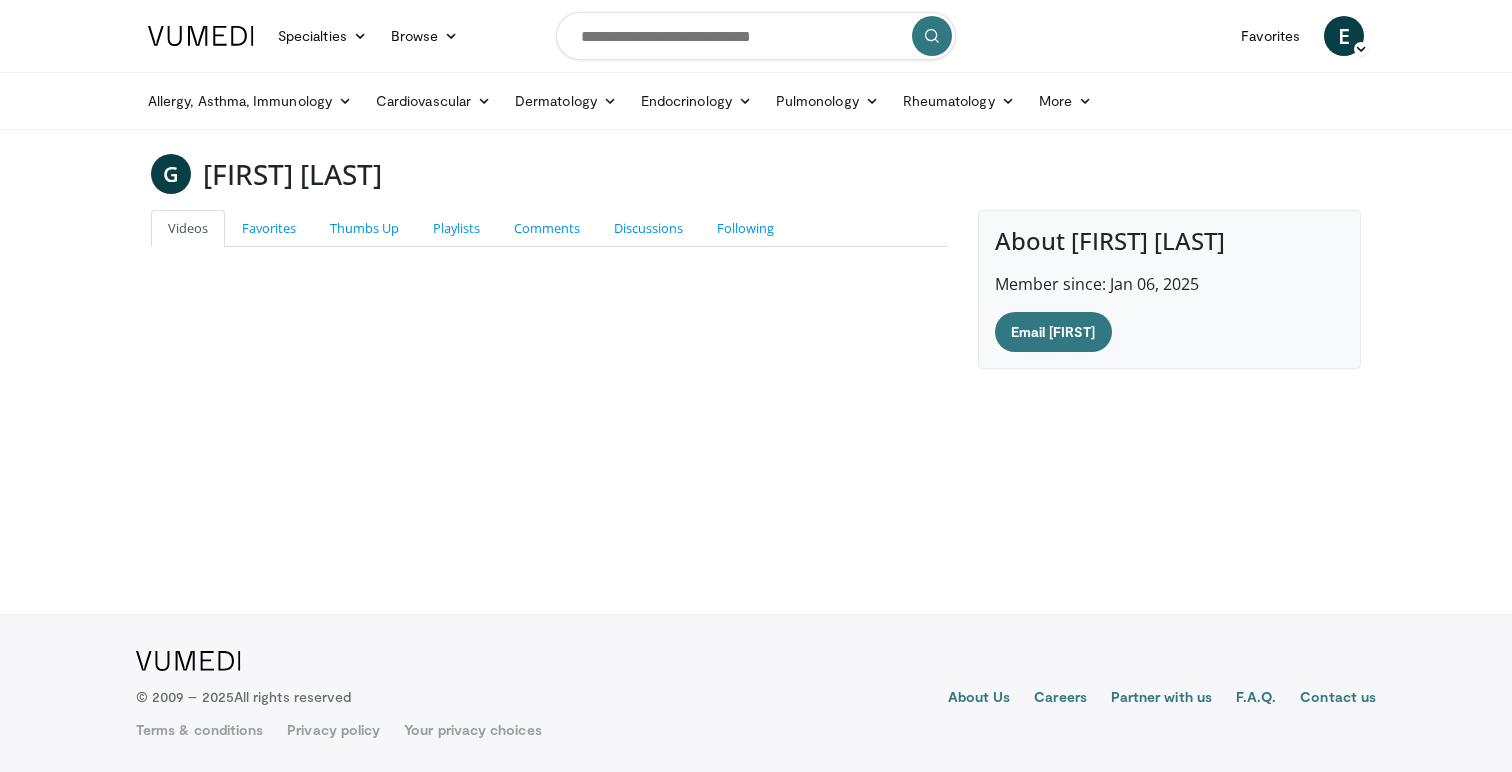 click at bounding box center (756, 36) 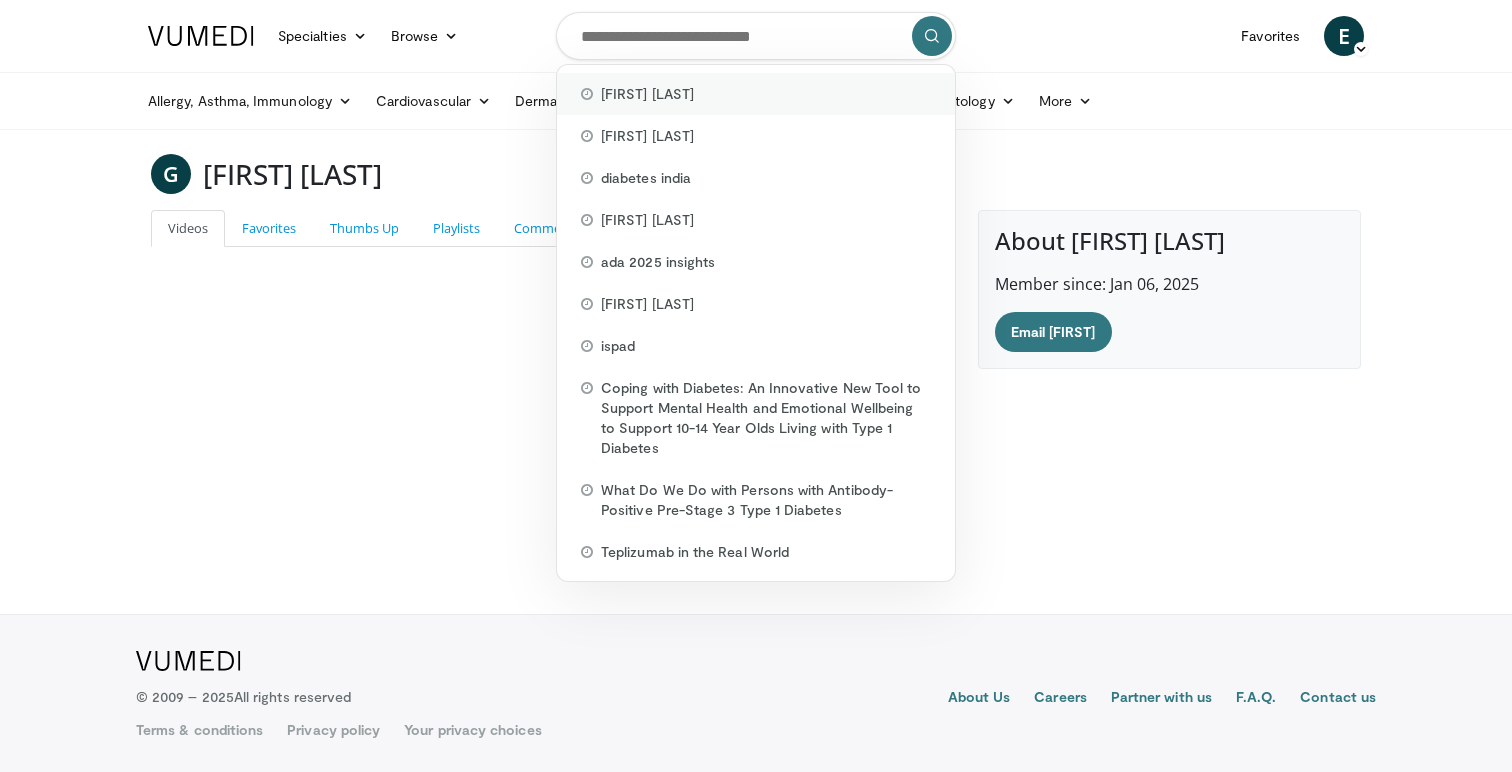 click on "gina woods" at bounding box center (756, 94) 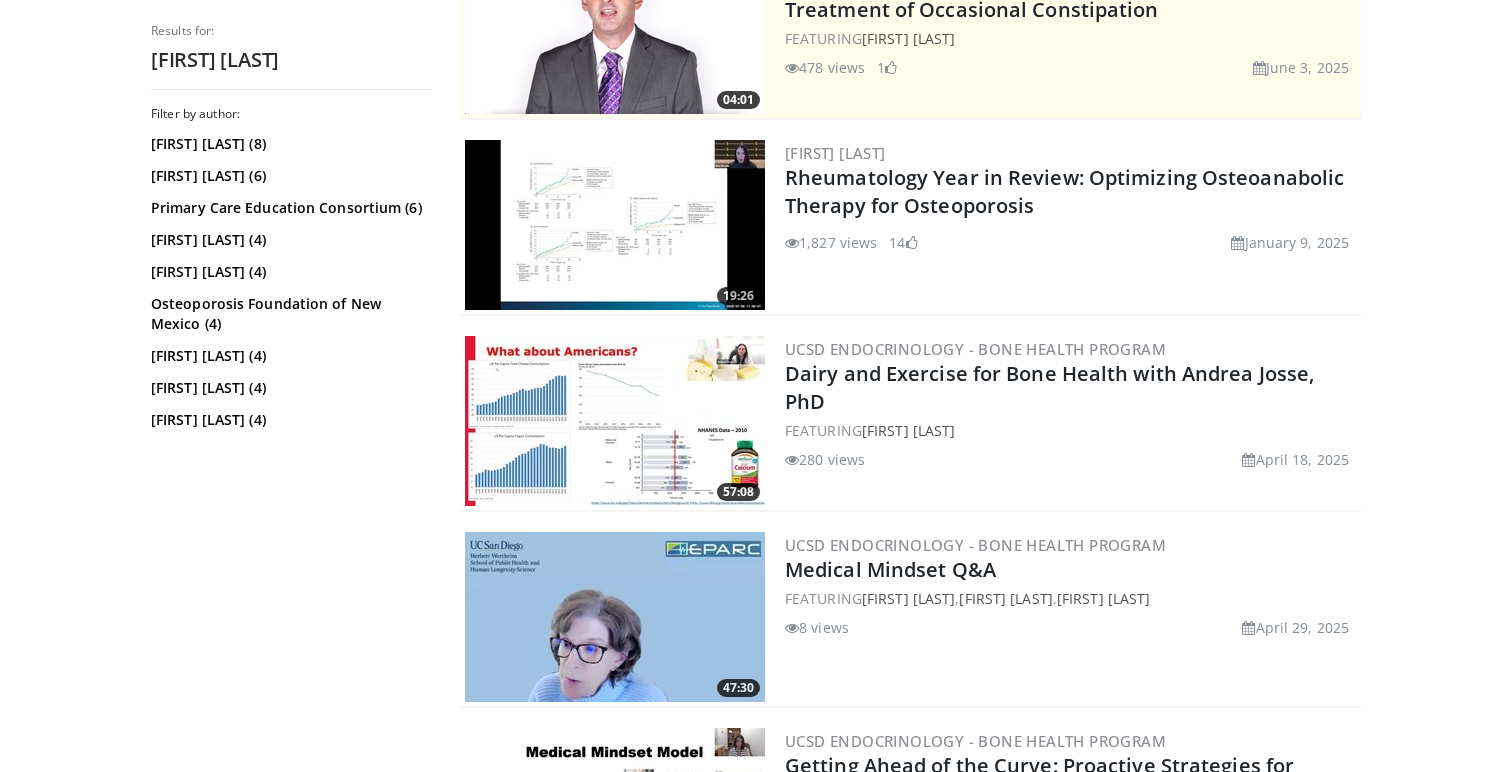 scroll, scrollTop: 483, scrollLeft: 0, axis: vertical 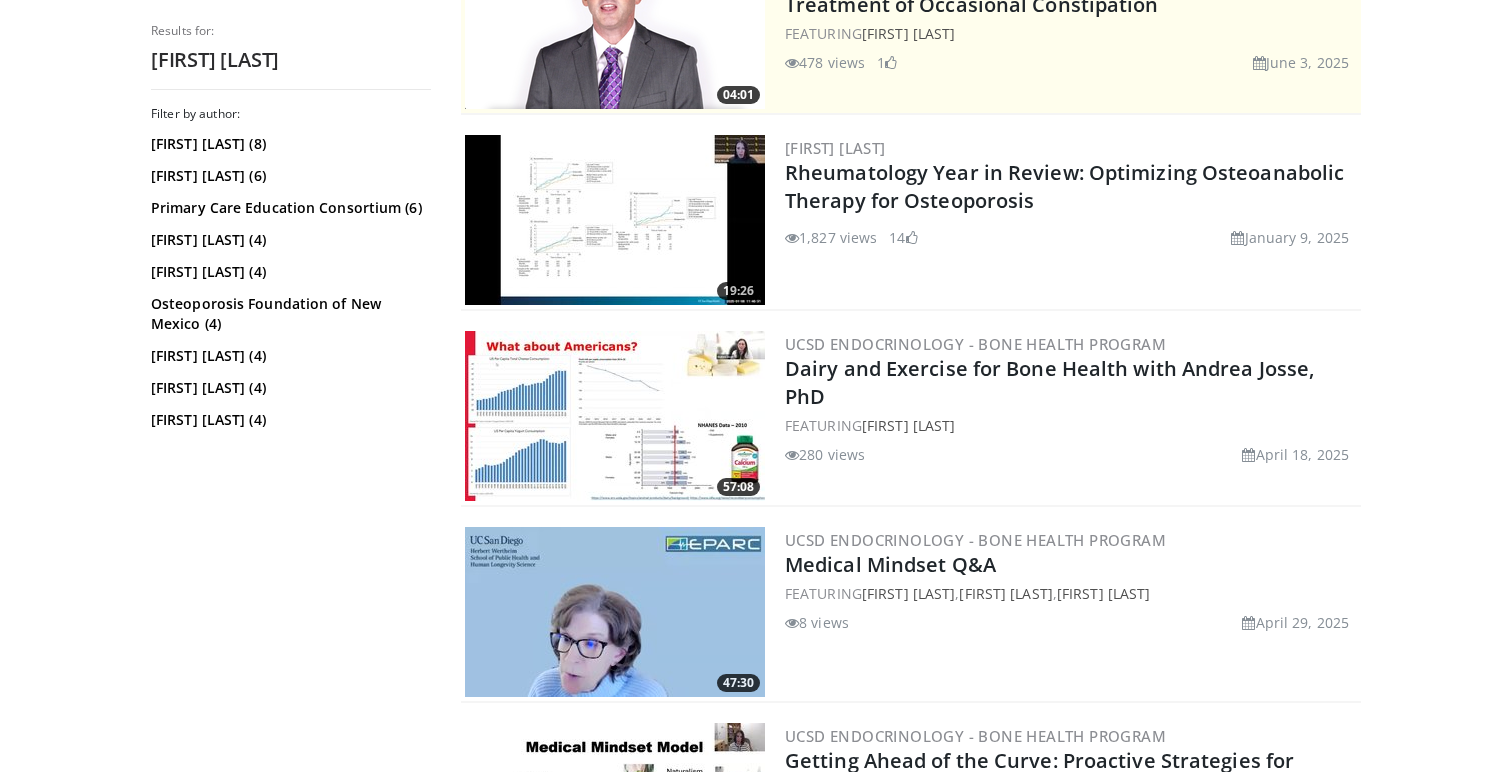 click on "57:08
UCSD Endocrinology - Bone Health Program
Dairy and Exercise for Bone Health with Andrea Josse, PhD
FEATURING
Andrea Josse
280 views
April 18, 2025" at bounding box center (911, 417) 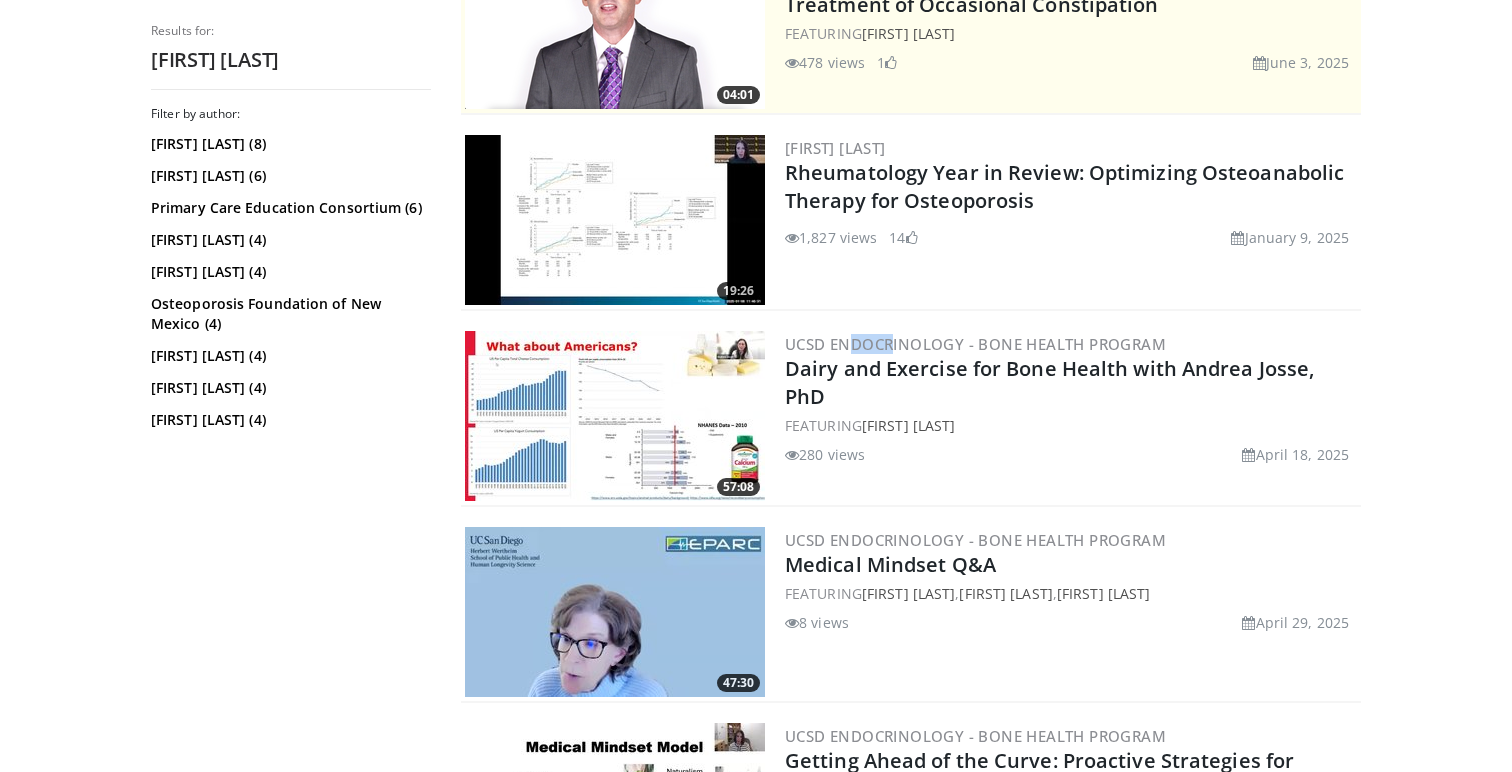 click on "57:08
UCSD Endocrinology - Bone Health Program
Dairy and Exercise for Bone Health with Andrea Josse, PhD
FEATURING
Andrea Josse
280 views
April 18, 2025" at bounding box center [911, 417] 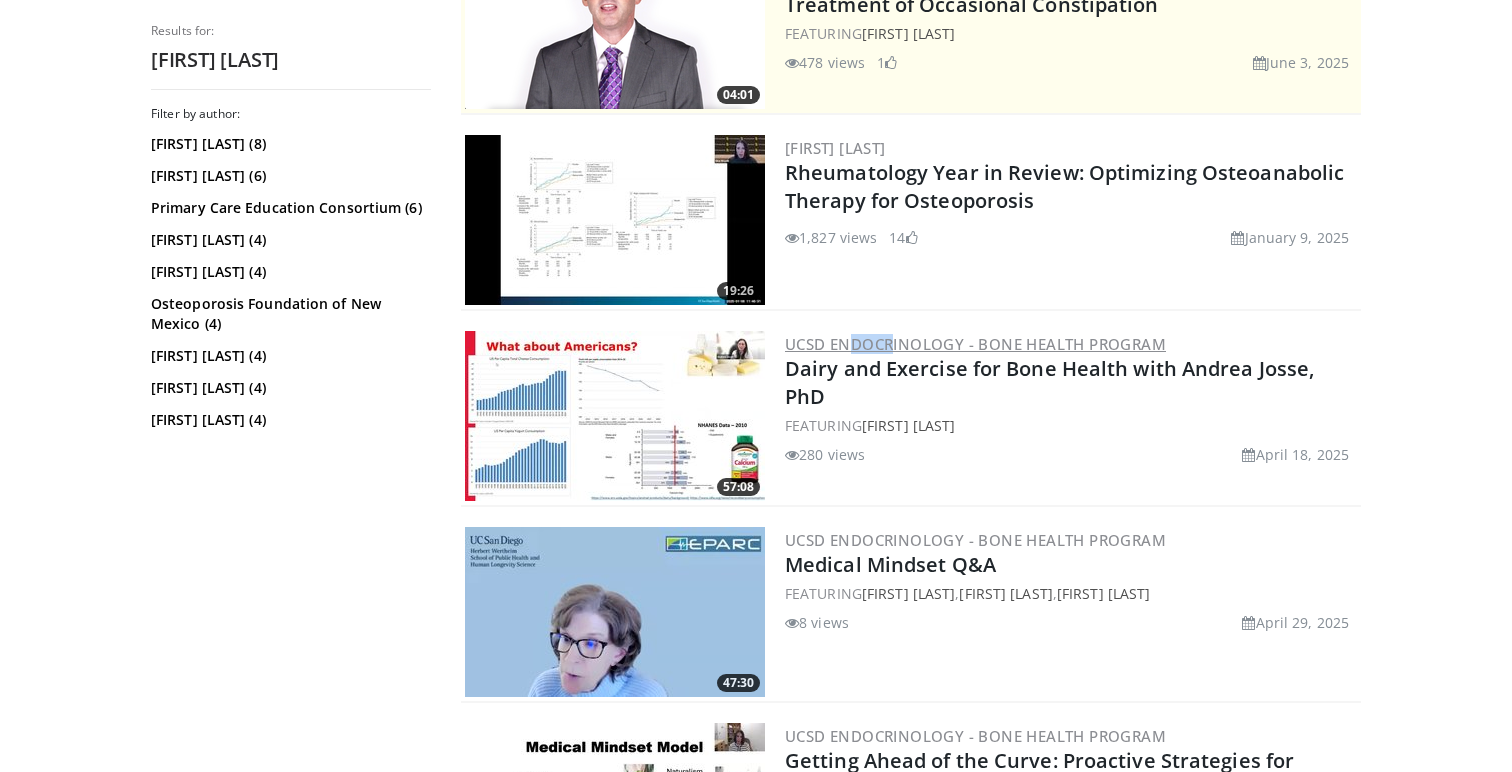 click on "UCSD Endocrinology - Bone Health Program" at bounding box center (975, 344) 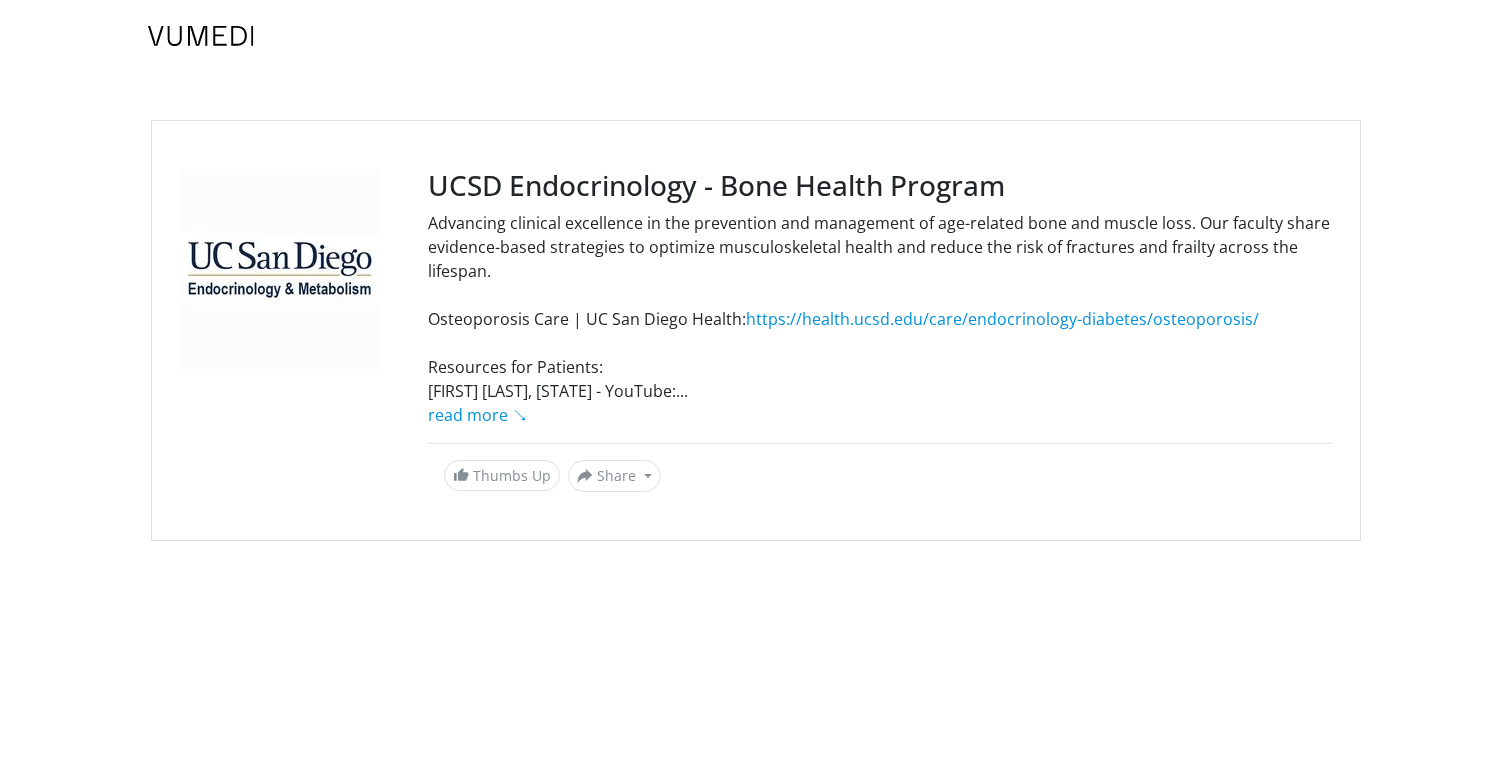 scroll, scrollTop: 0, scrollLeft: 0, axis: both 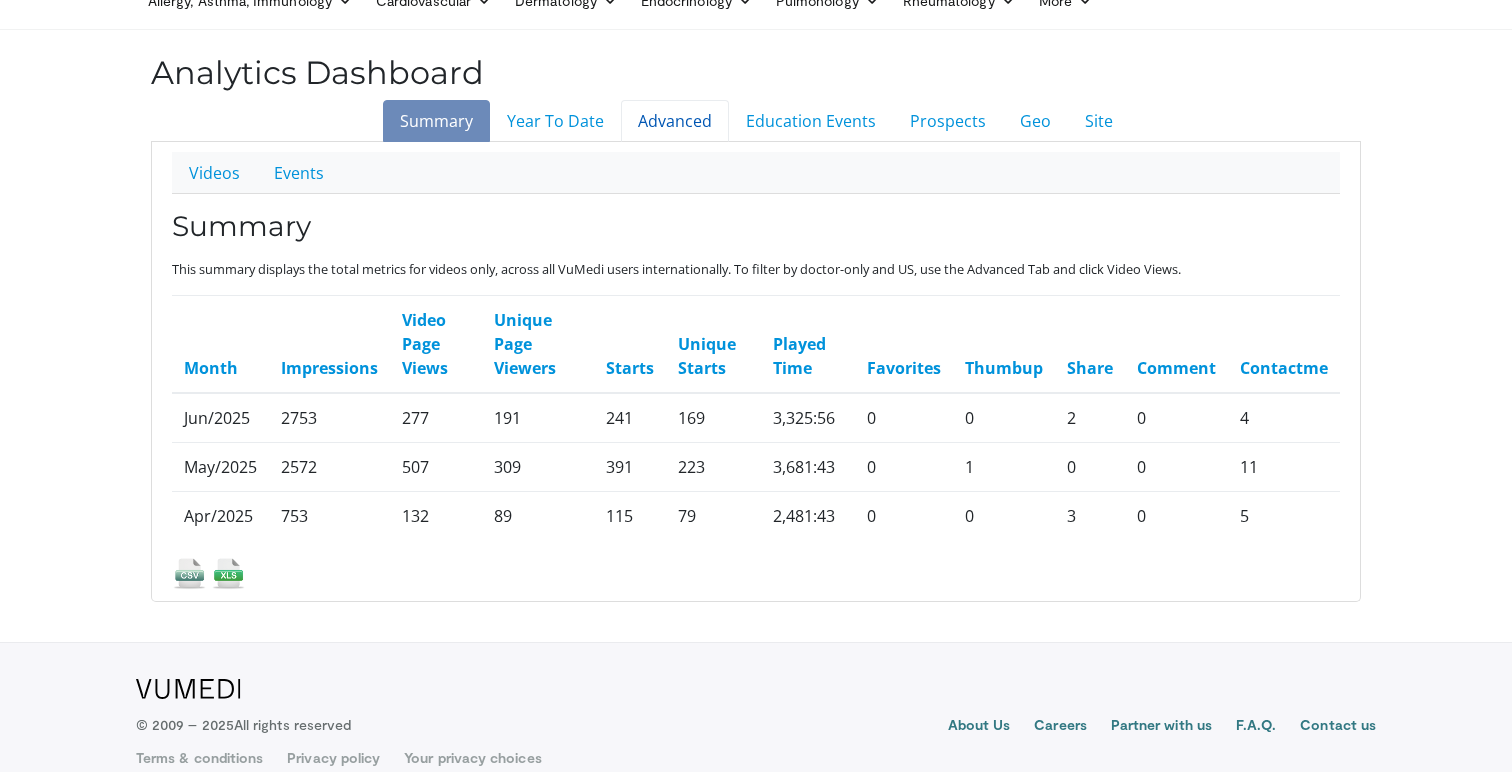 click on "Advanced" at bounding box center (675, 121) 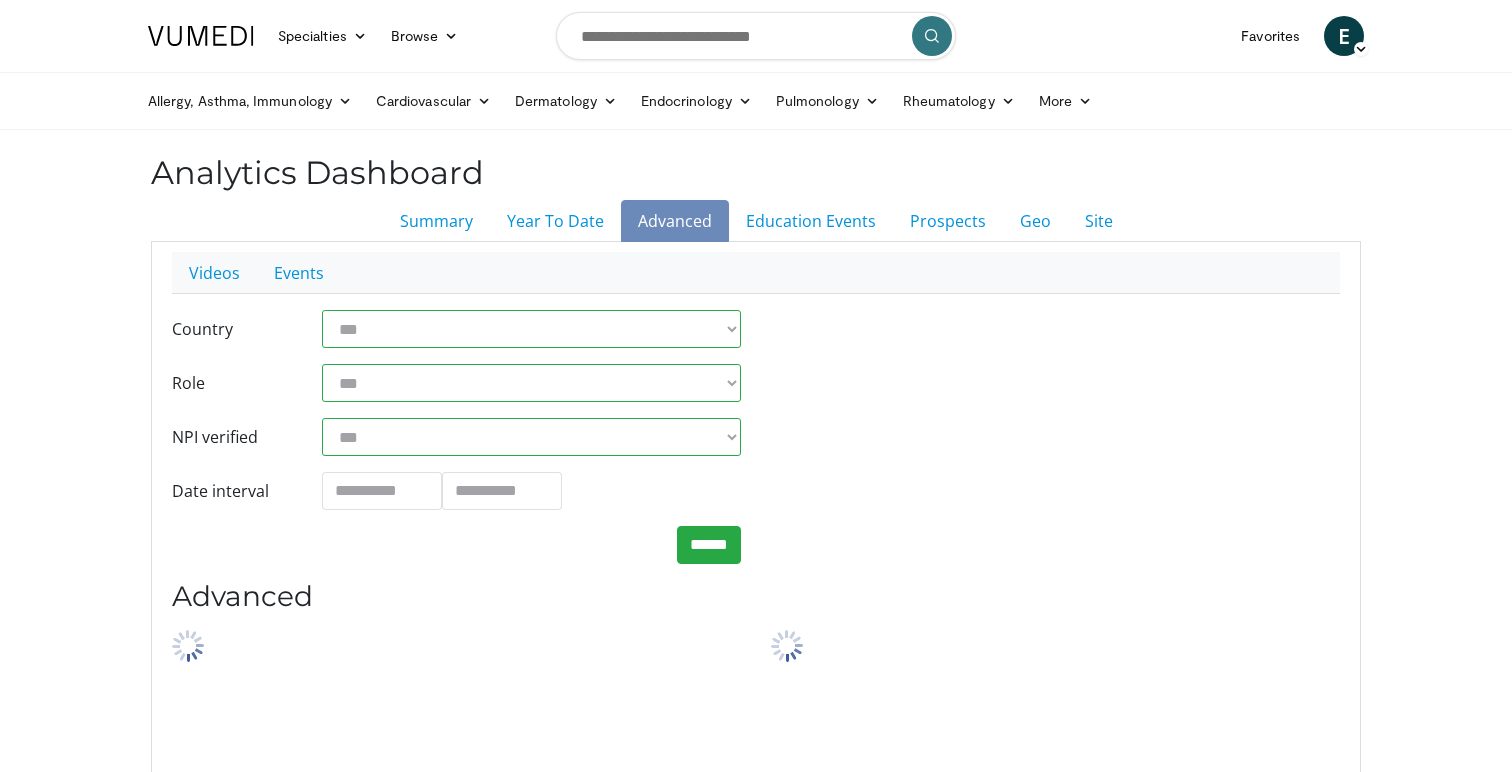 scroll, scrollTop: 0, scrollLeft: 0, axis: both 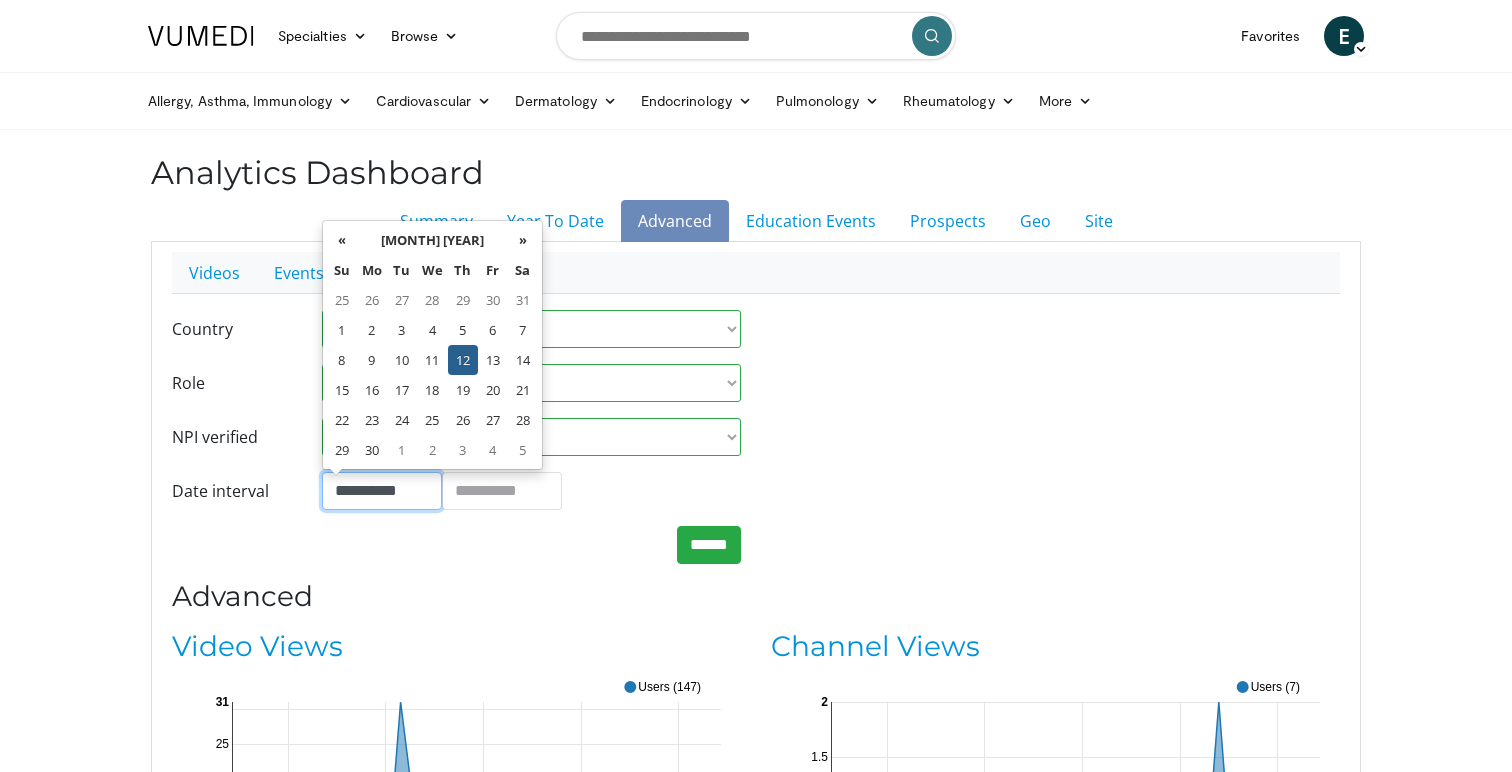 click on "**********" at bounding box center [382, 491] 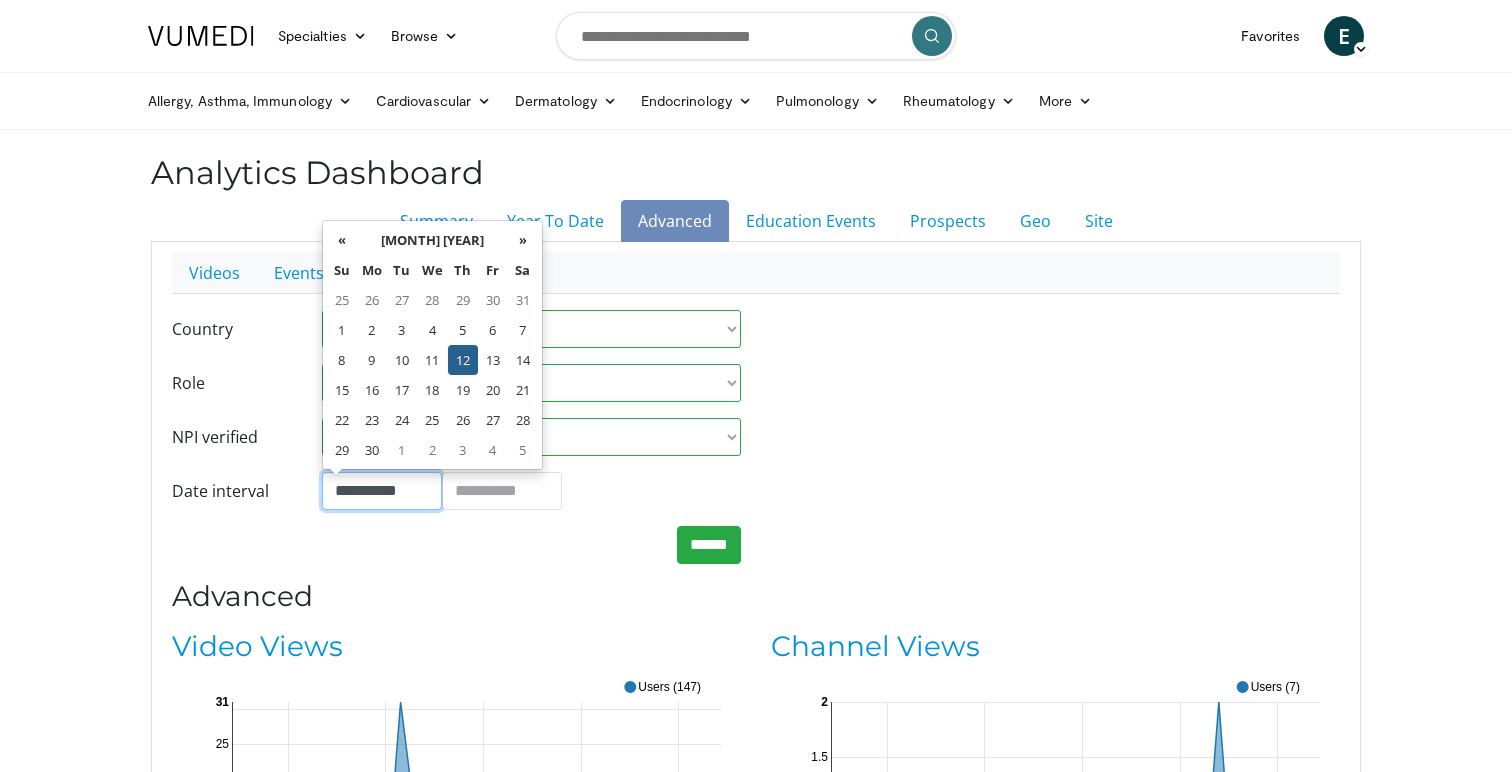 click on "**********" at bounding box center (382, 491) 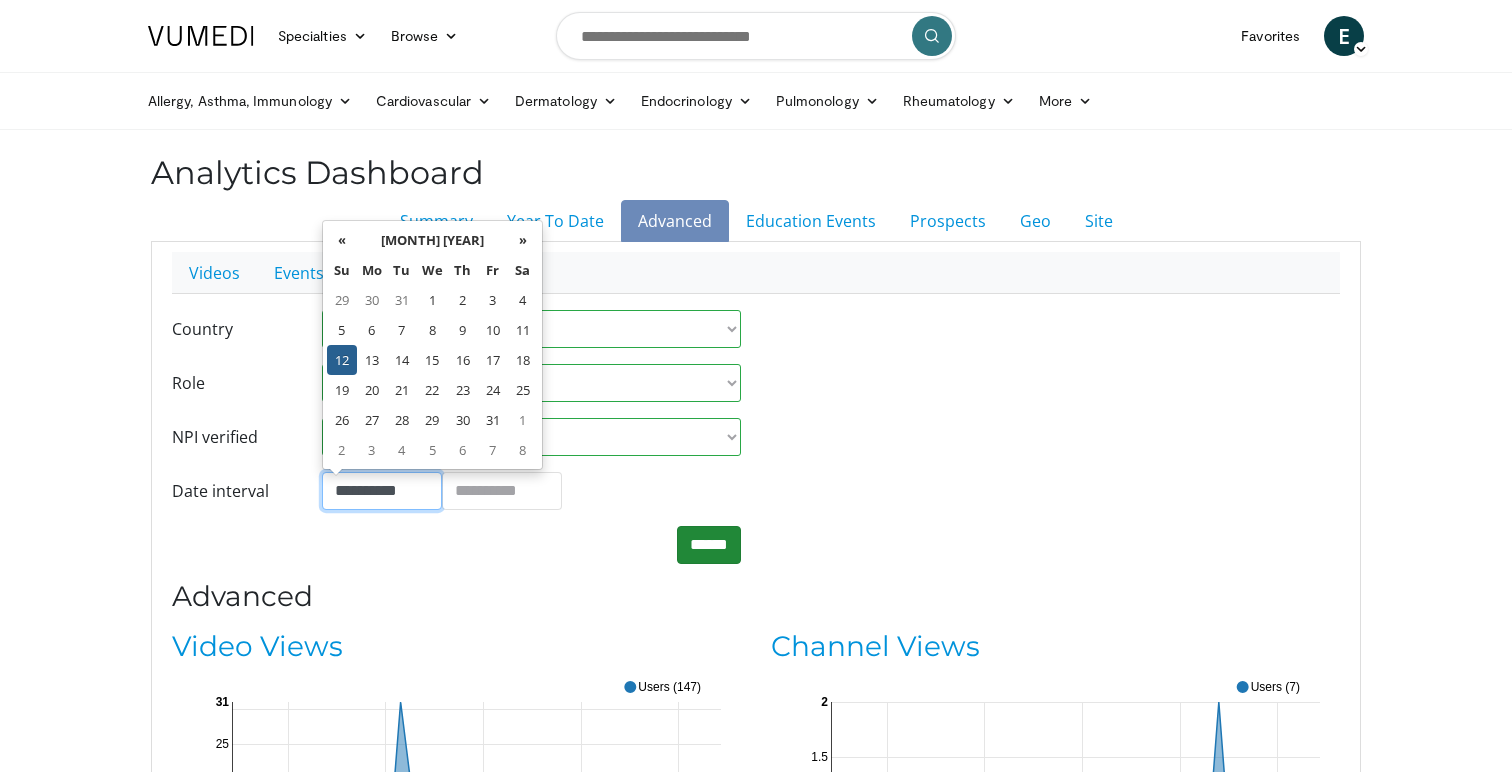 type on "**********" 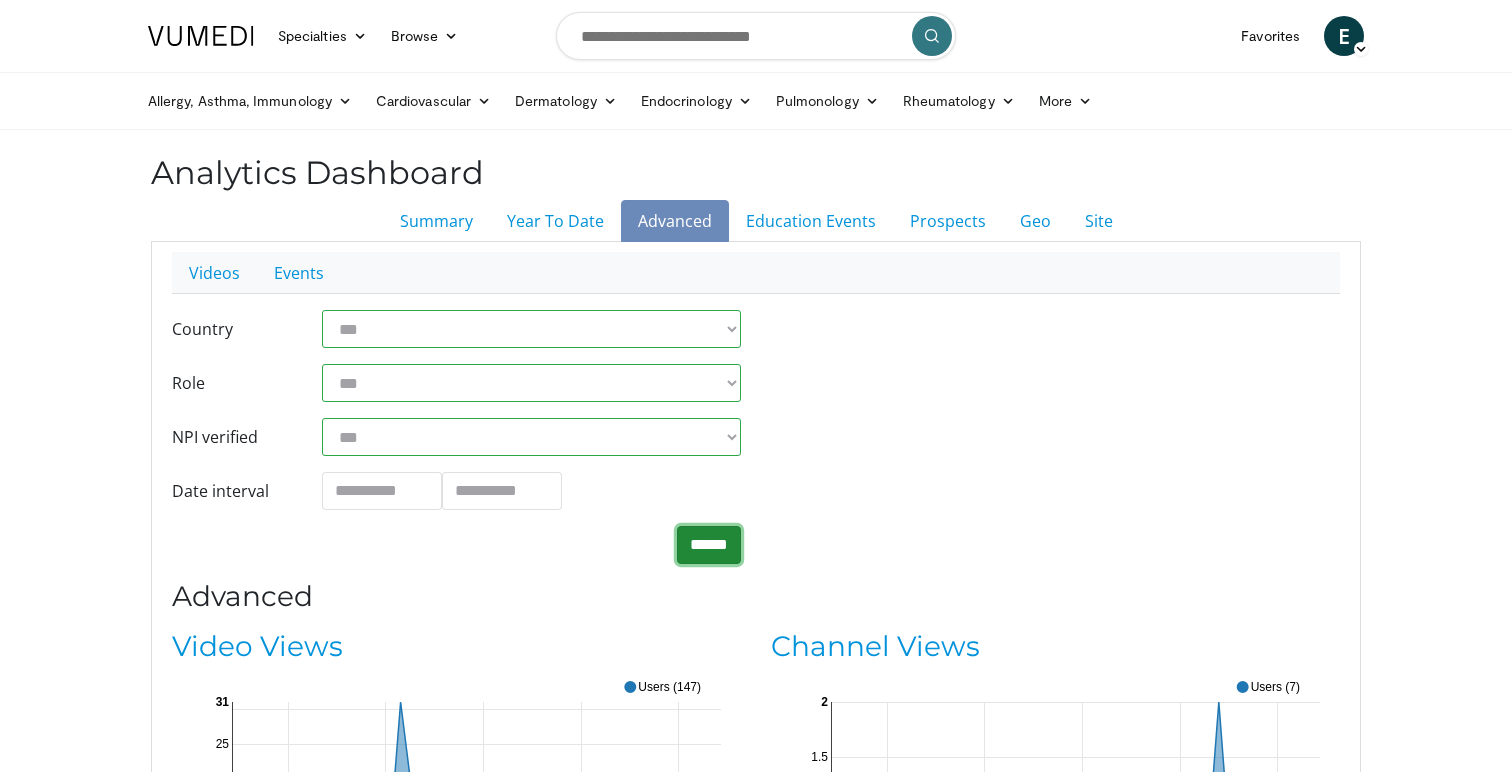 click on "******" at bounding box center (709, 545) 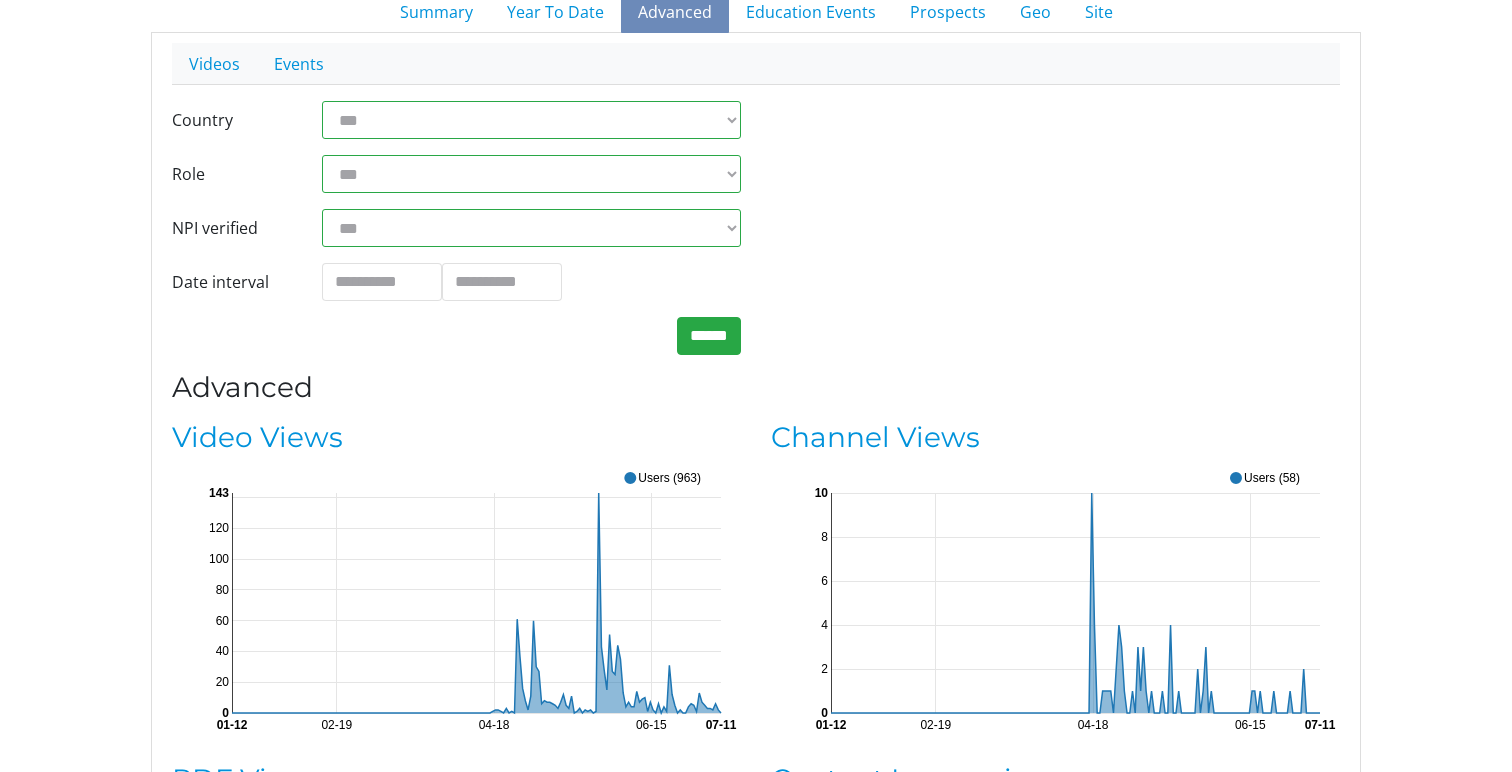 scroll, scrollTop: 150, scrollLeft: 0, axis: vertical 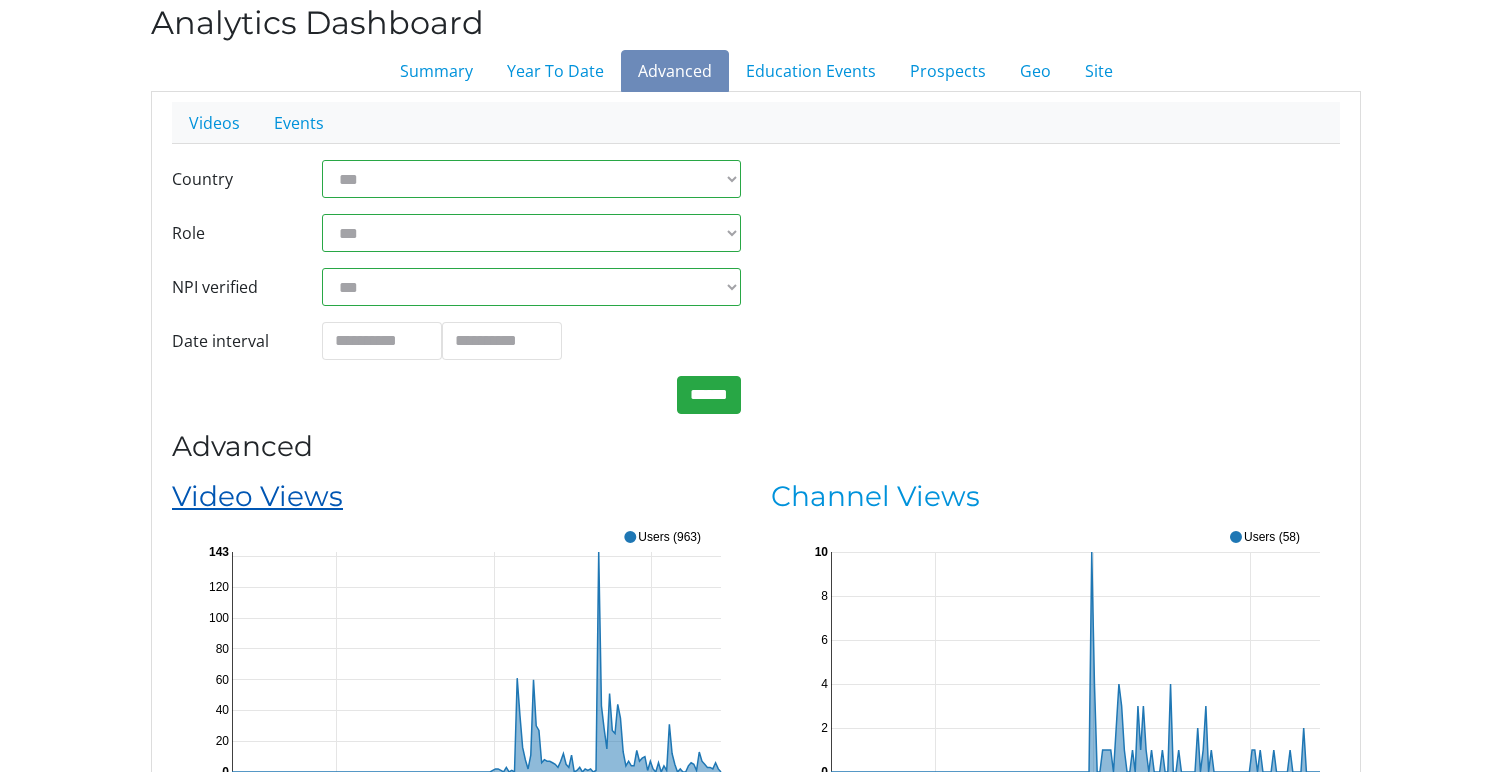 click on "Video Views" at bounding box center (257, 496) 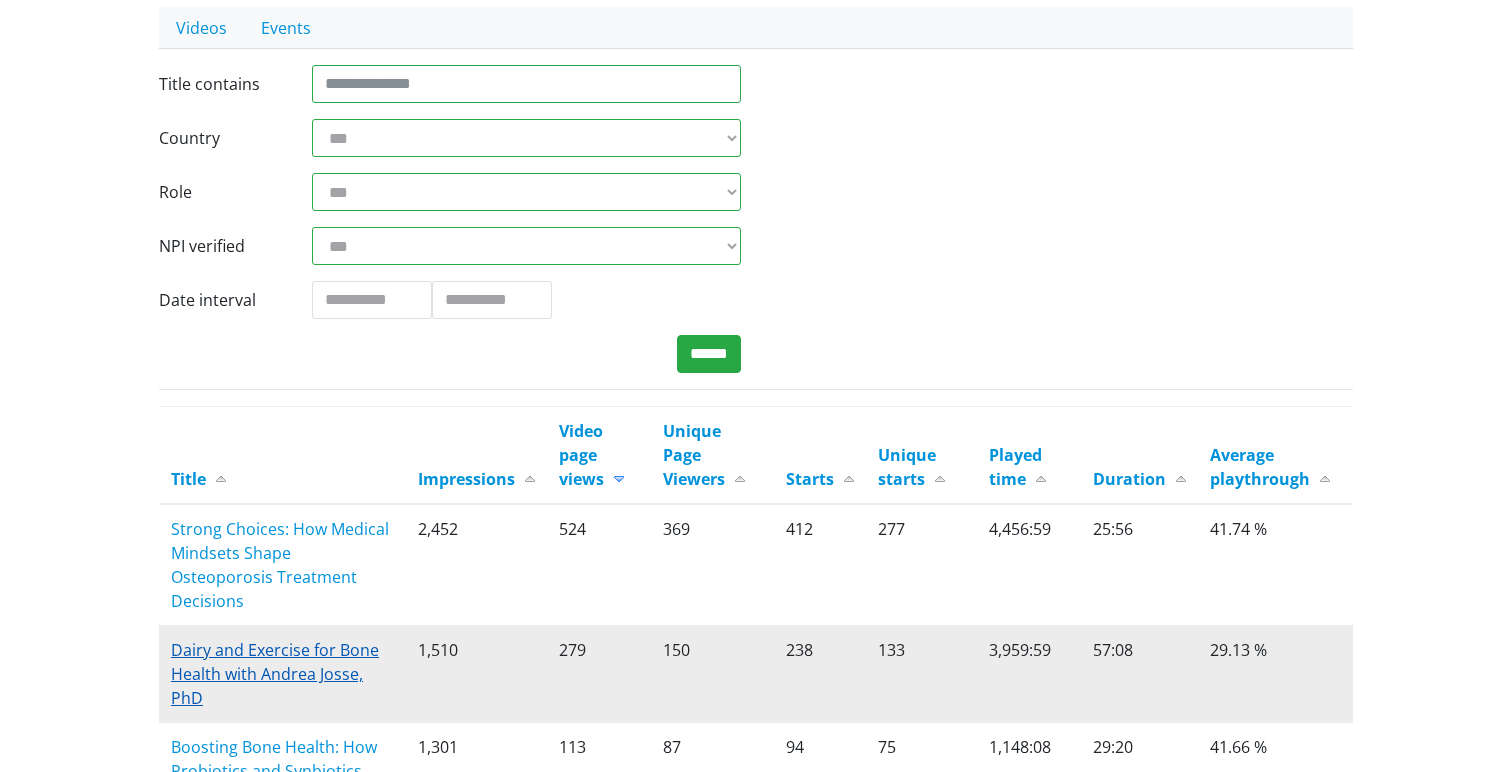 scroll, scrollTop: 187, scrollLeft: 0, axis: vertical 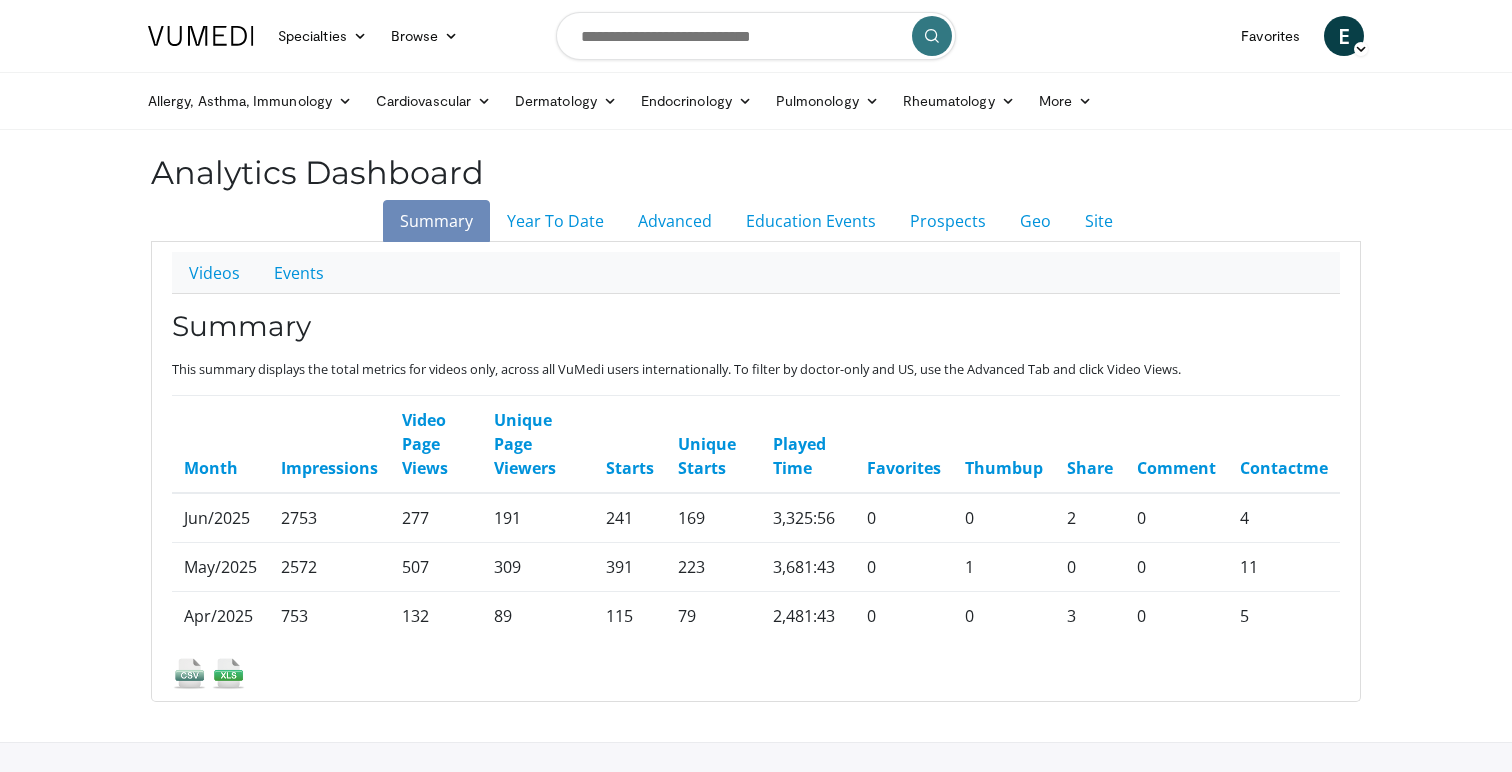 click at bounding box center [756, 36] 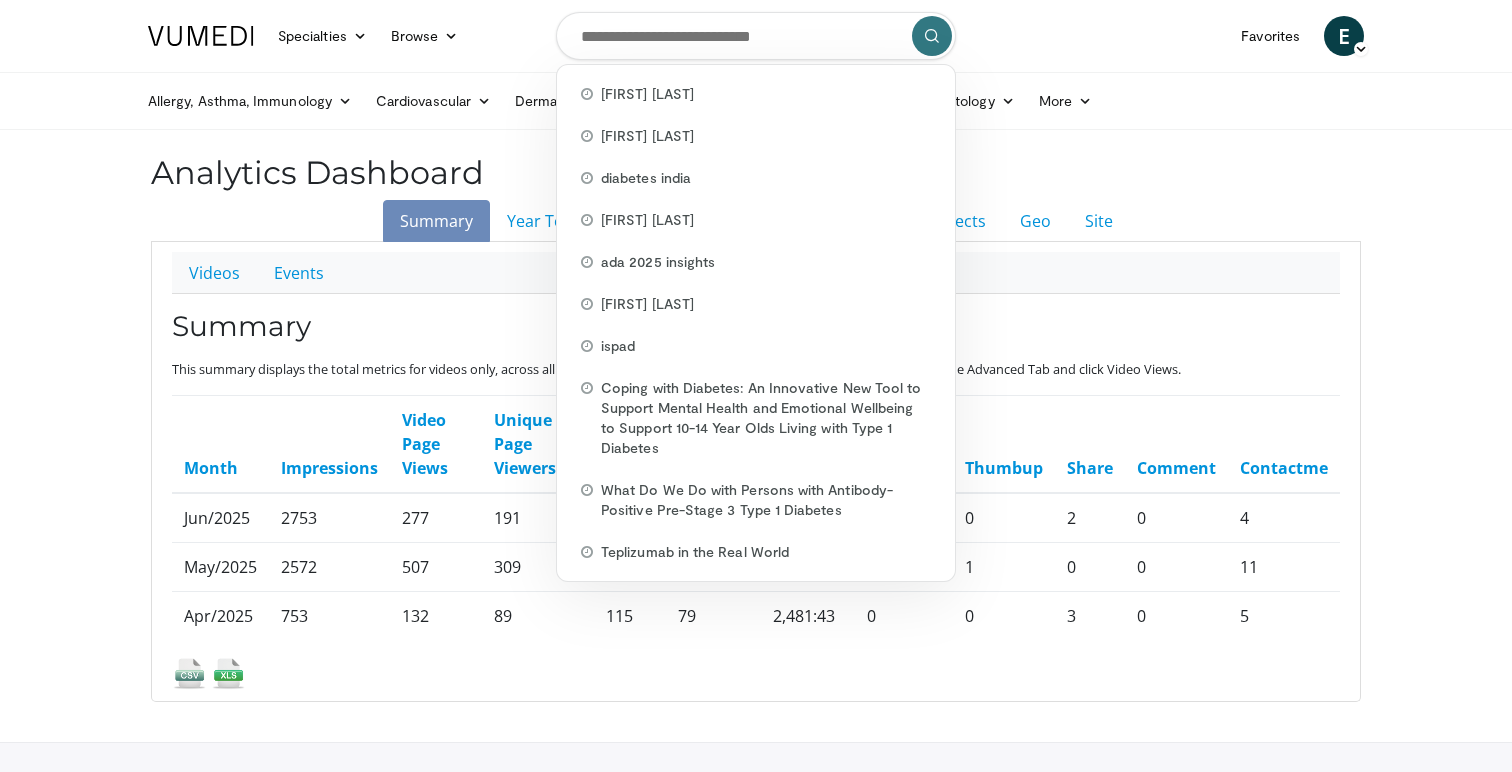 click at bounding box center [756, 36] 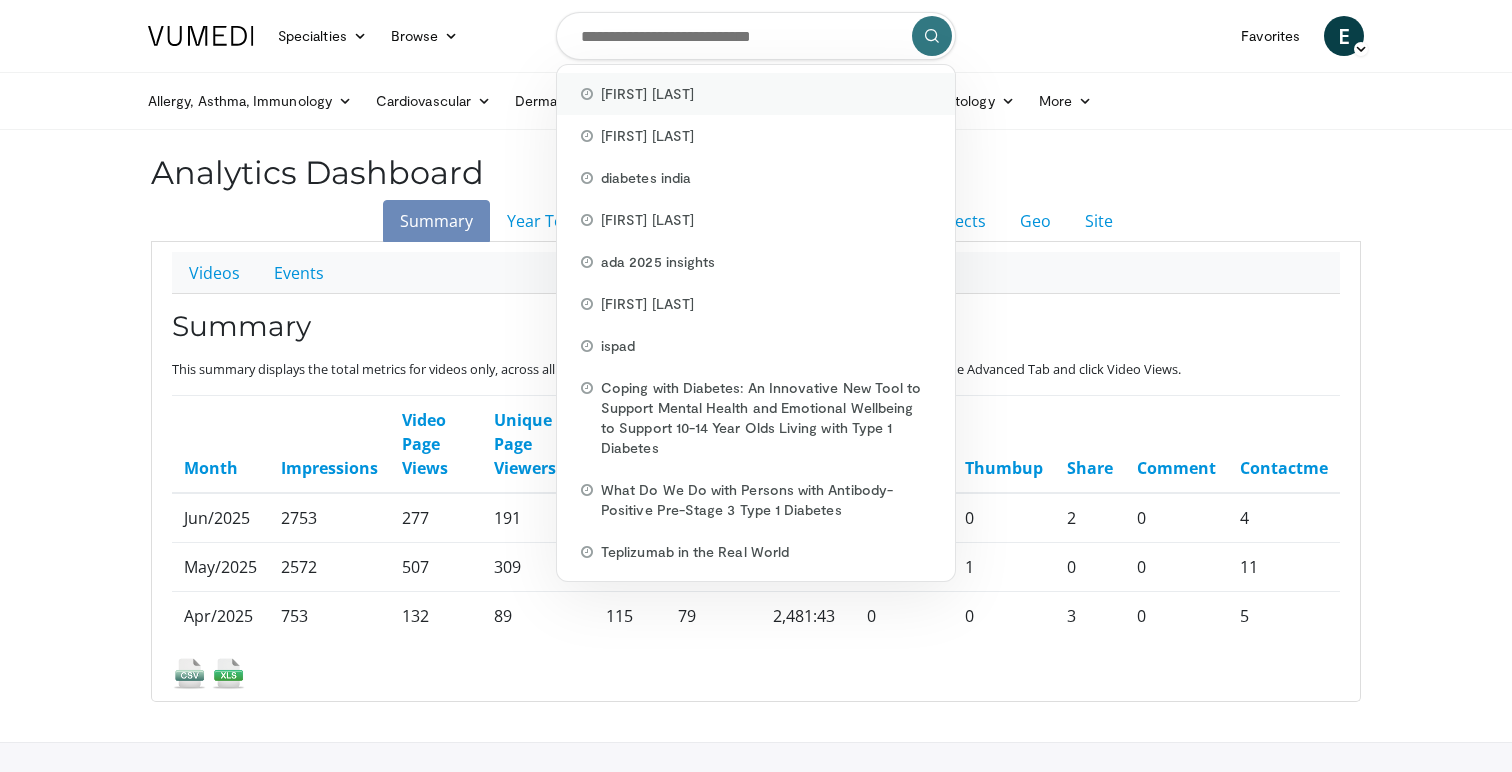 click on "[FIRST] [LAST]" at bounding box center (647, 94) 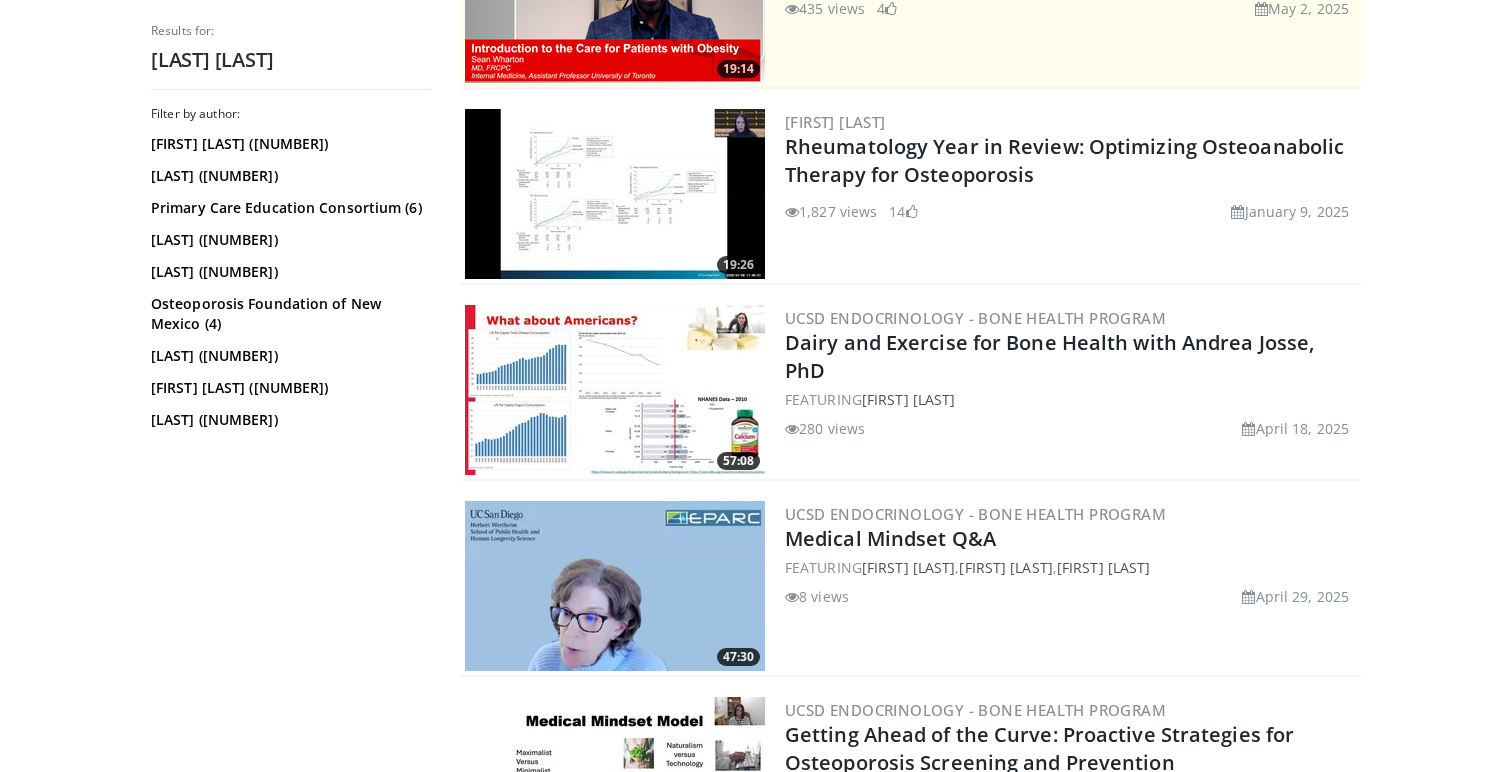 scroll, scrollTop: 553, scrollLeft: 0, axis: vertical 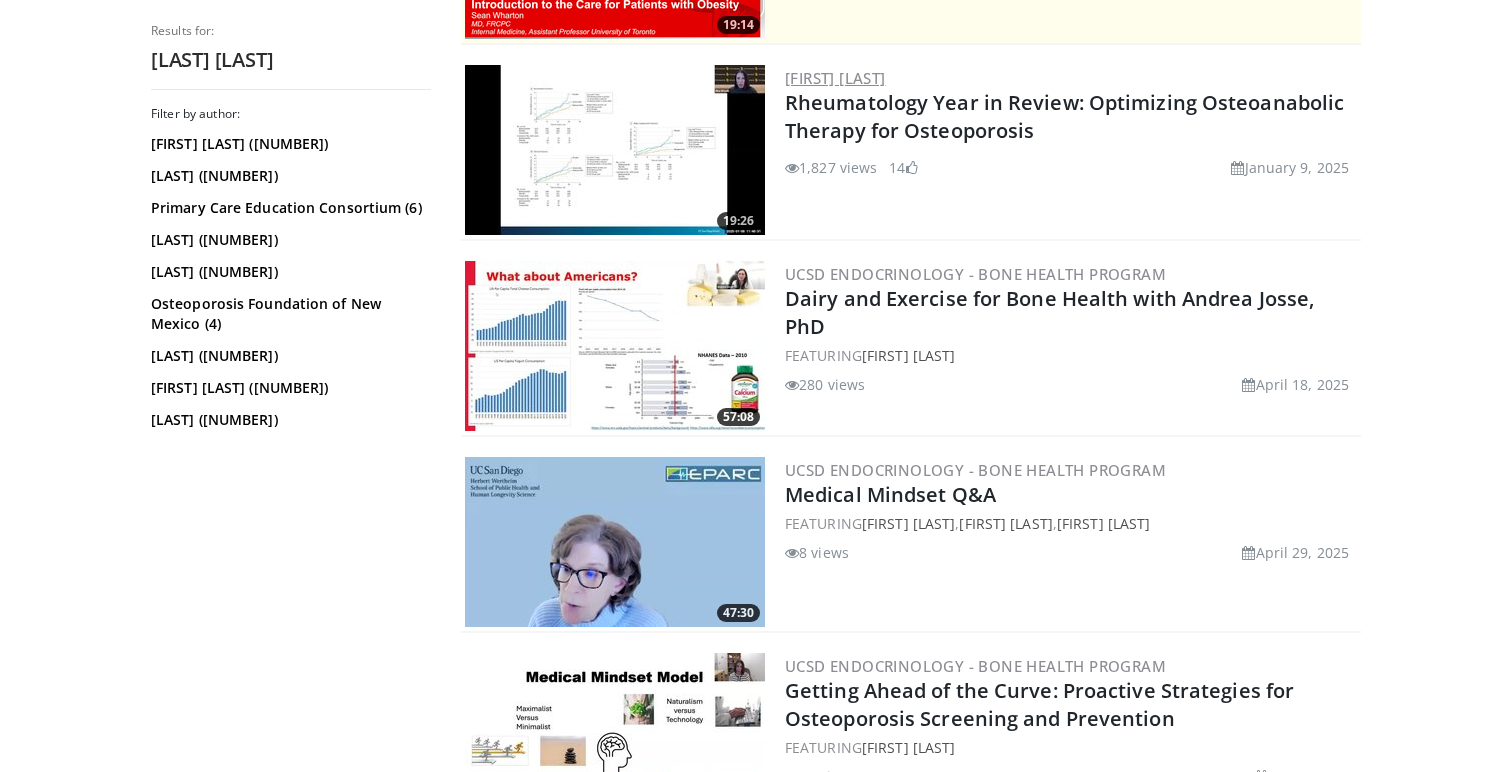 click on "[FIRST] [LAST]" at bounding box center [835, 78] 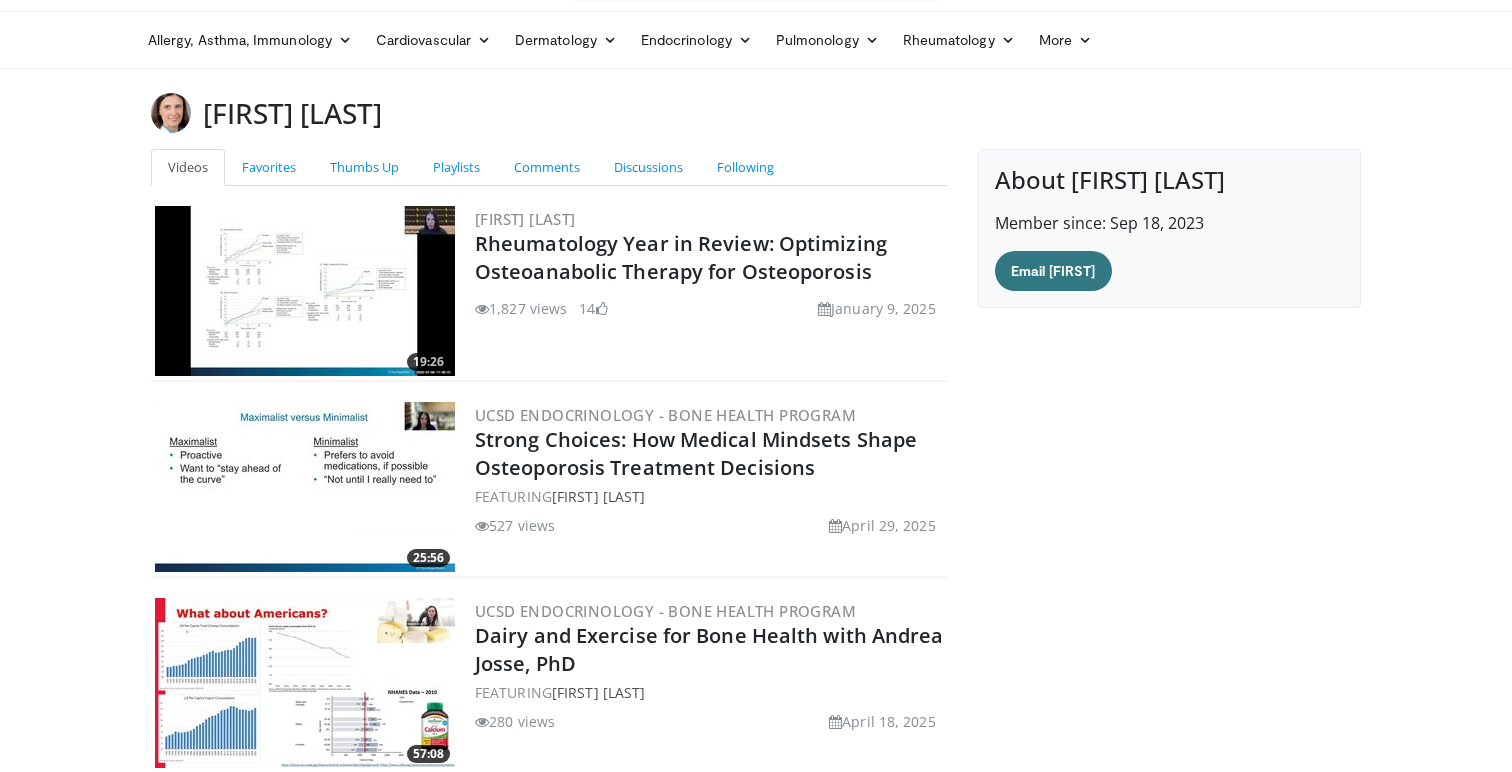 scroll, scrollTop: 0, scrollLeft: 0, axis: both 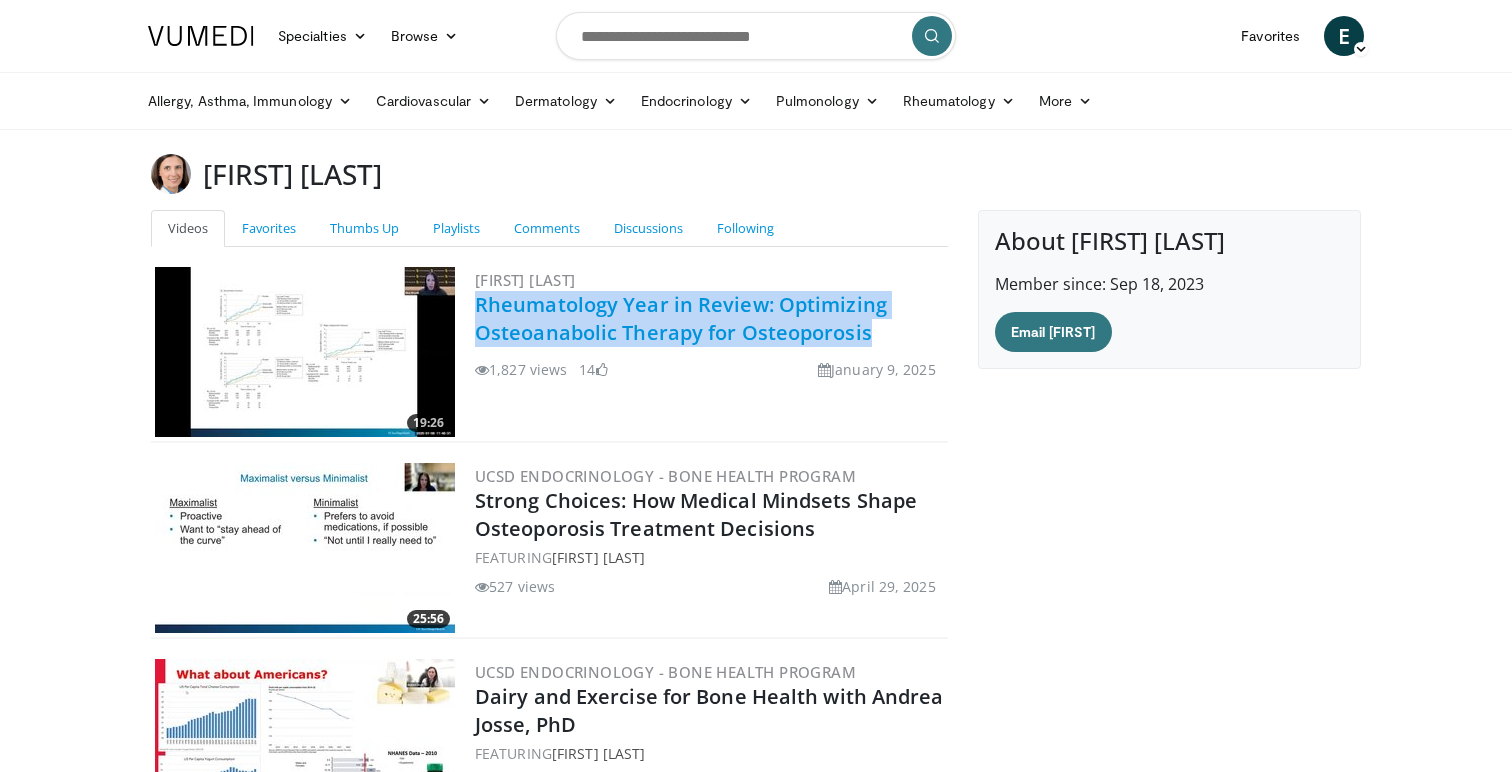 drag, startPoint x: 883, startPoint y: 332, endPoint x: 475, endPoint y: 300, distance: 409.253 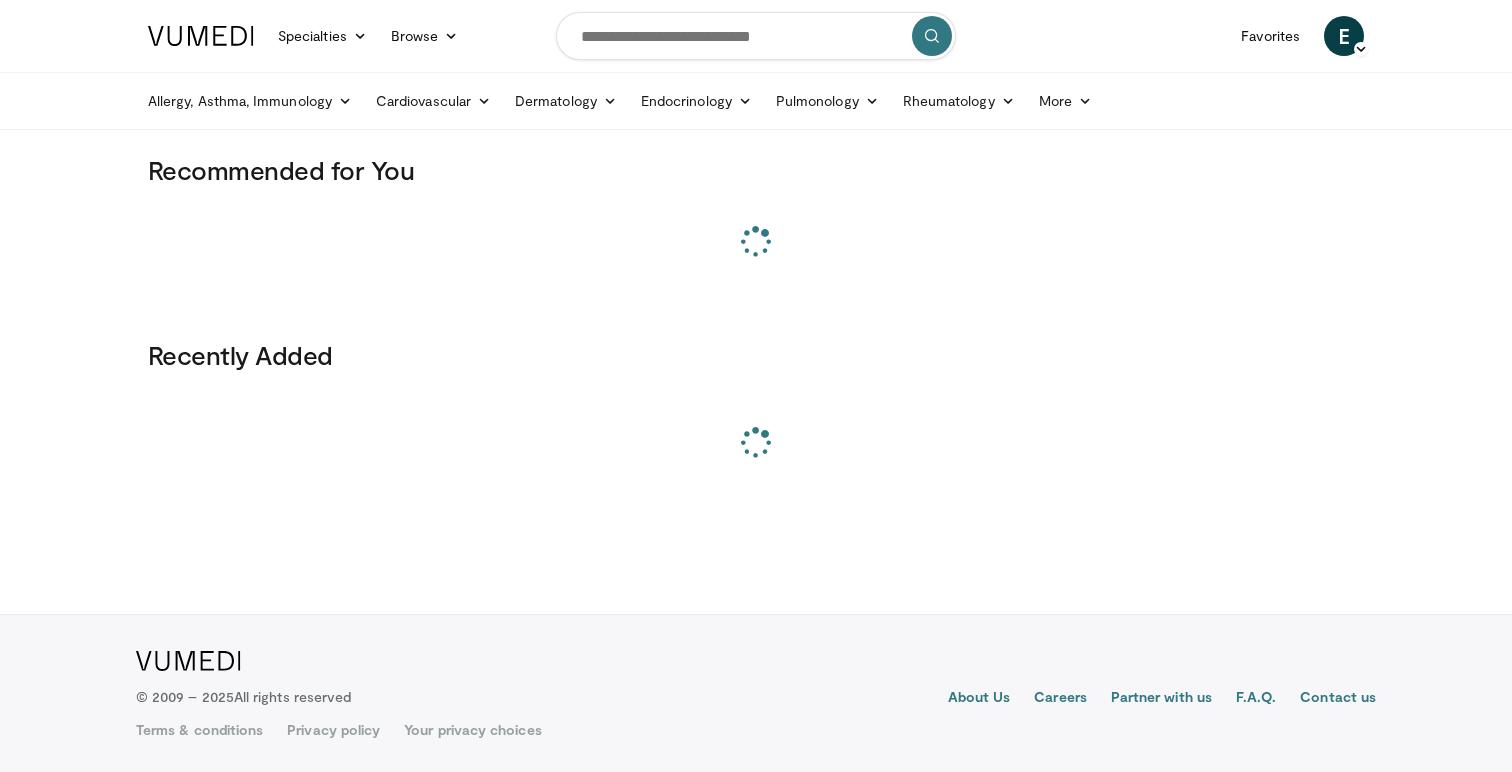 scroll, scrollTop: 0, scrollLeft: 0, axis: both 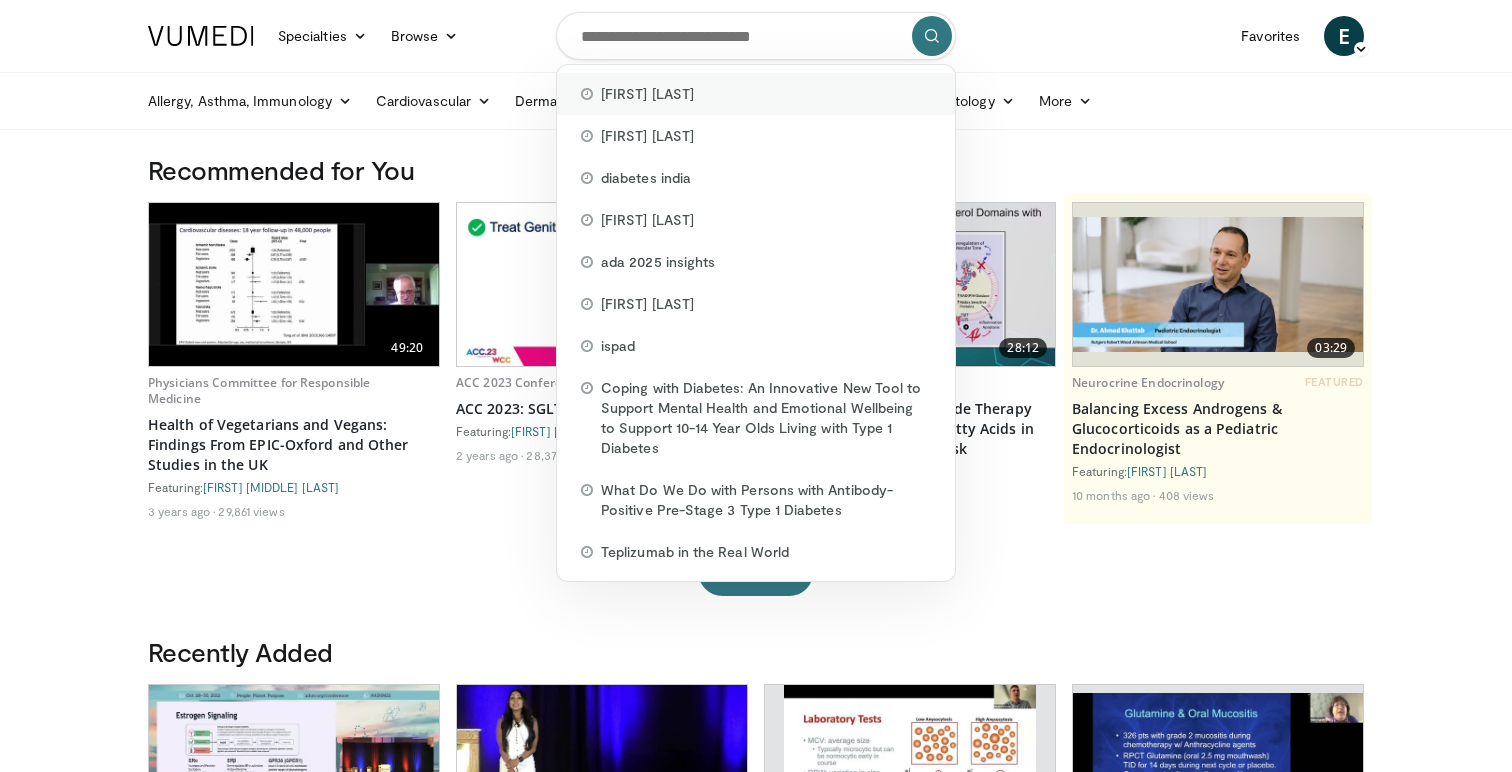click on "[FIRST] [LAST]" at bounding box center (647, 94) 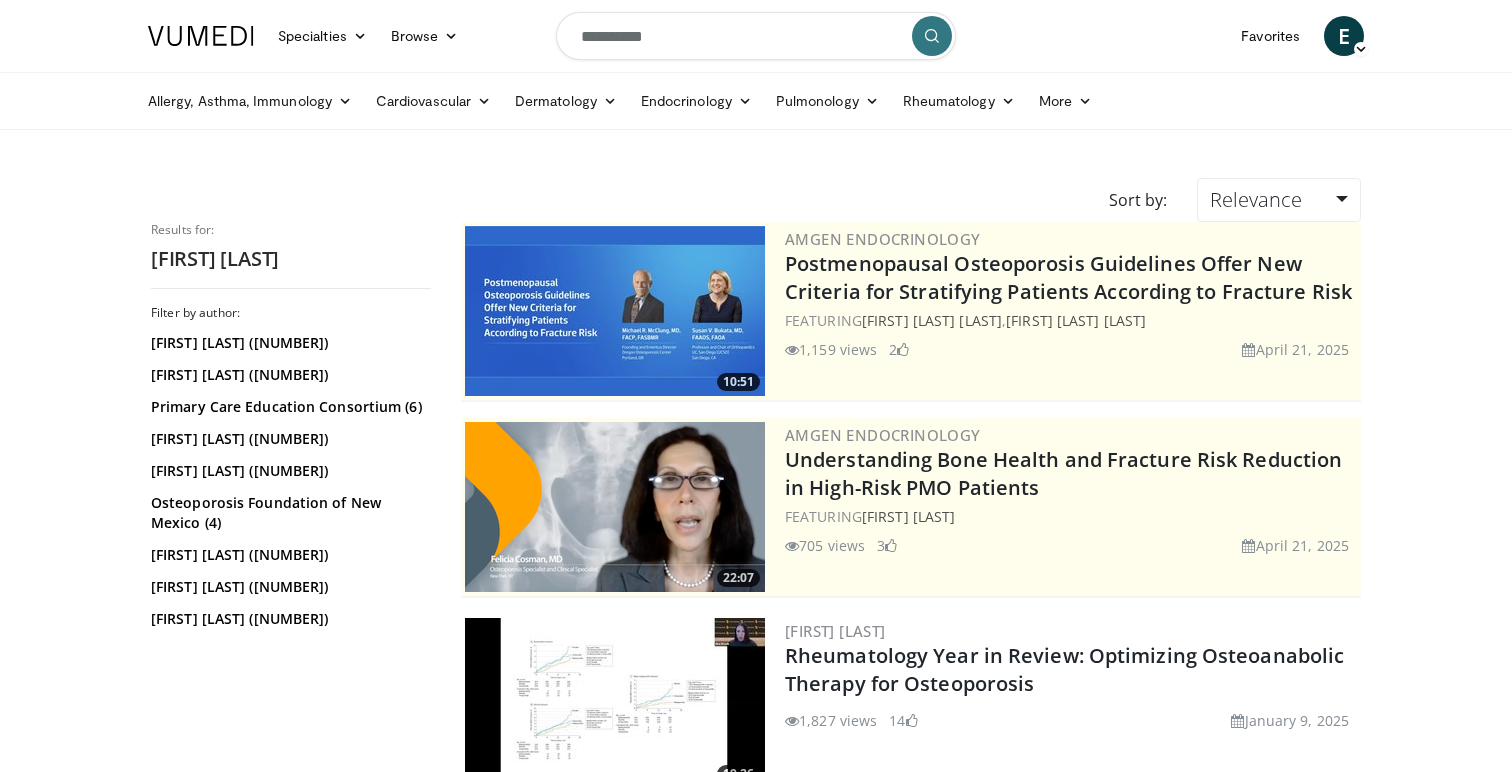 scroll, scrollTop: 0, scrollLeft: 0, axis: both 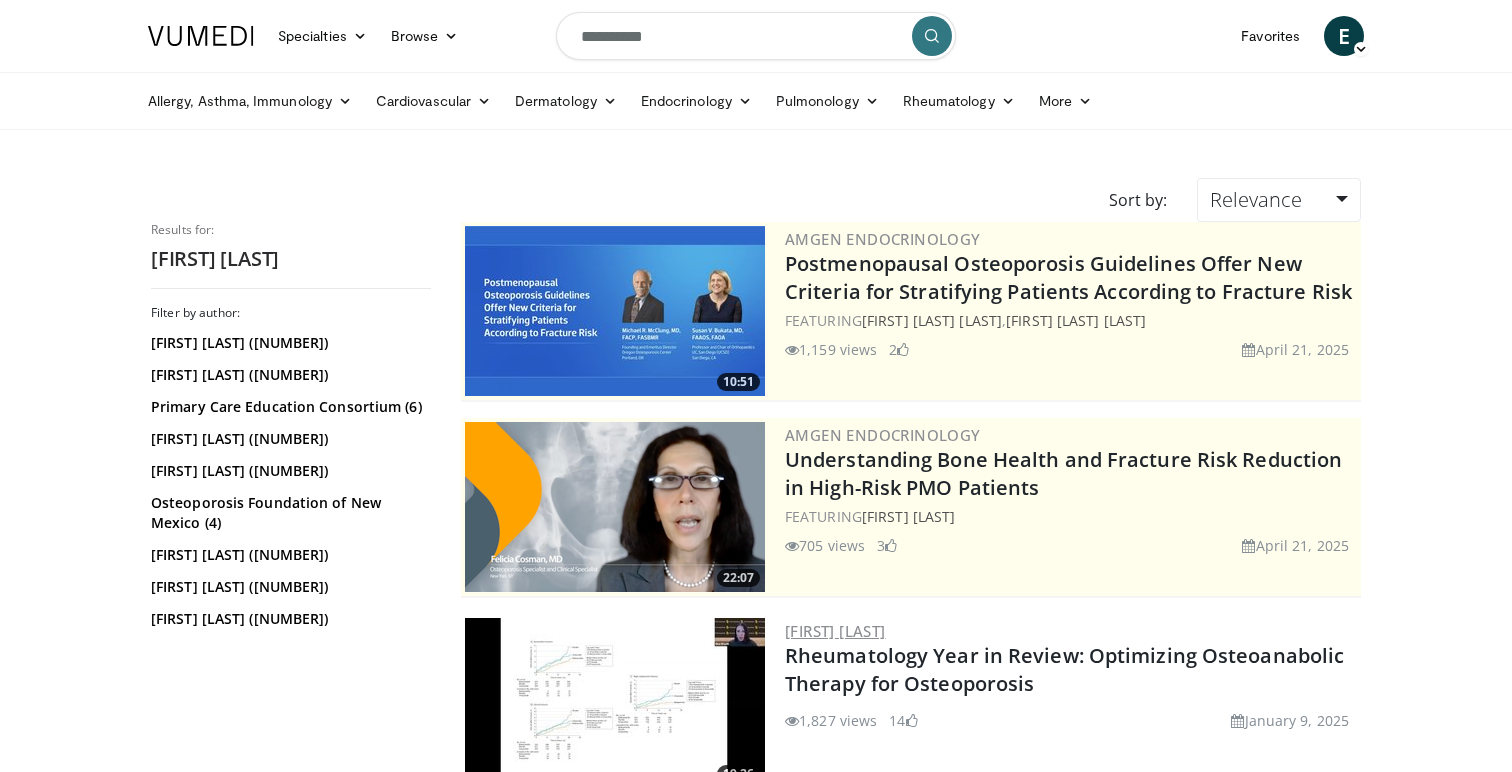 click on "[FIRST] [LAST]" at bounding box center (835, 631) 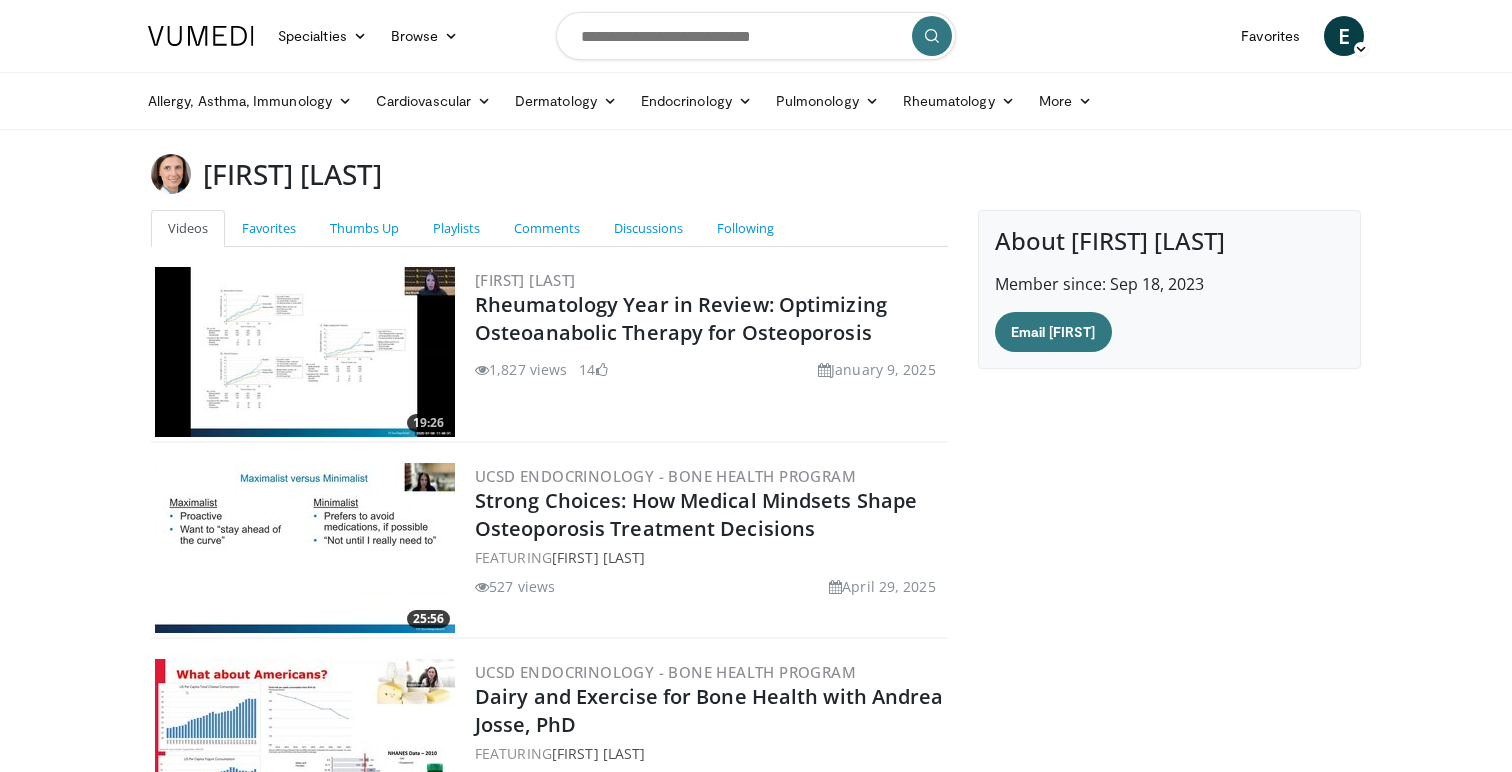 scroll, scrollTop: 0, scrollLeft: 0, axis: both 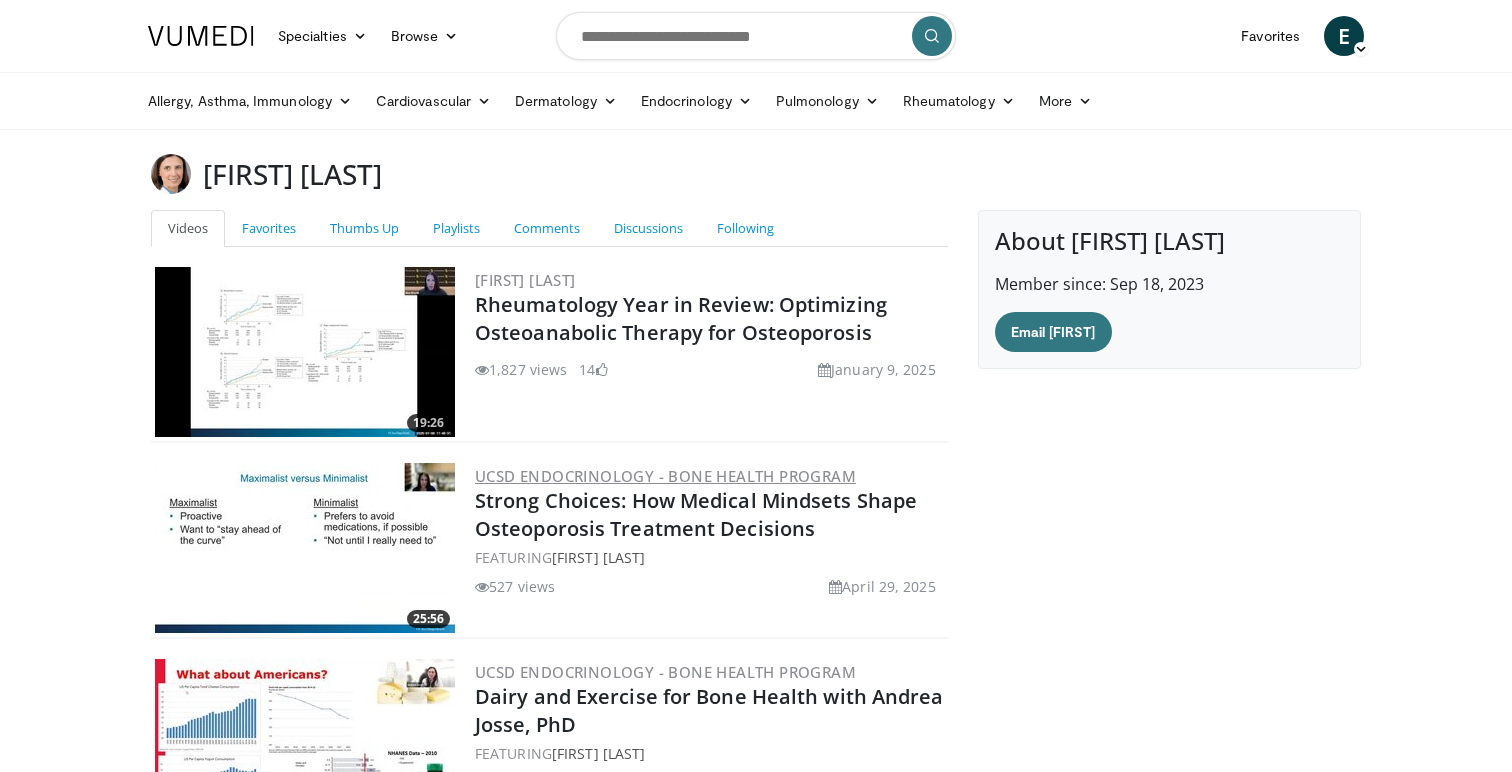 click on "UCSD Endocrinology - Bone Health Program" at bounding box center (665, 476) 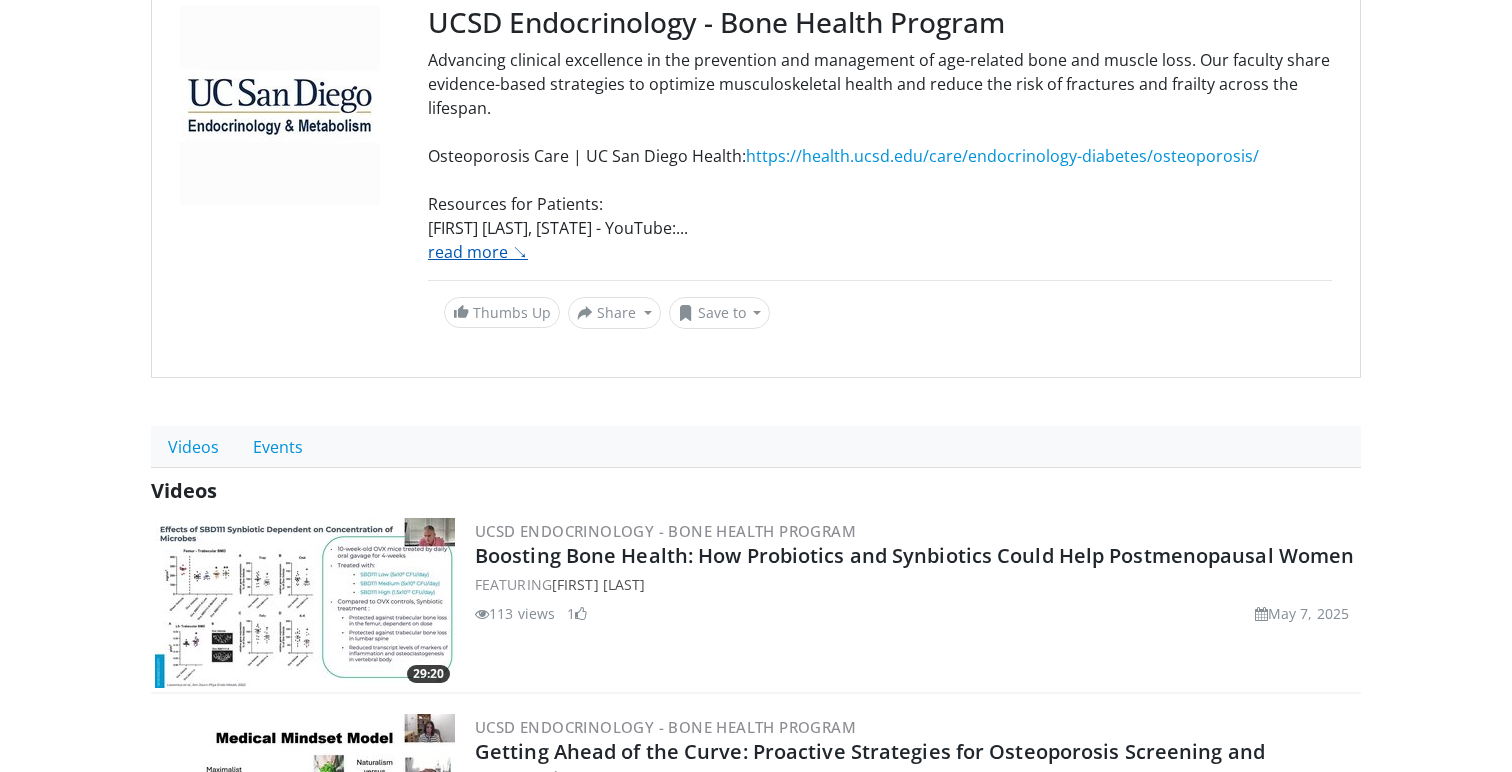scroll, scrollTop: 0, scrollLeft: 0, axis: both 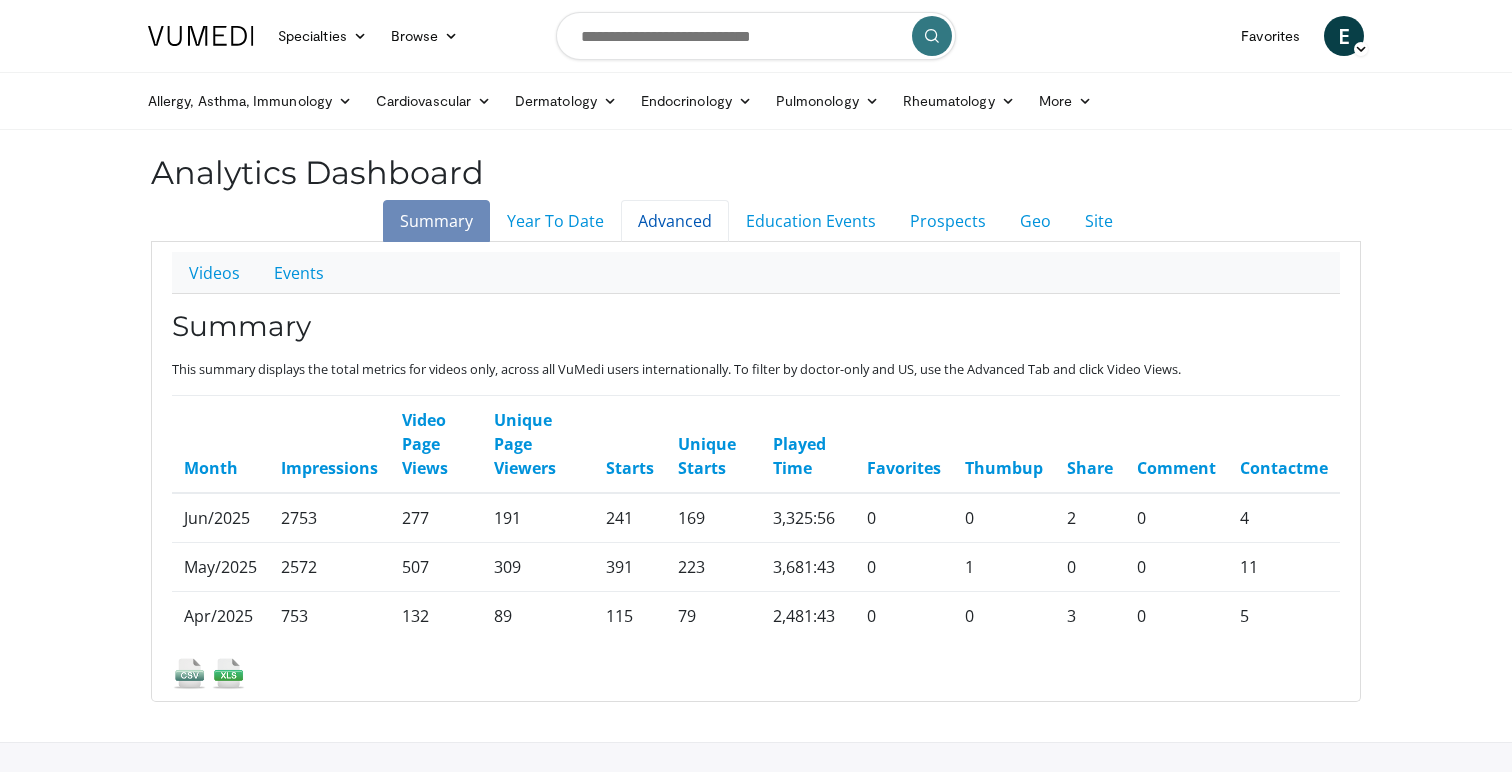 click on "Advanced" at bounding box center [675, 221] 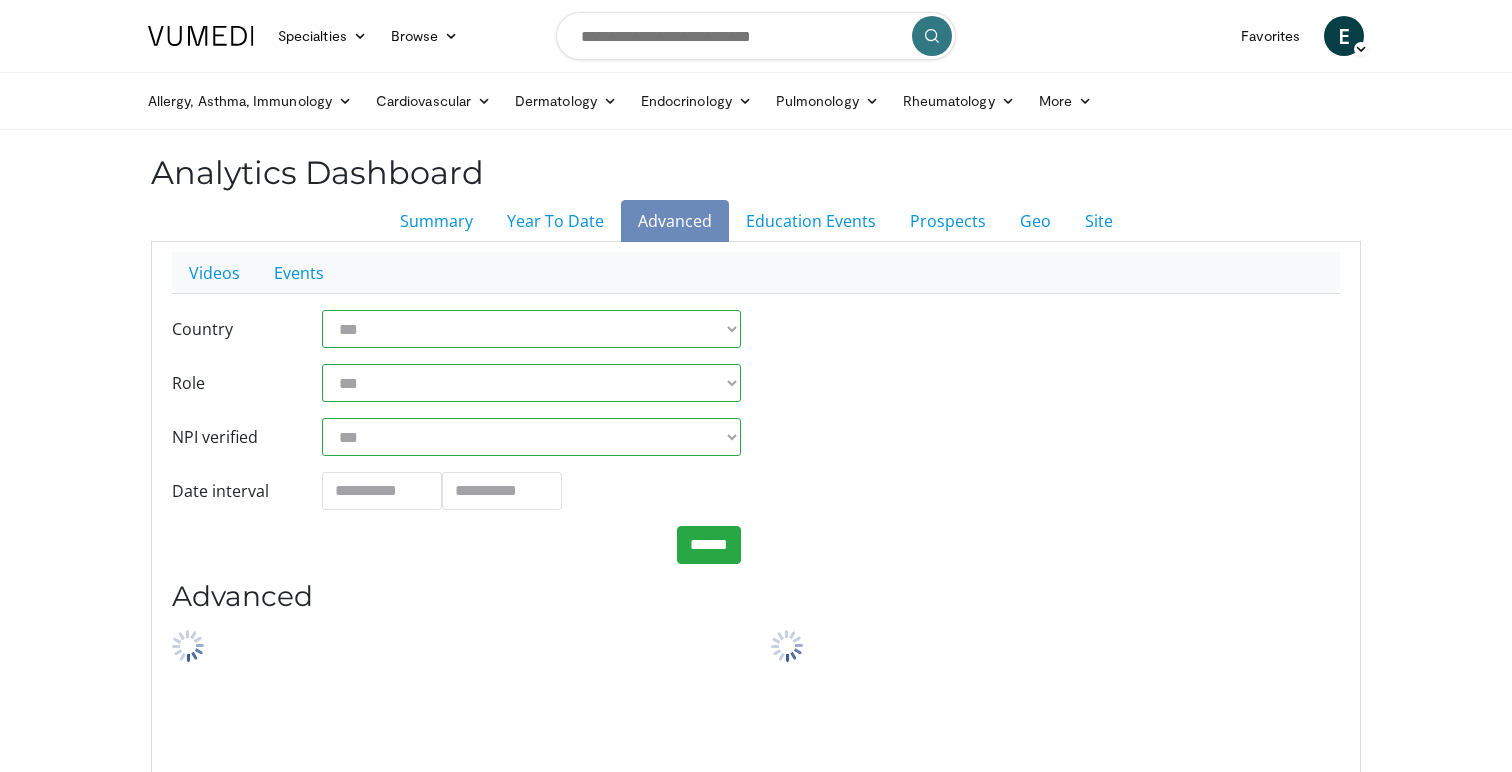 scroll, scrollTop: 0, scrollLeft: 0, axis: both 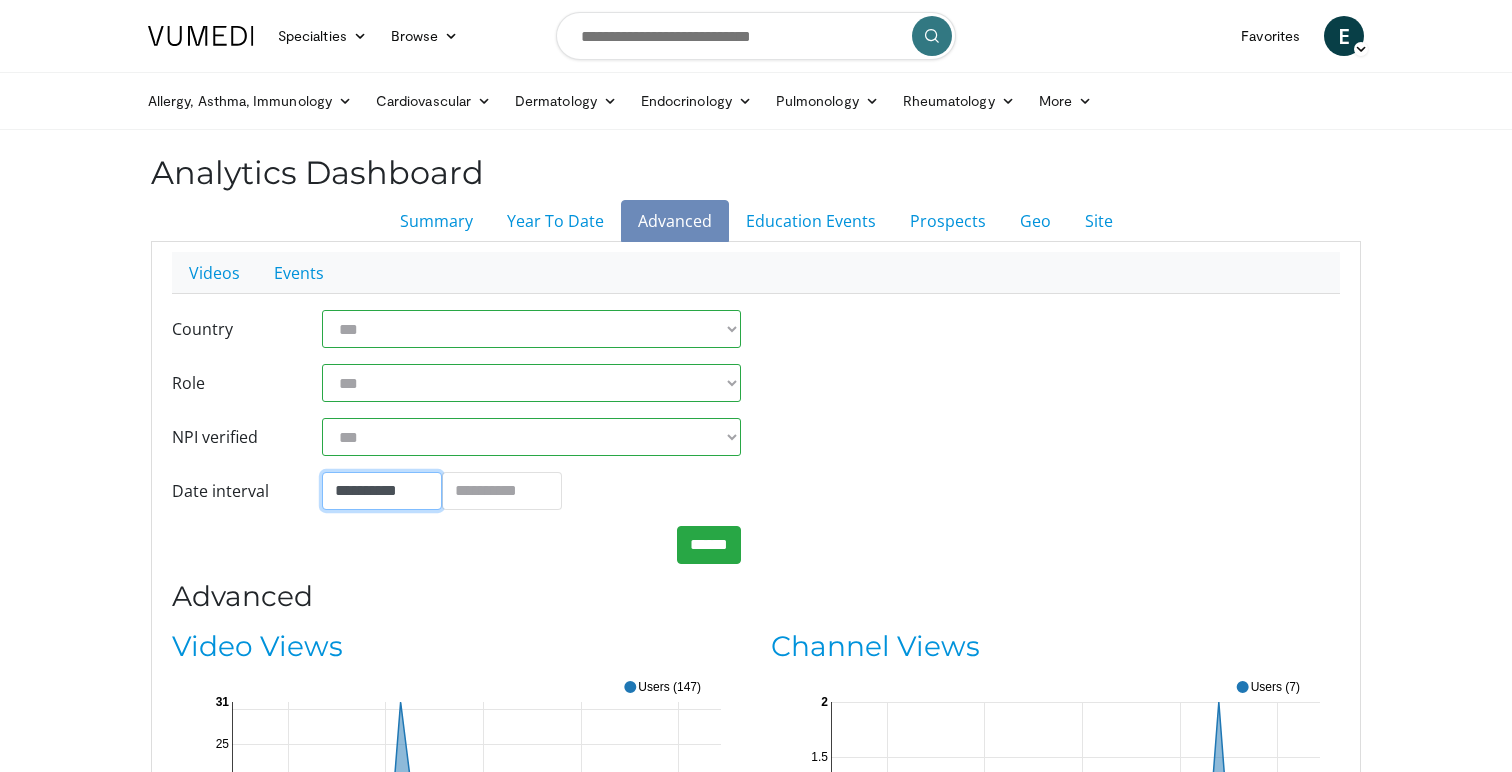 click on "**********" at bounding box center [382, 491] 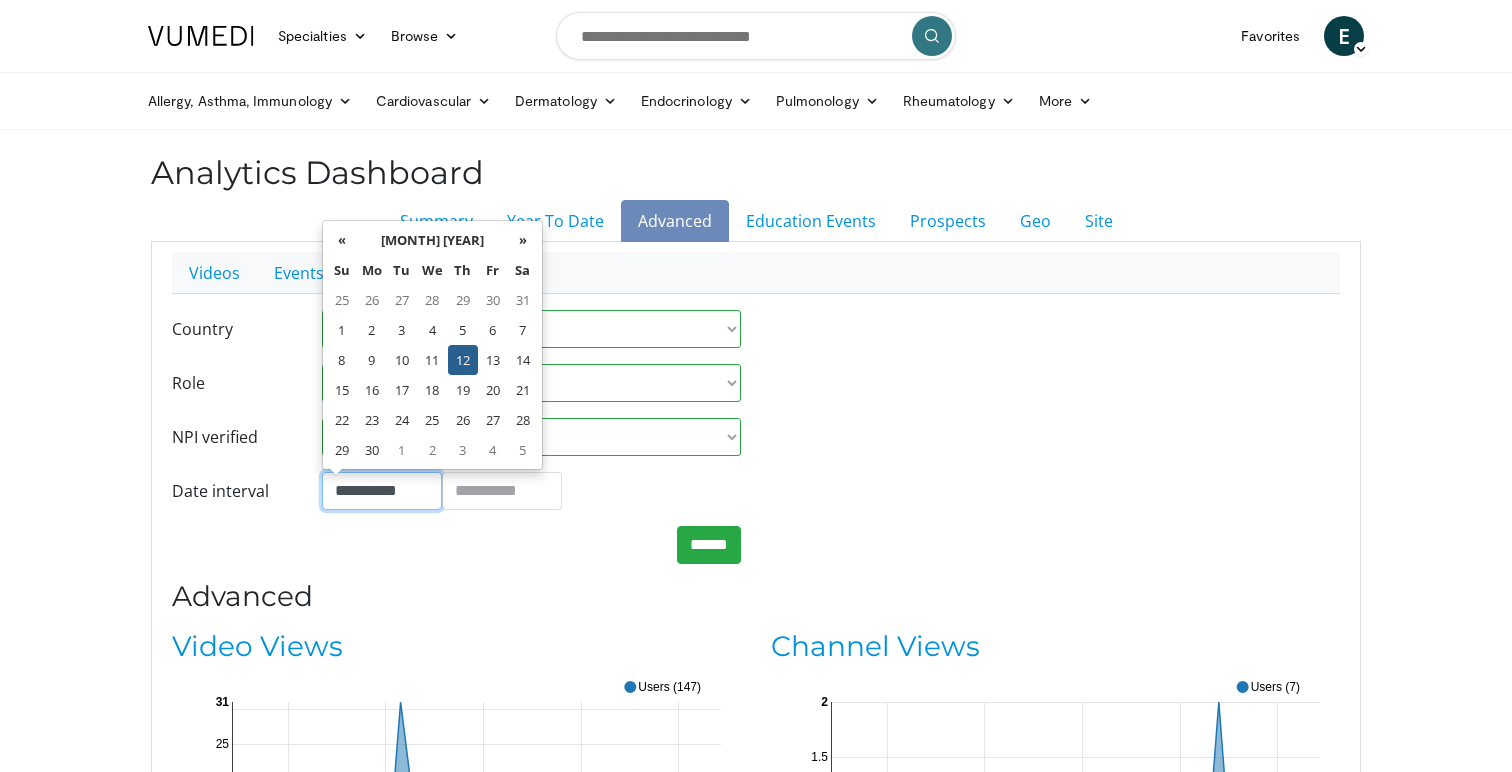 click on "**********" at bounding box center (382, 491) 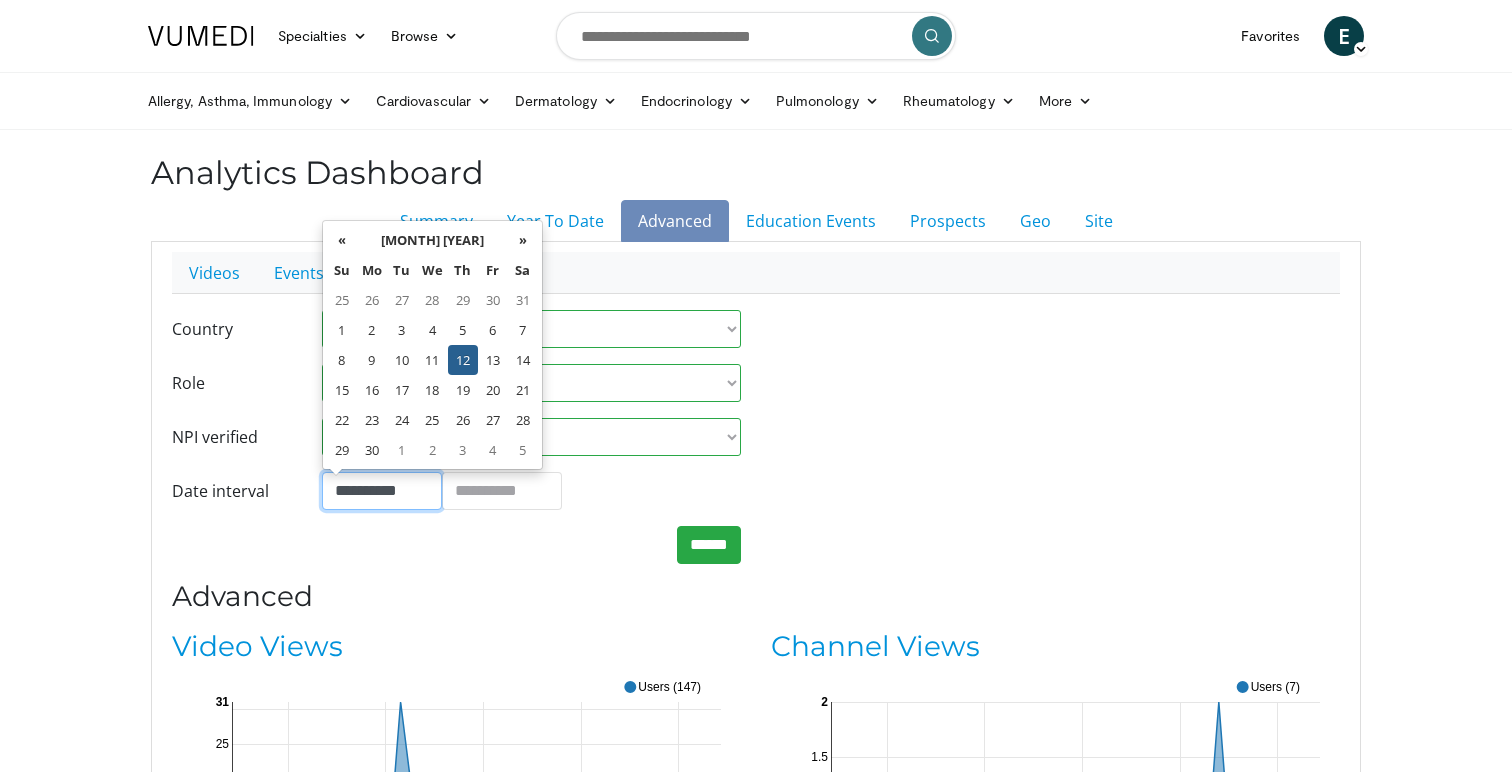 click on "**********" at bounding box center (382, 491) 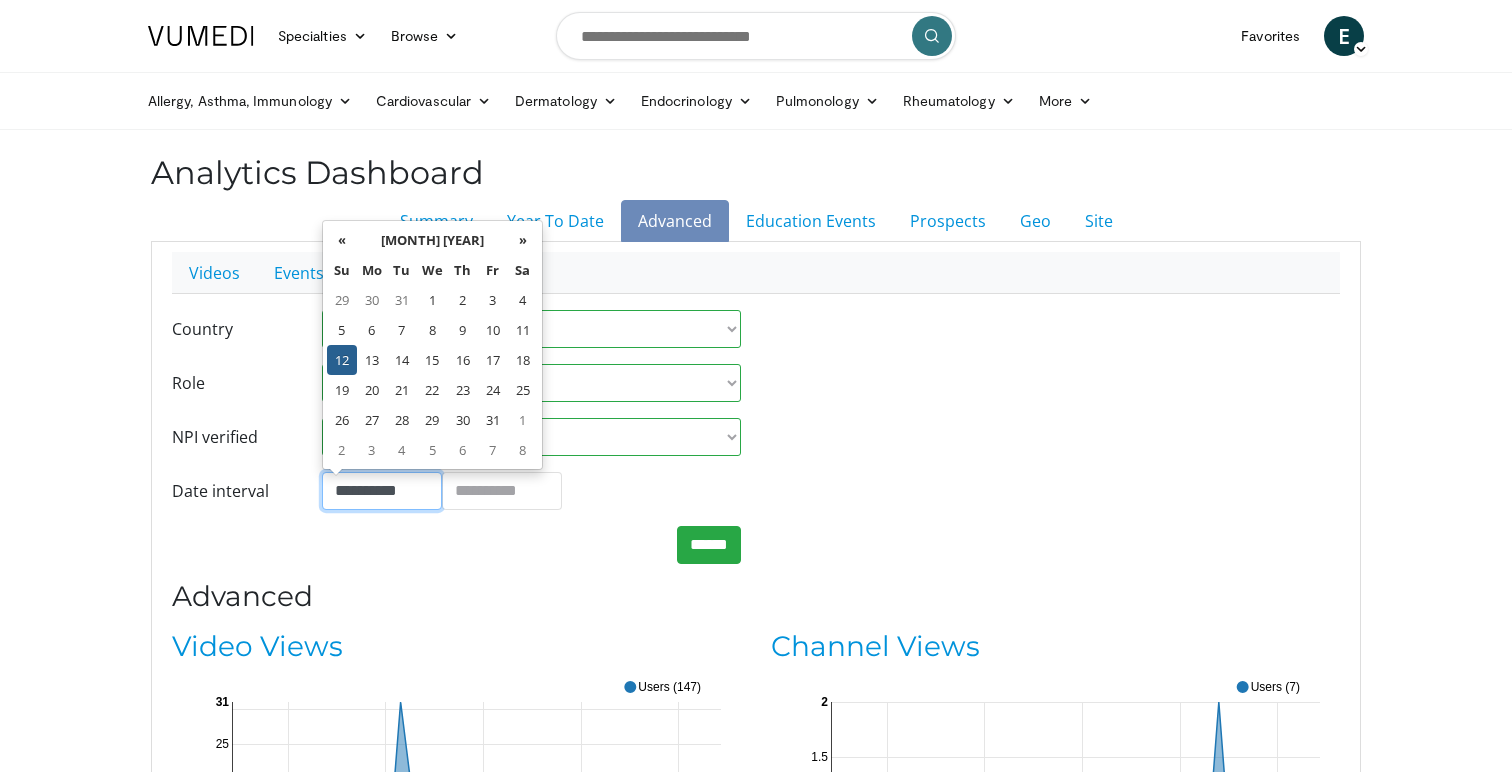 click on "**********" at bounding box center (382, 491) 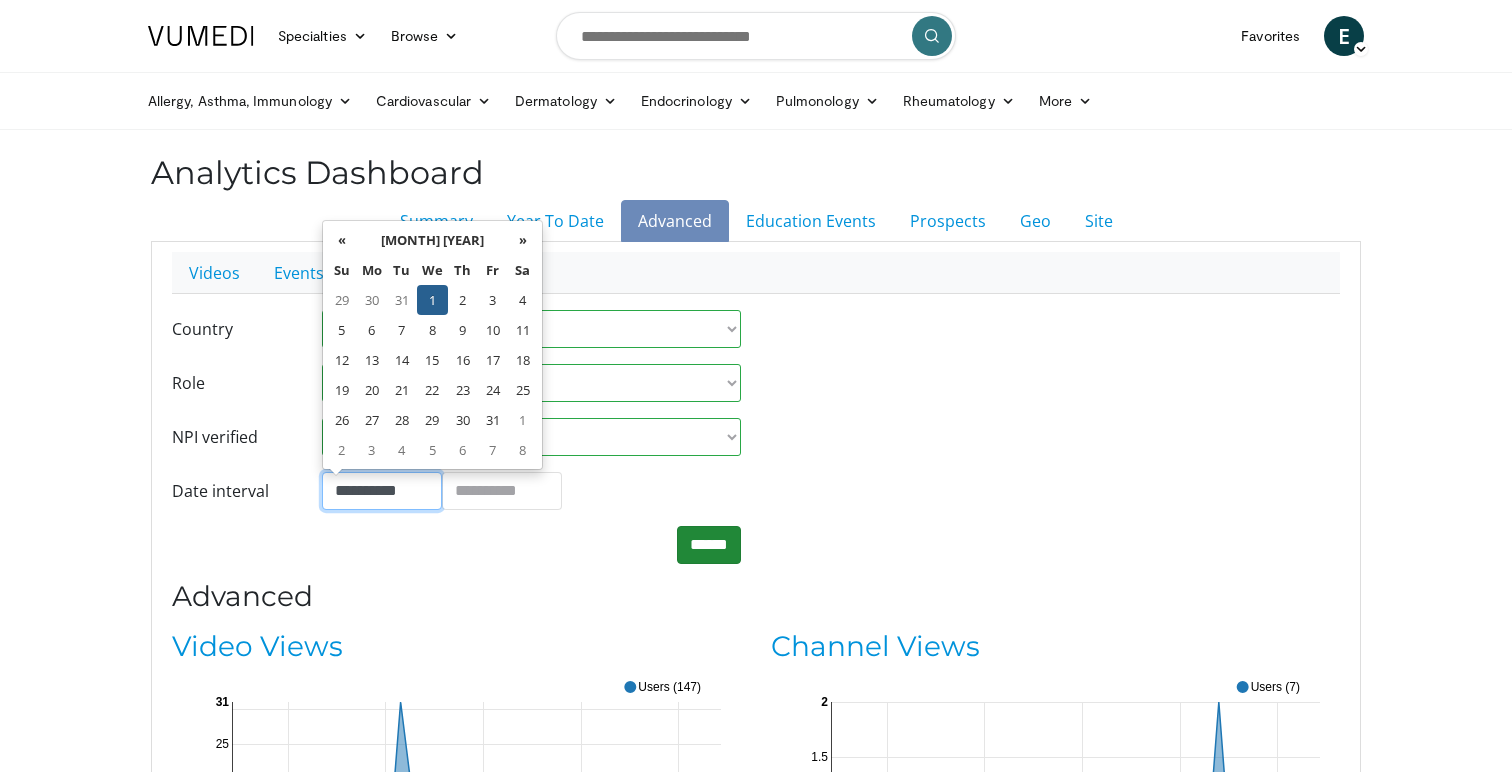 type on "**********" 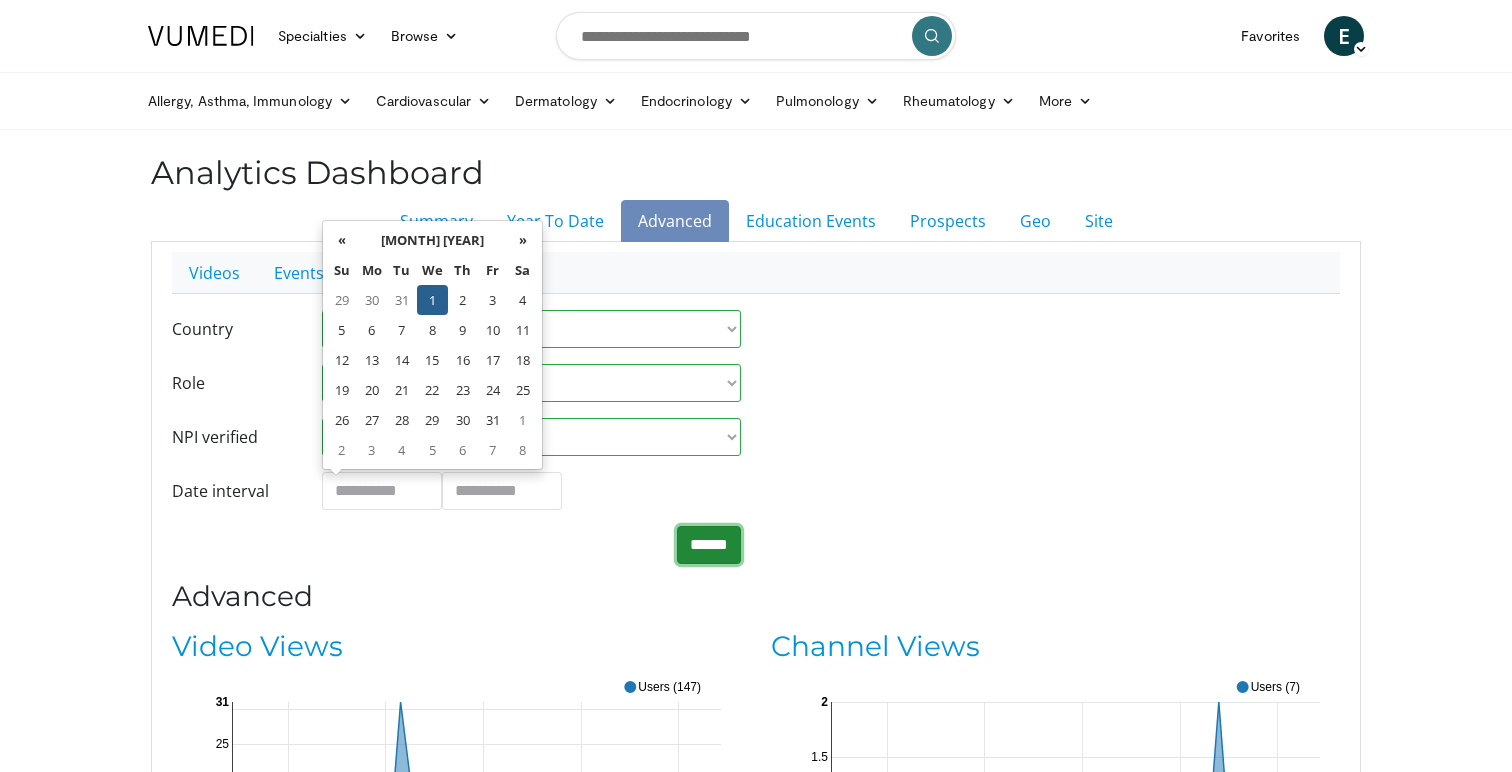 click on "******" at bounding box center (709, 545) 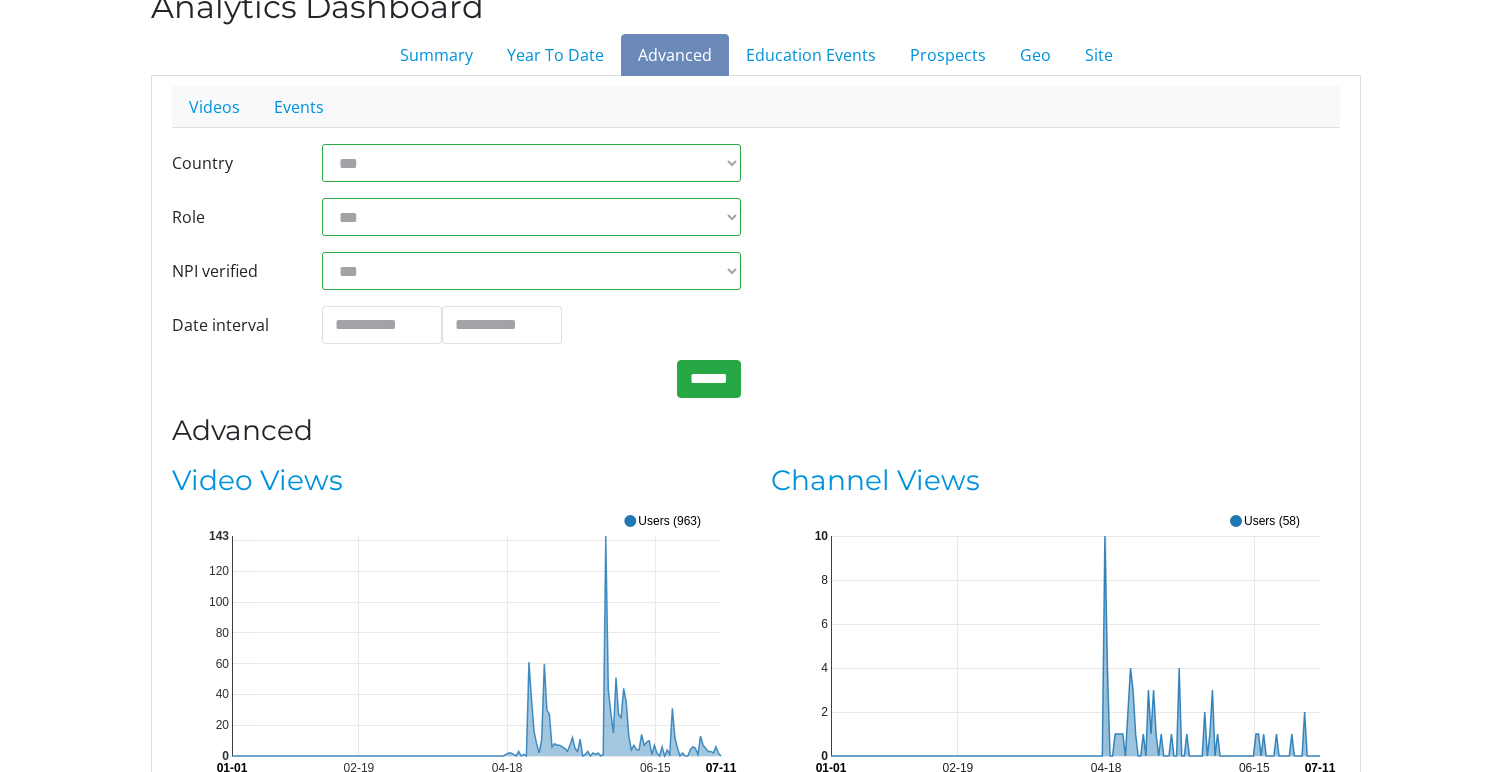 scroll, scrollTop: 318, scrollLeft: 0, axis: vertical 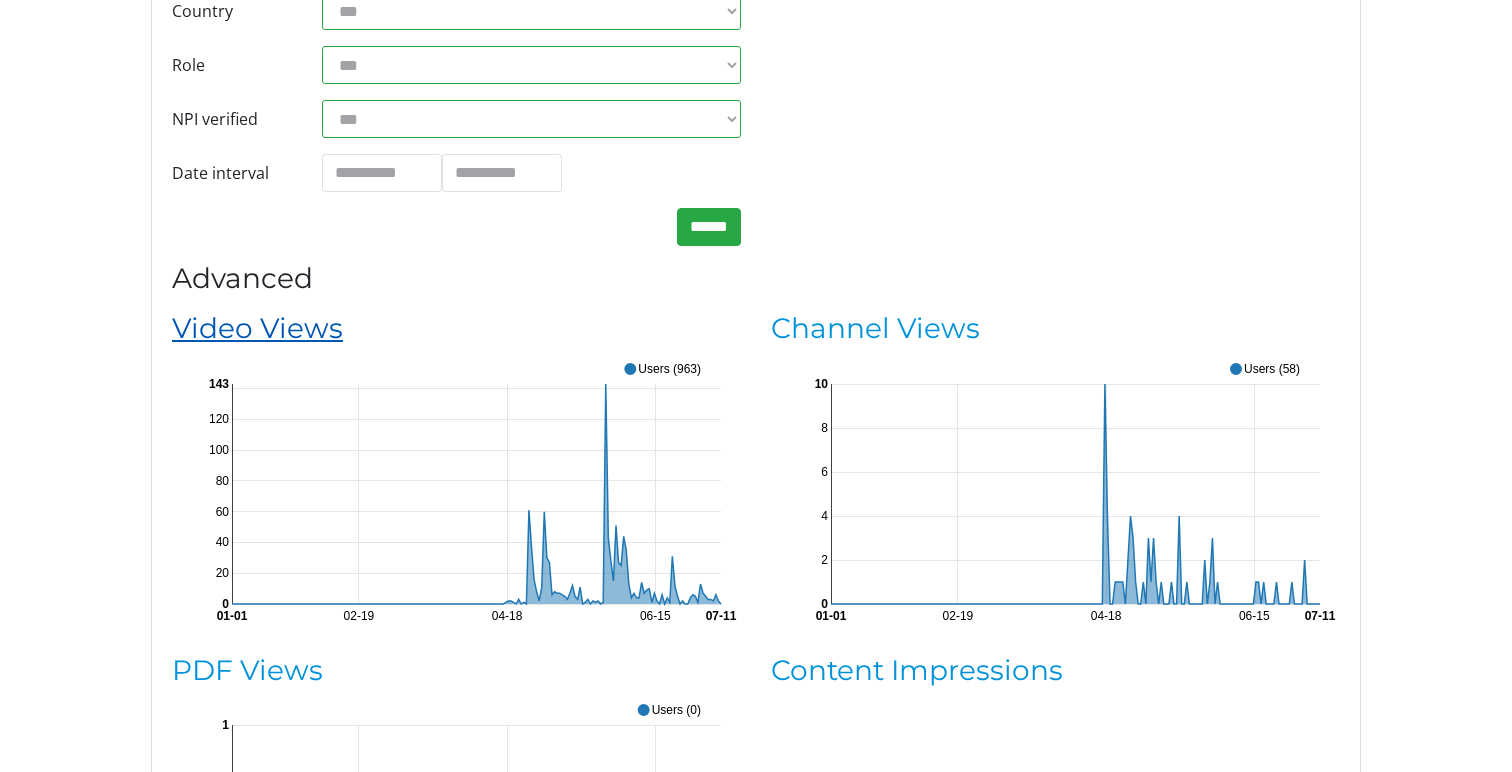 click on "Video Views" at bounding box center (257, 328) 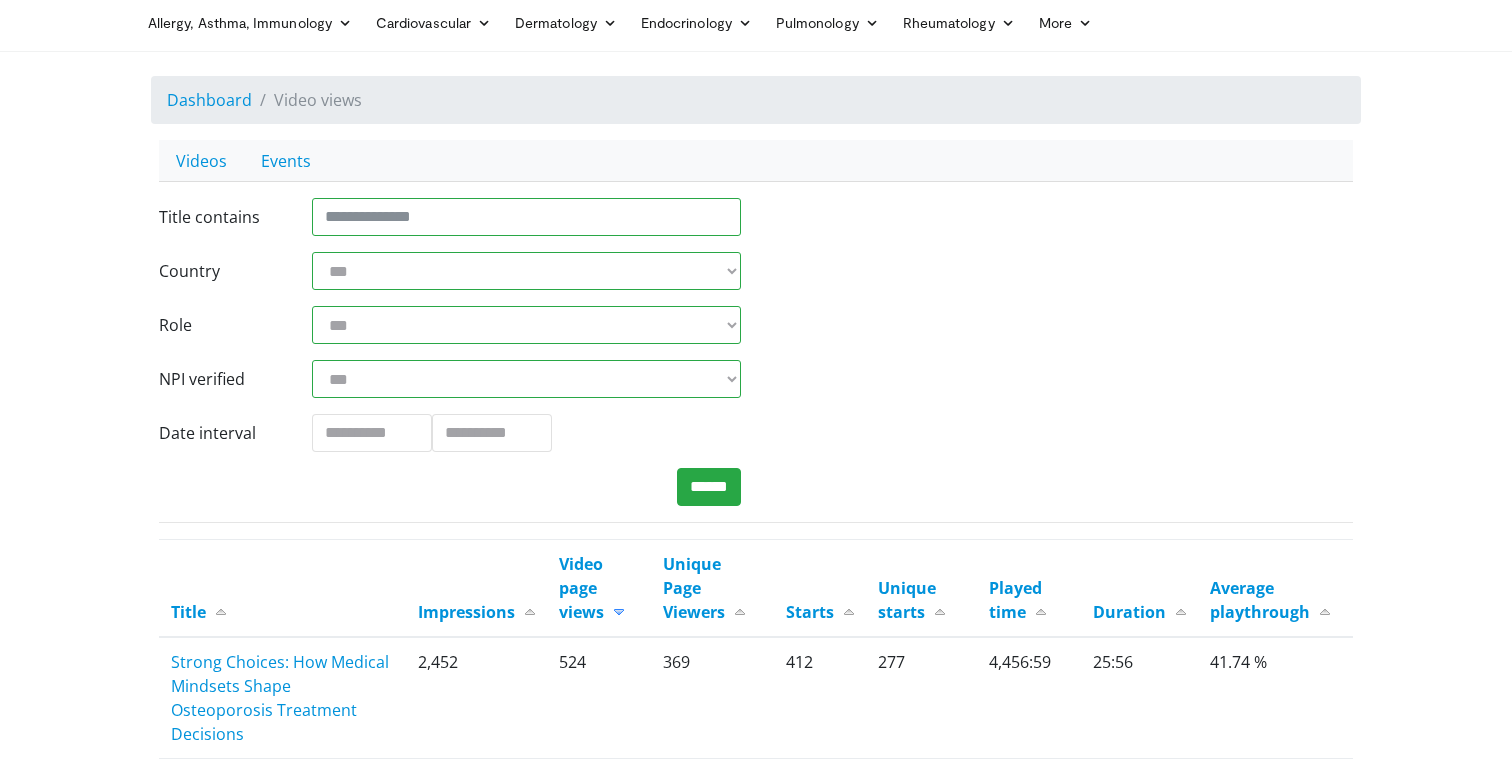 scroll, scrollTop: 0, scrollLeft: 0, axis: both 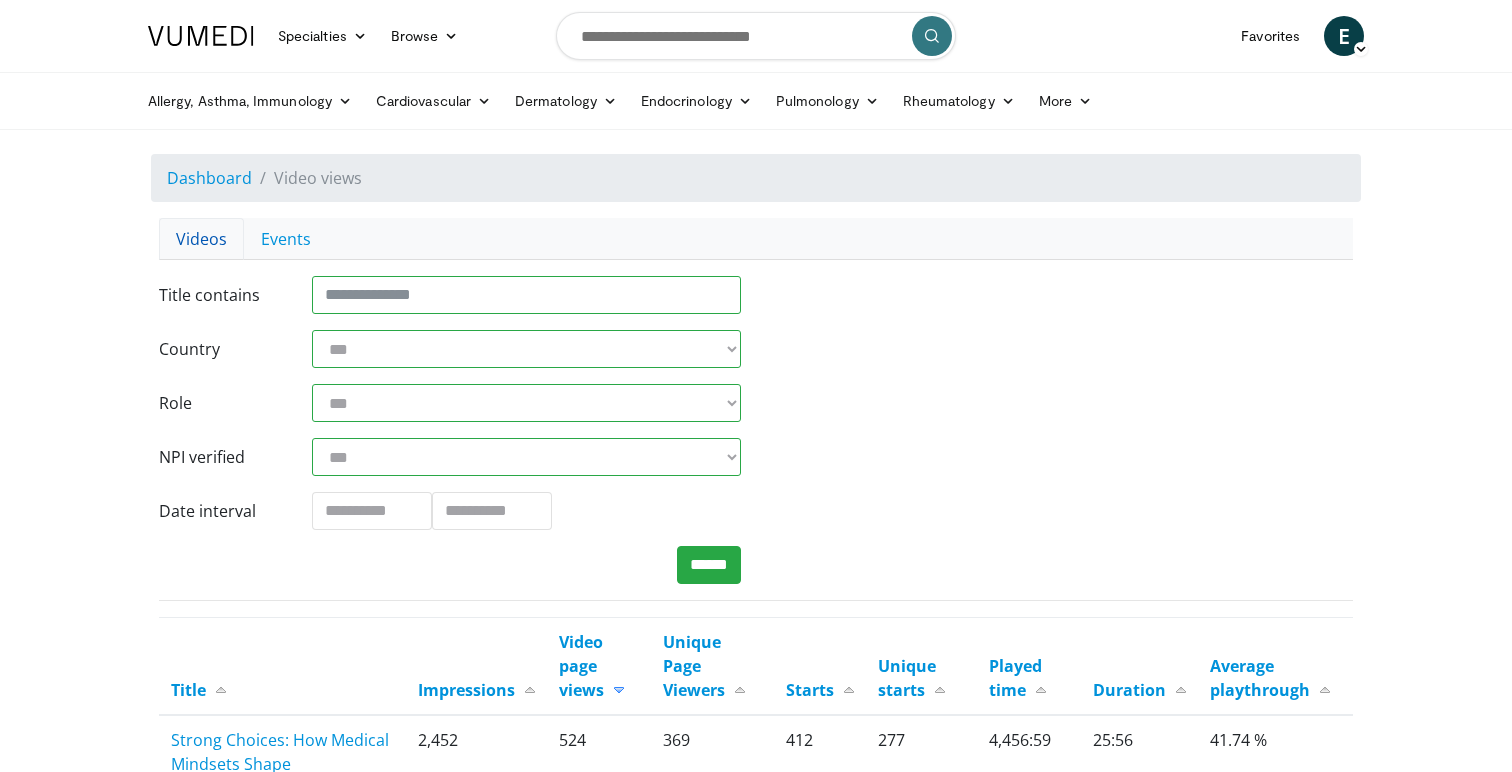 click on "Videos" at bounding box center [201, 239] 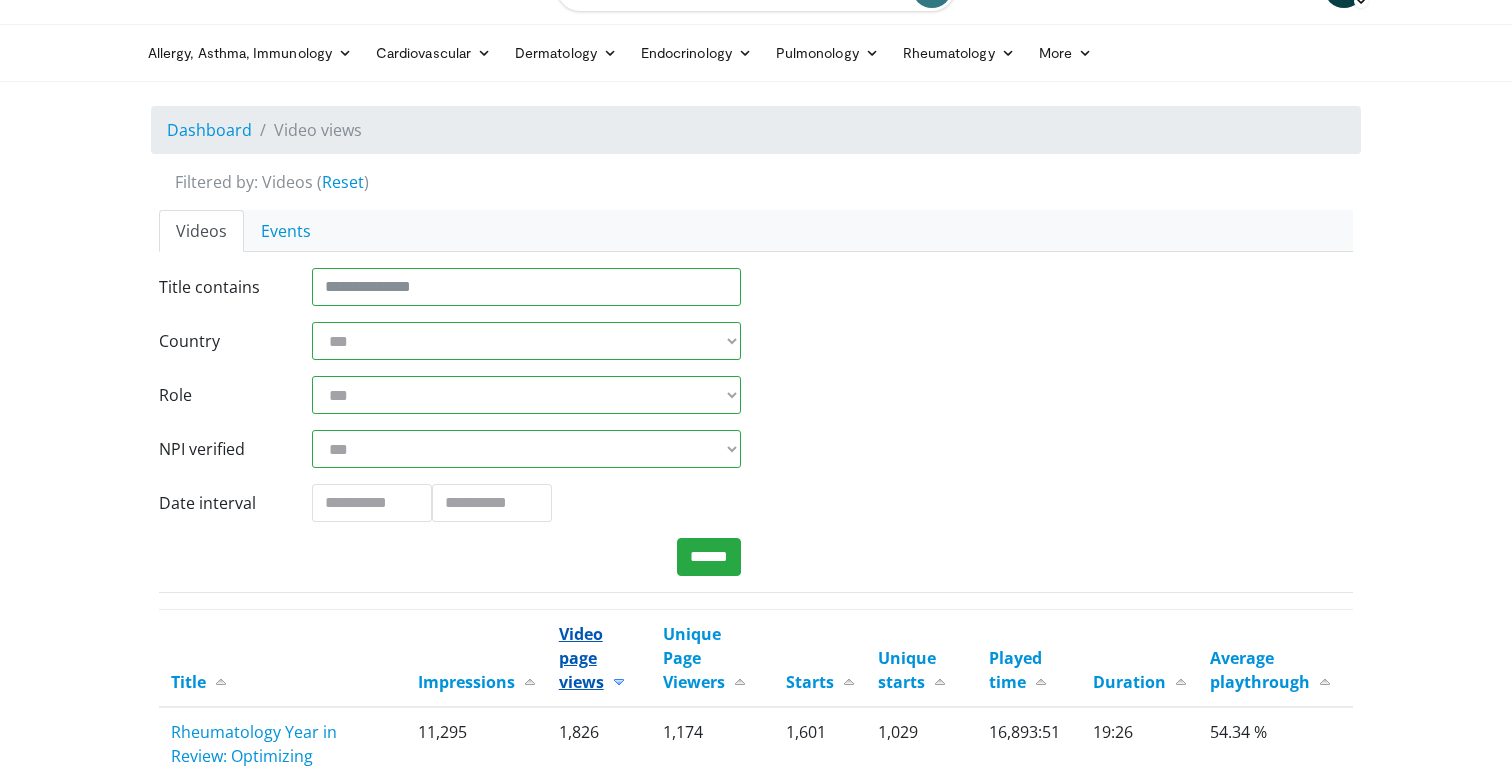 scroll, scrollTop: 0, scrollLeft: 0, axis: both 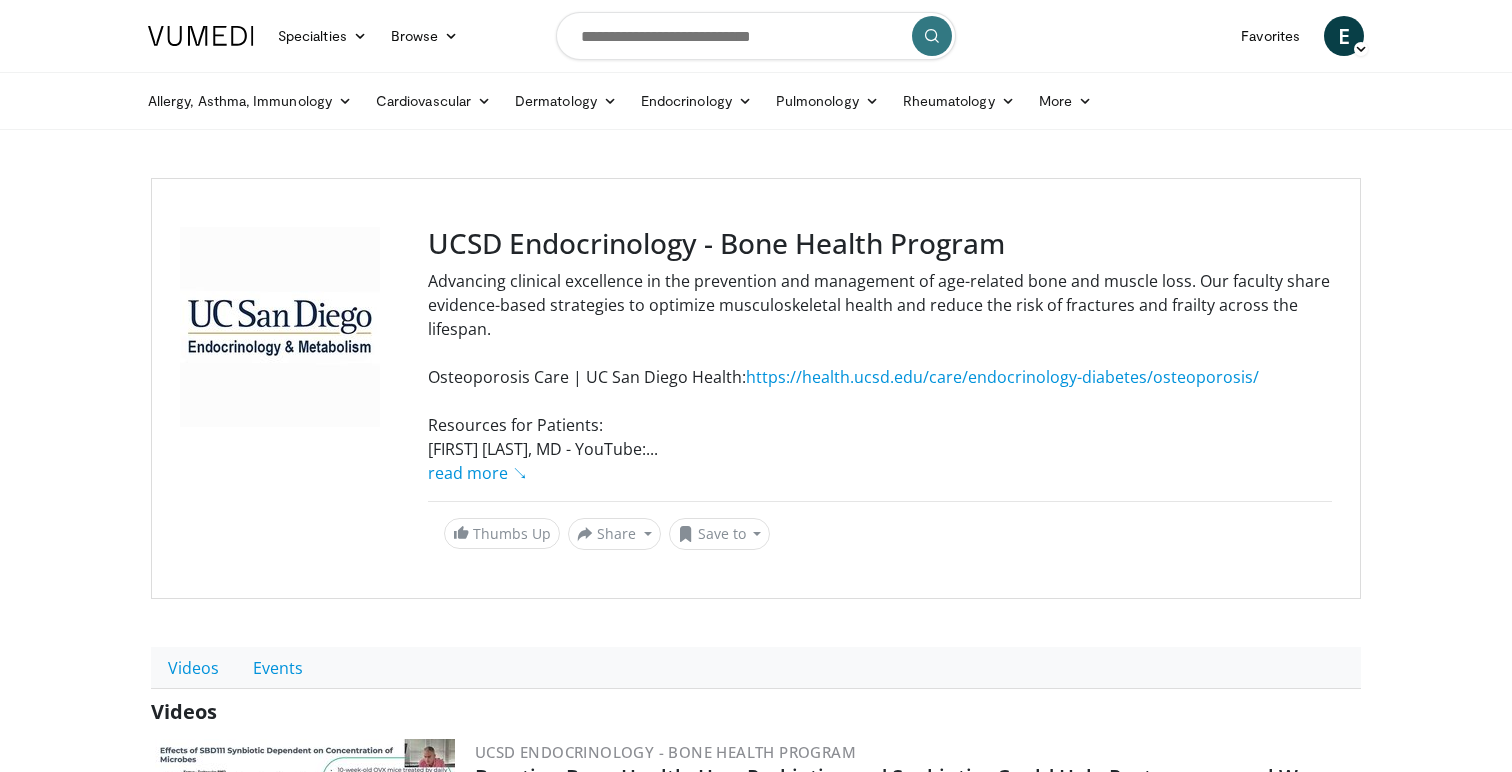 click at bounding box center [756, 36] 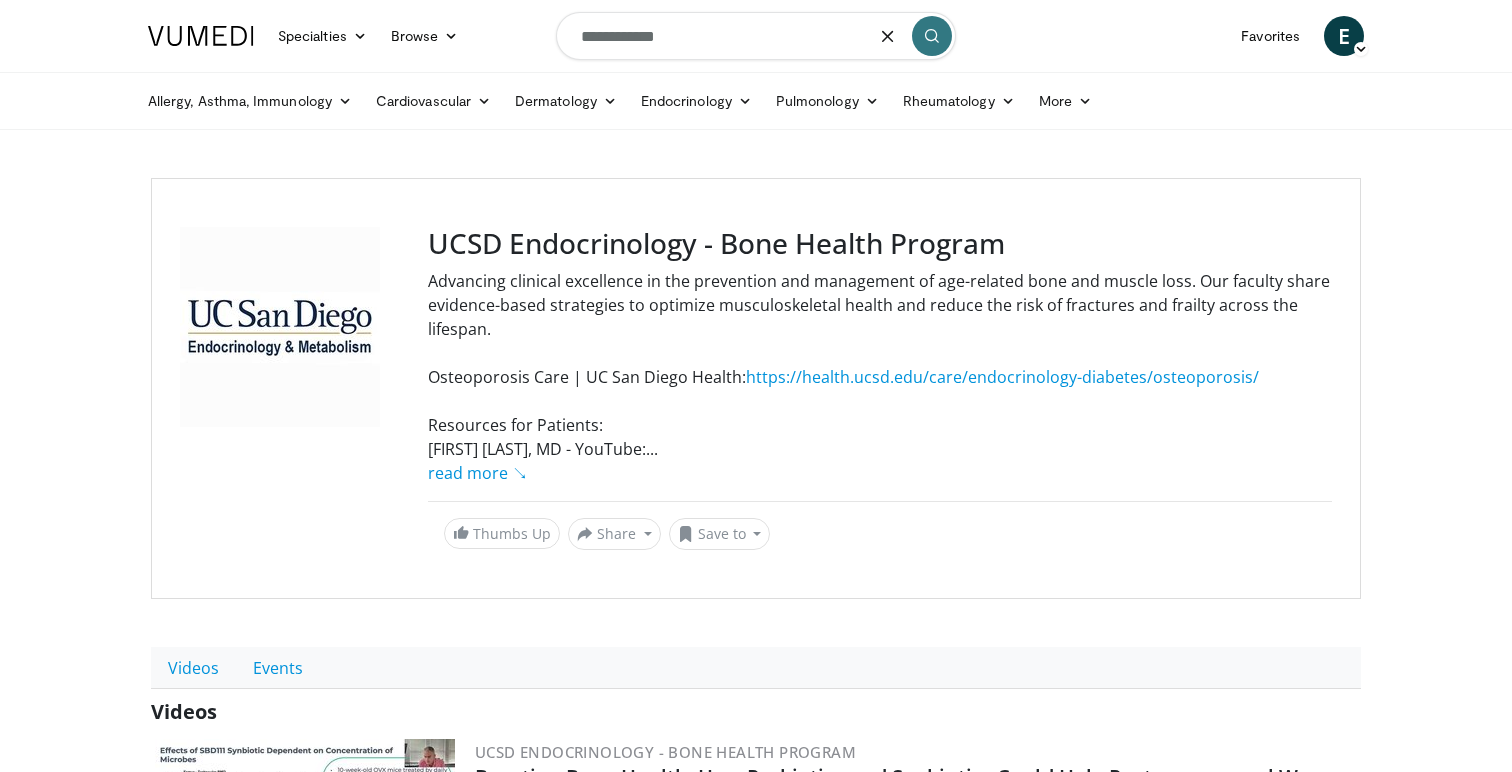 scroll, scrollTop: 4, scrollLeft: 0, axis: vertical 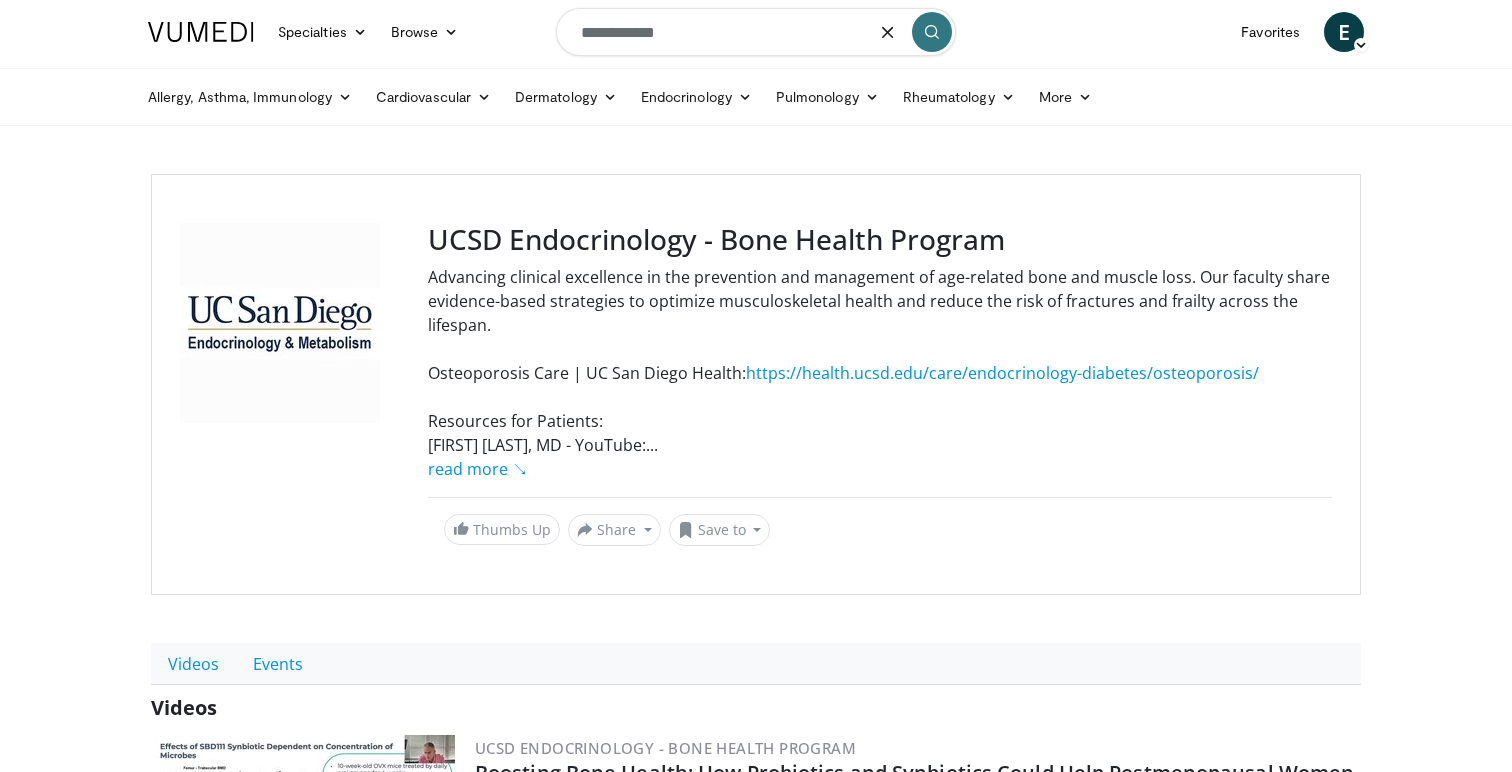 type on "**********" 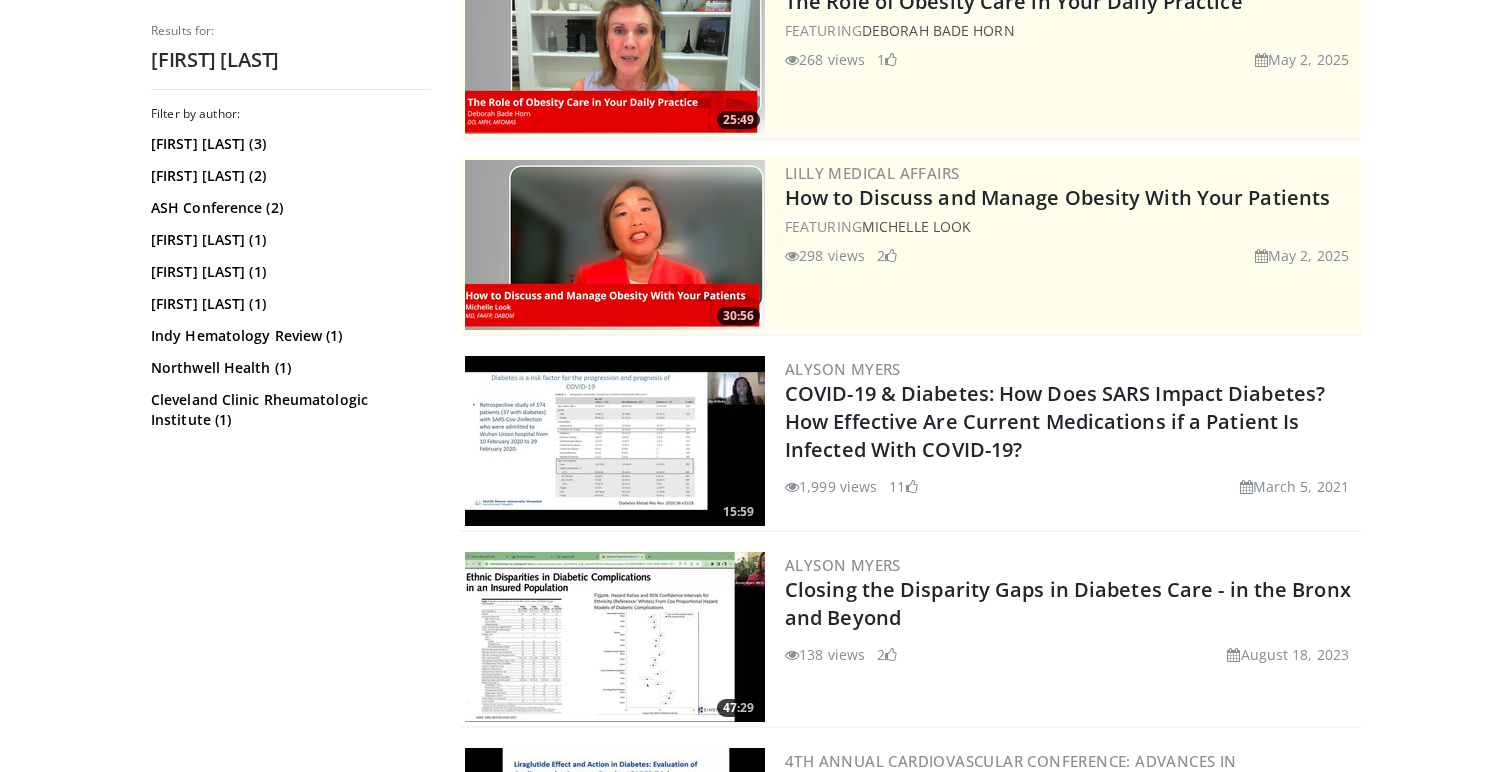 scroll, scrollTop: 267, scrollLeft: 0, axis: vertical 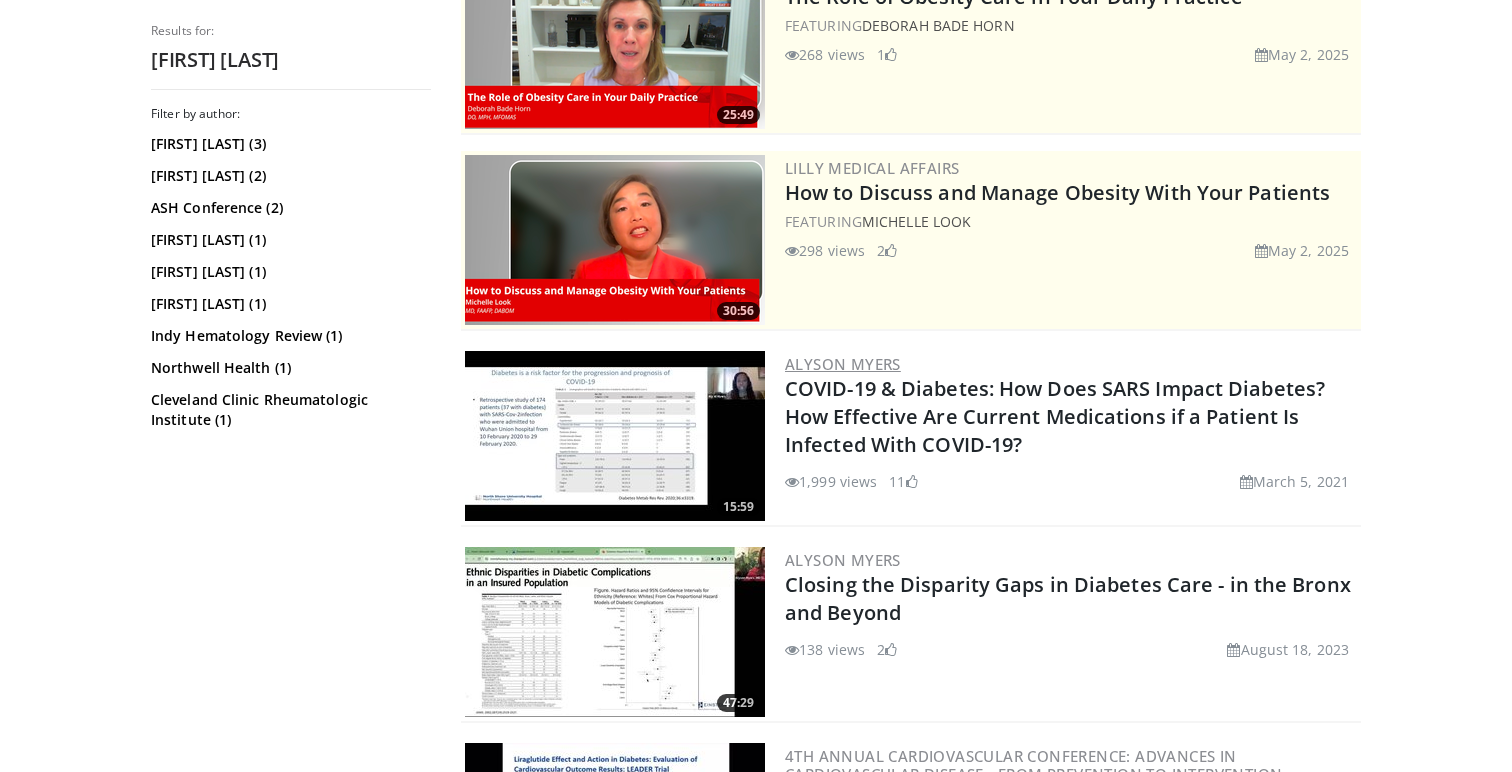 click on "Alyson Myers" at bounding box center (843, 364) 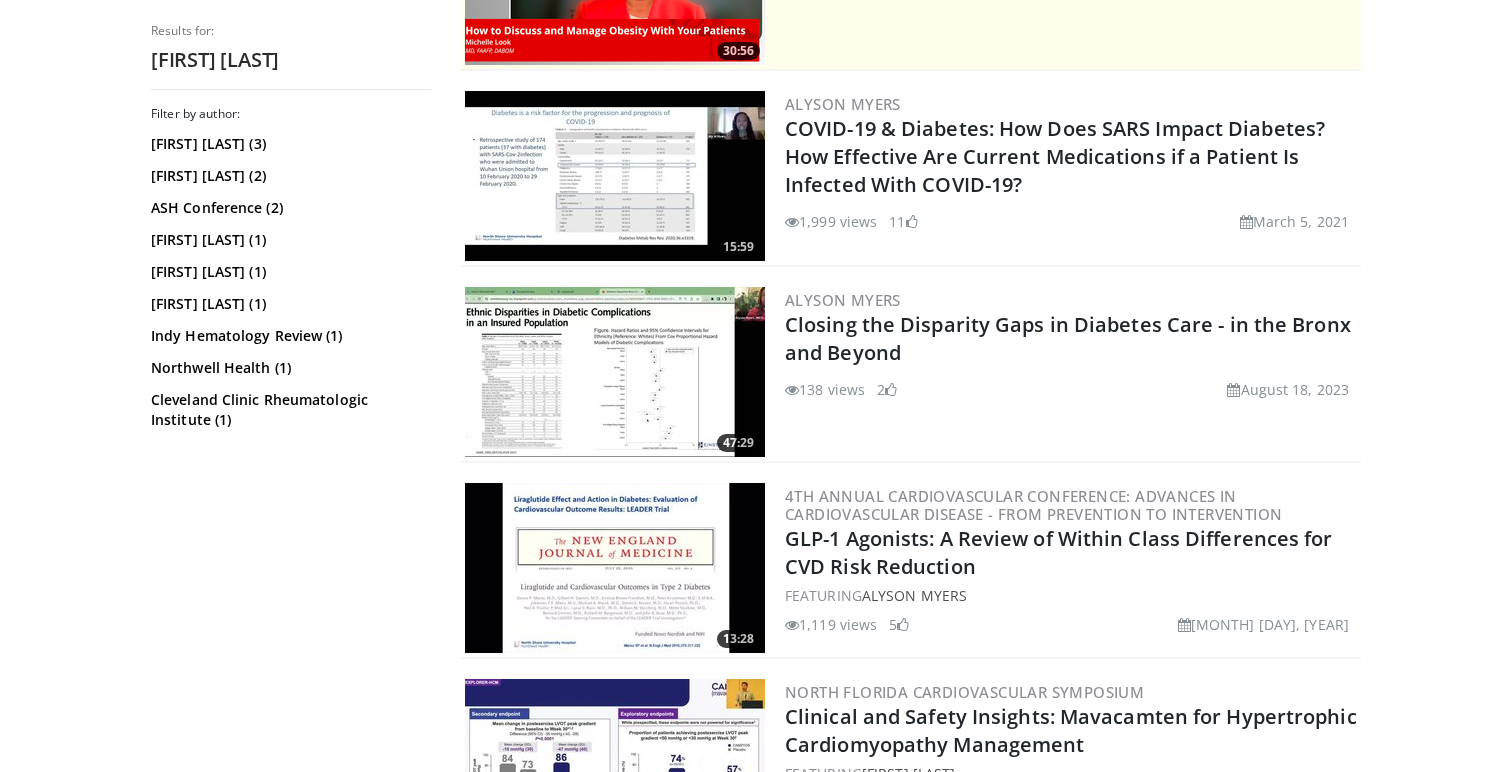 scroll, scrollTop: 556, scrollLeft: 0, axis: vertical 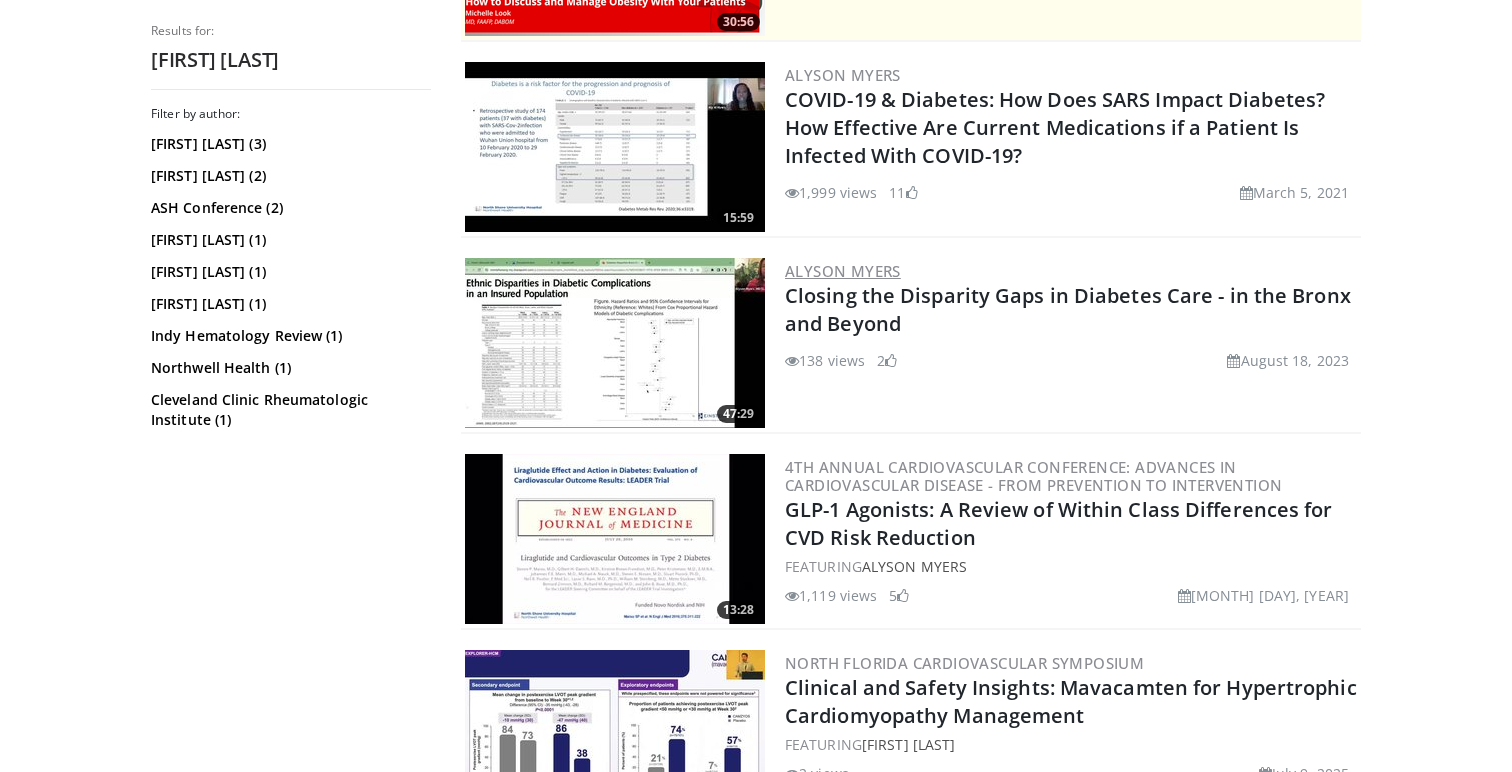 click on "Alyson Myers" at bounding box center [843, 271] 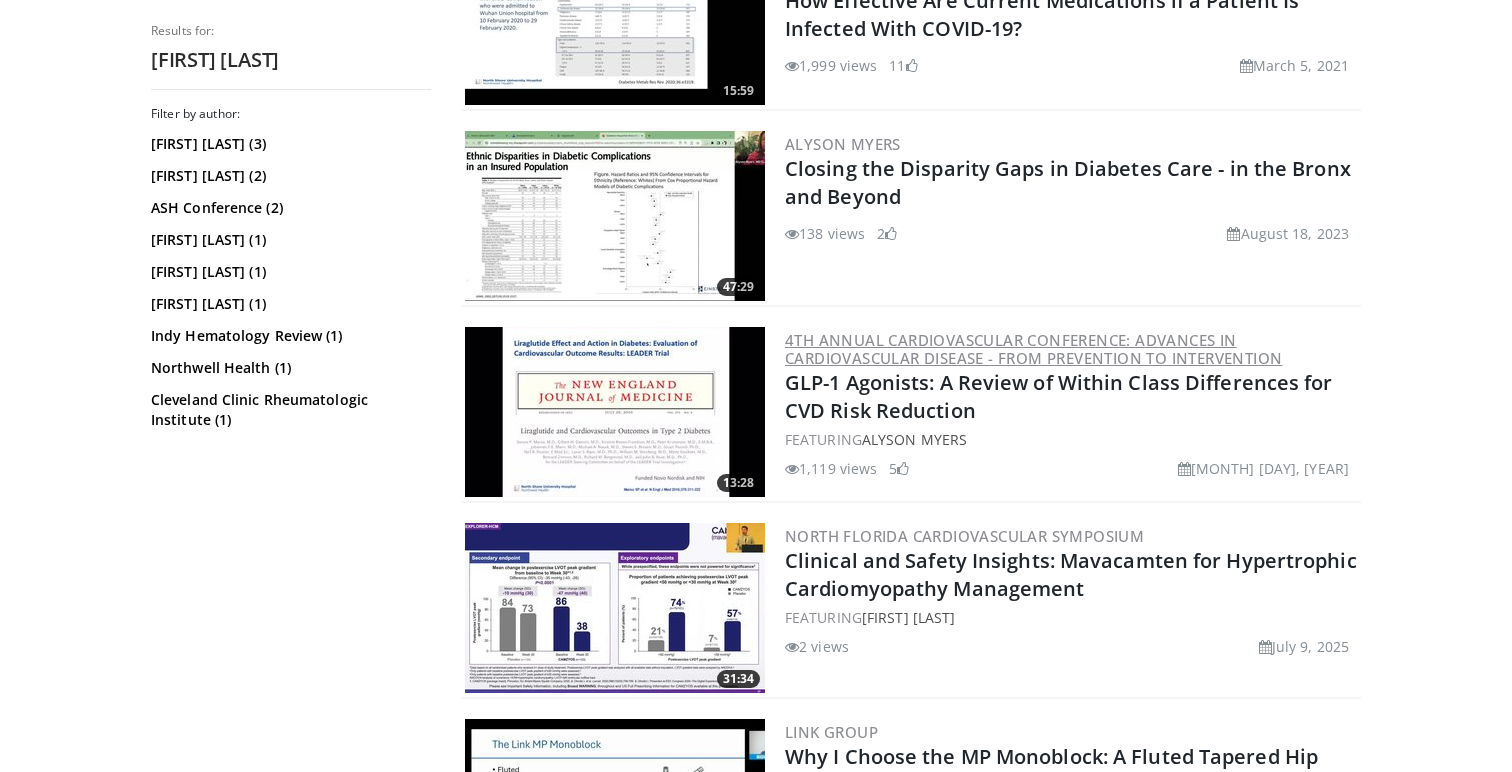scroll, scrollTop: 691, scrollLeft: 0, axis: vertical 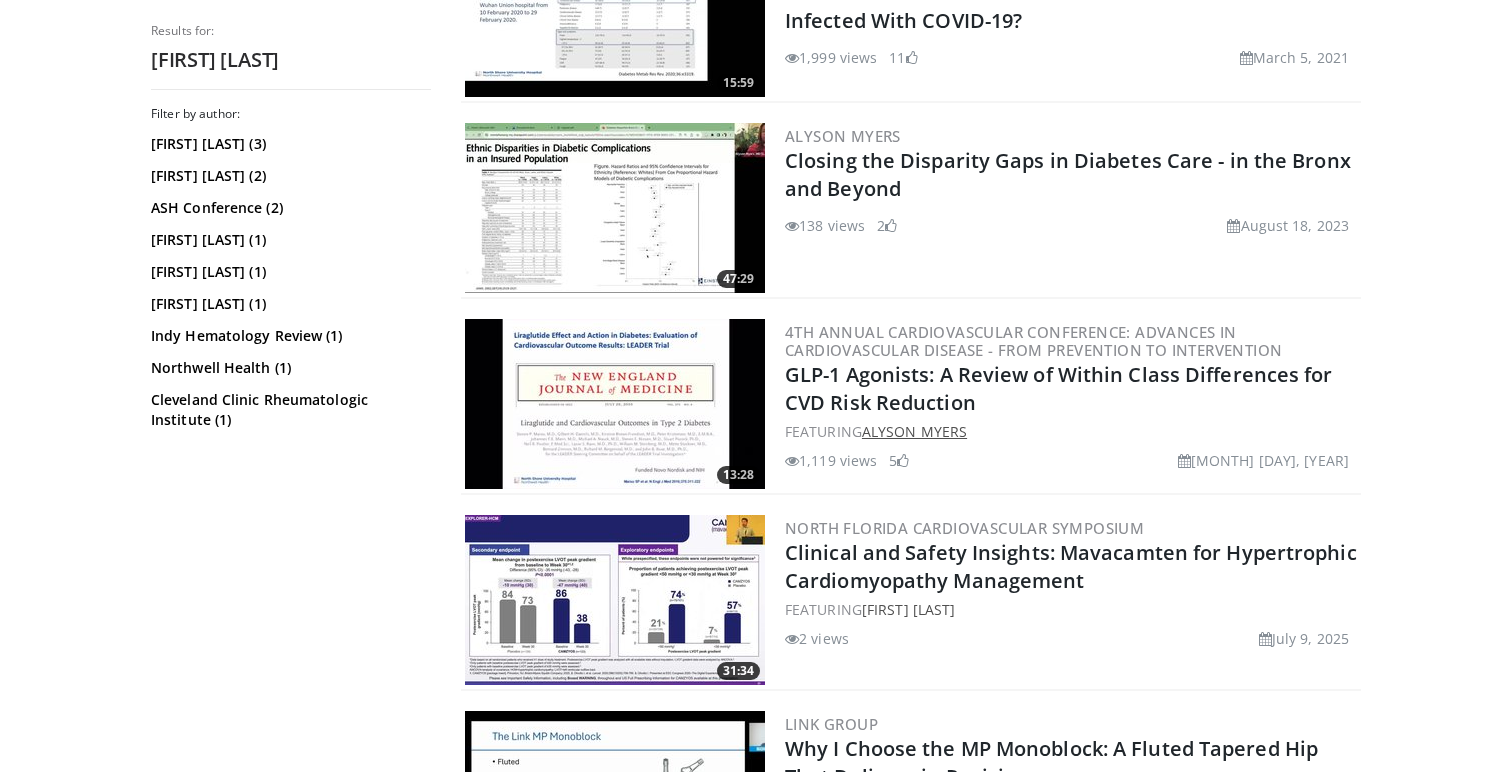 click on "Alyson Myers" at bounding box center [914, 431] 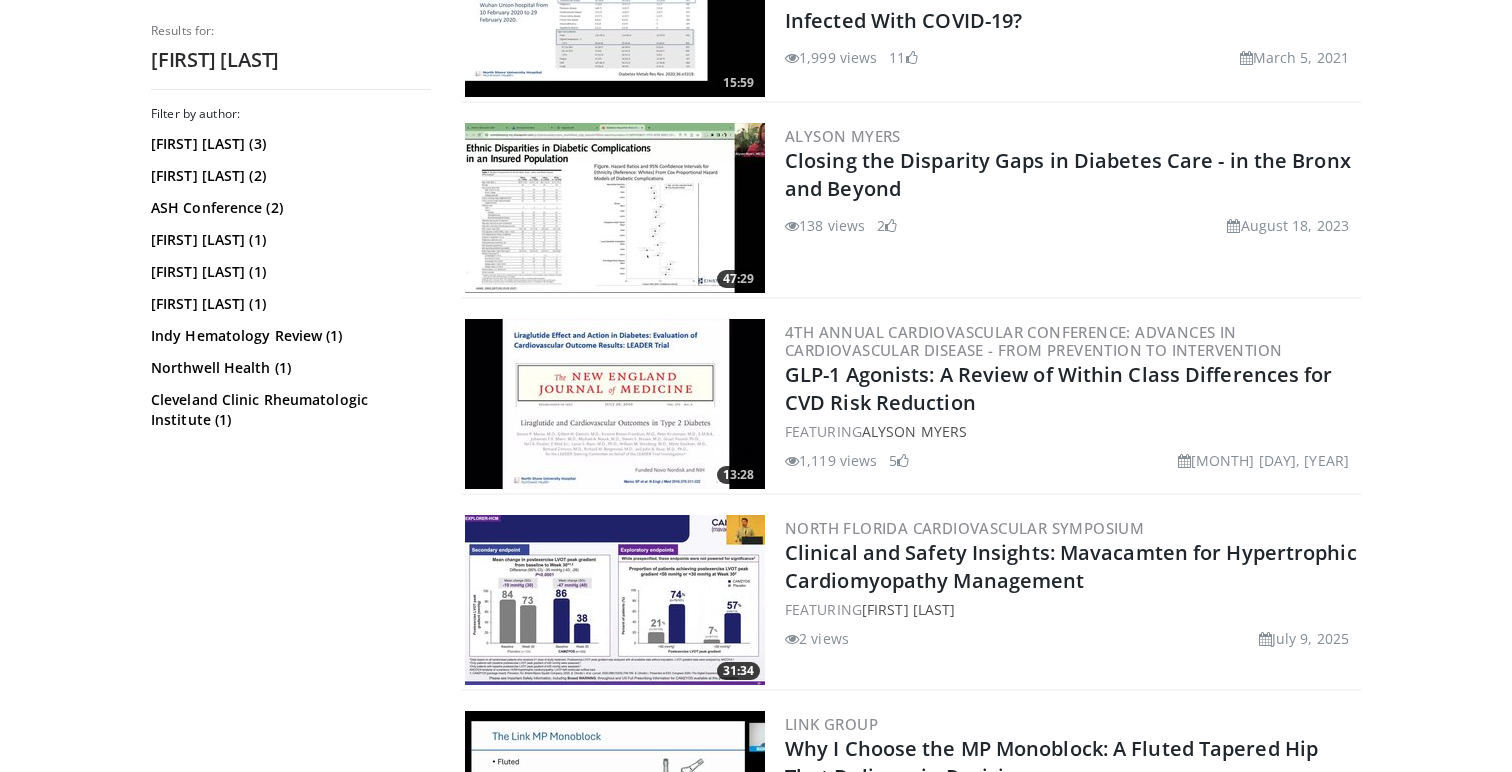 drag, startPoint x: 906, startPoint y: 191, endPoint x: 780, endPoint y: 168, distance: 128.082 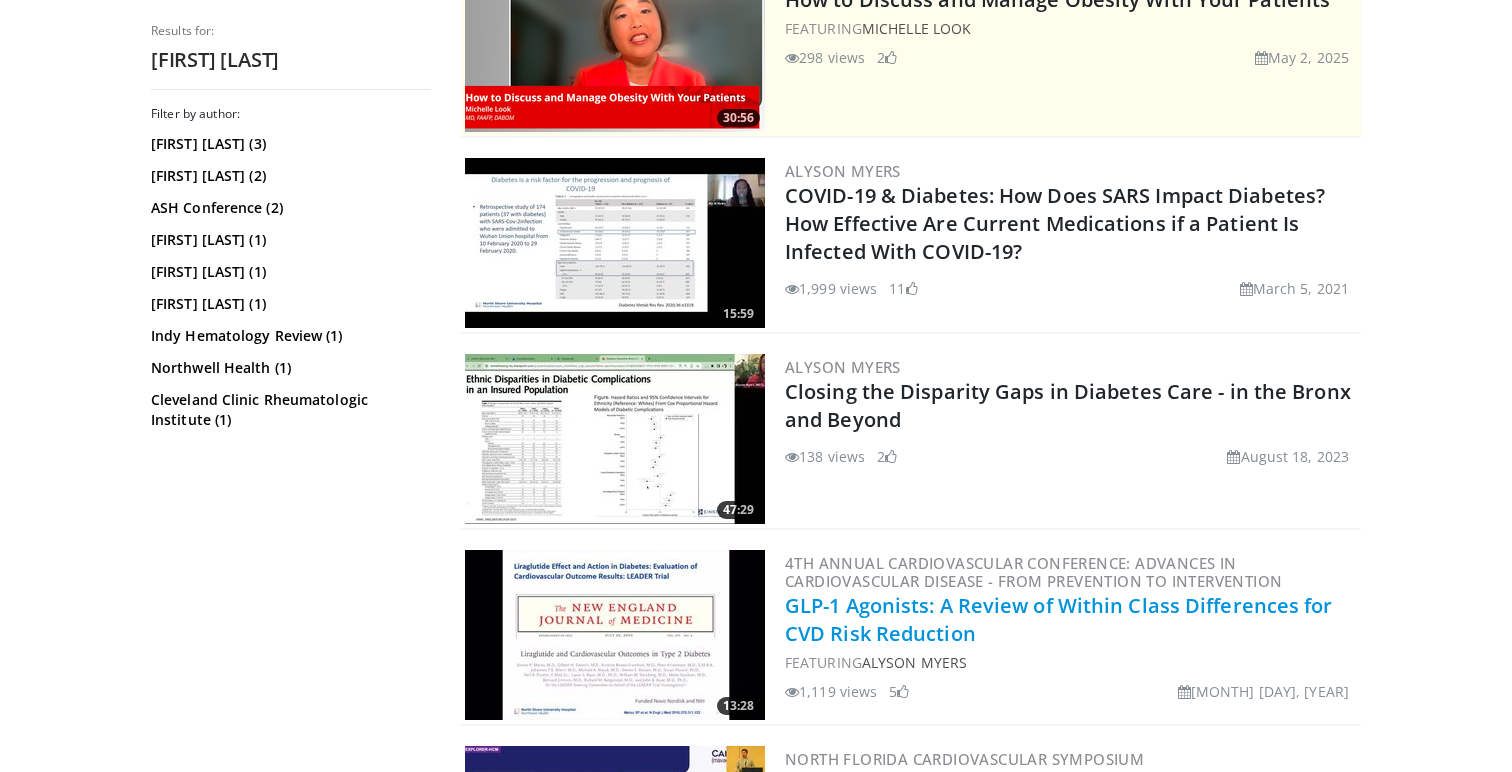 scroll, scrollTop: 448, scrollLeft: 0, axis: vertical 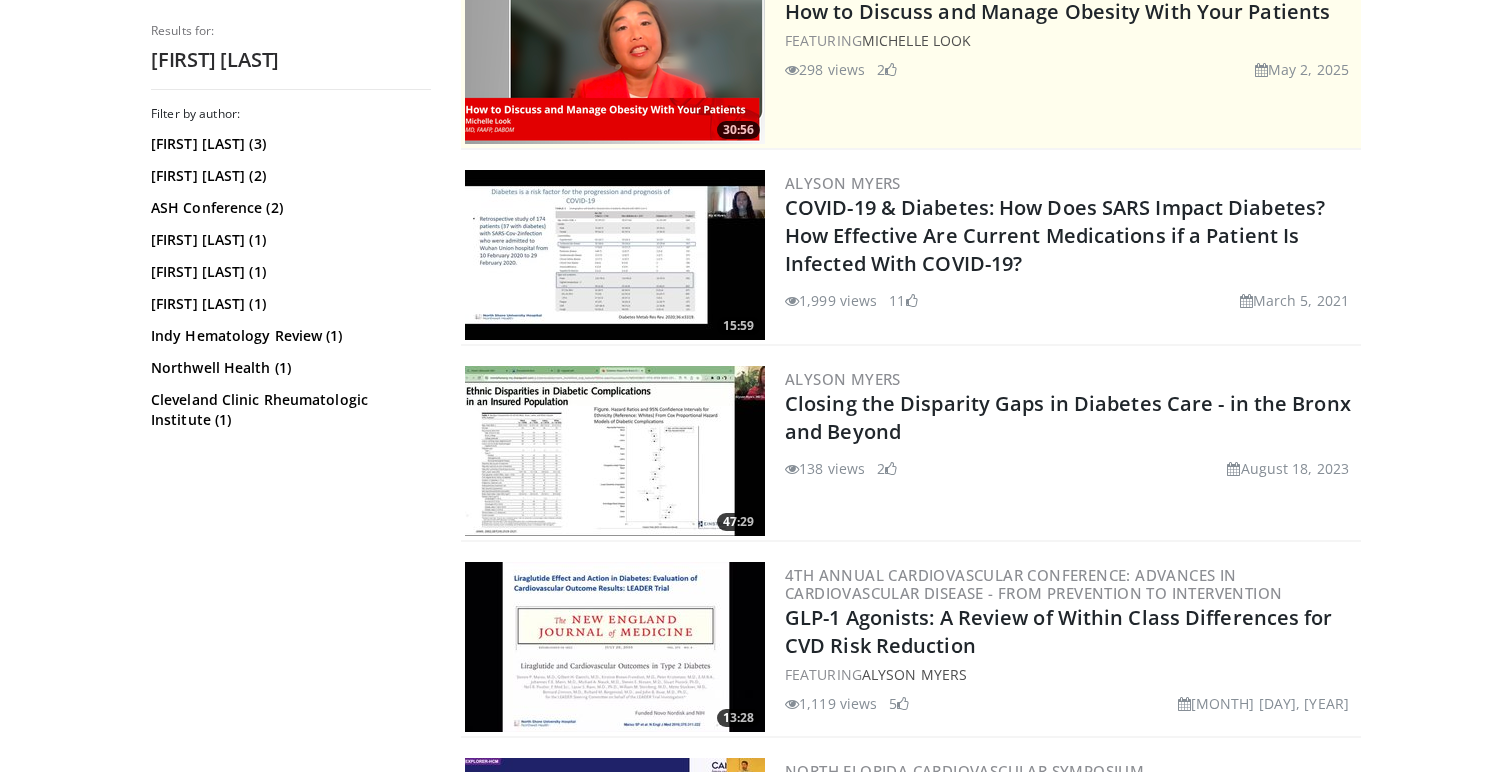 drag, startPoint x: 1074, startPoint y: 259, endPoint x: 777, endPoint y: 213, distance: 300.54117 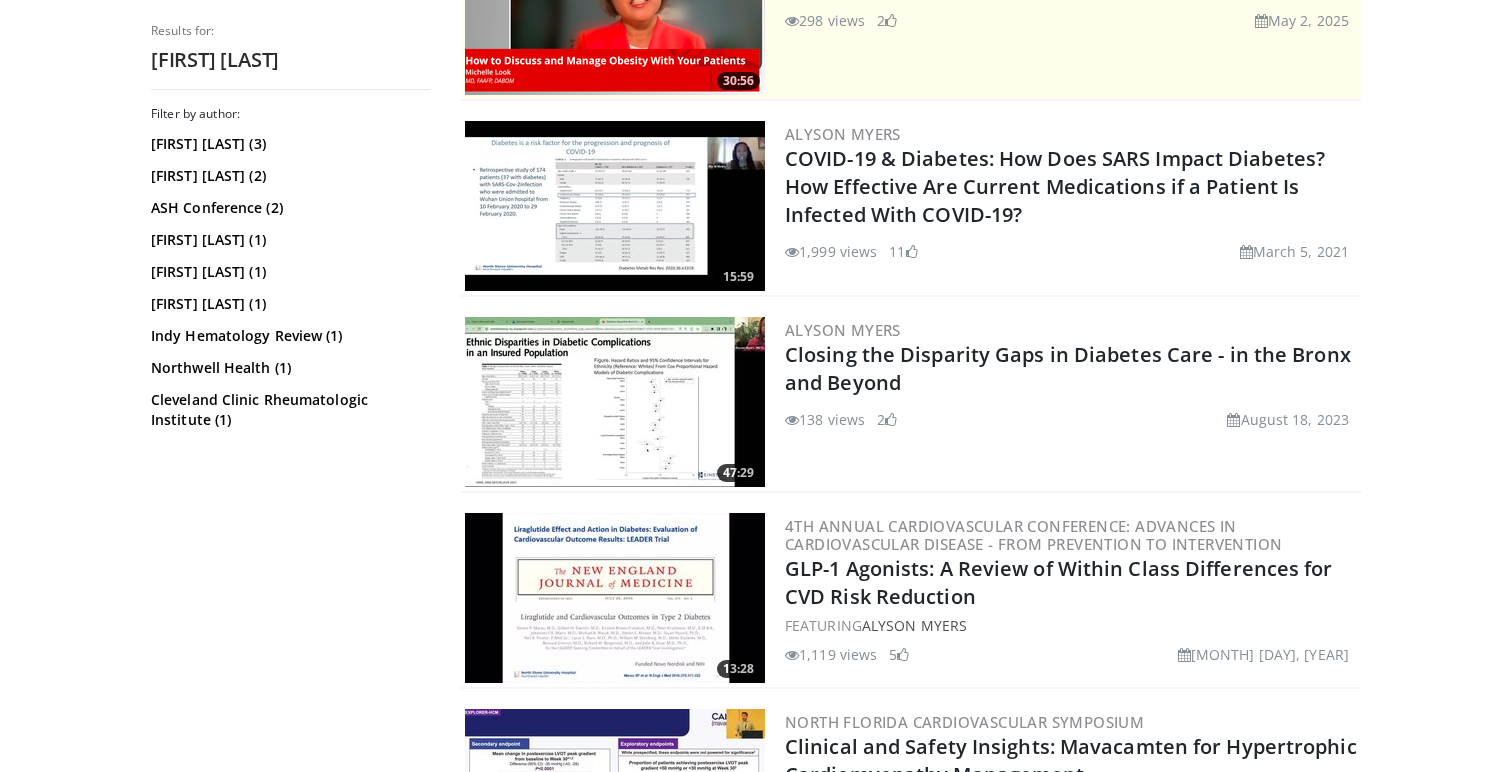 scroll, scrollTop: 0, scrollLeft: 0, axis: both 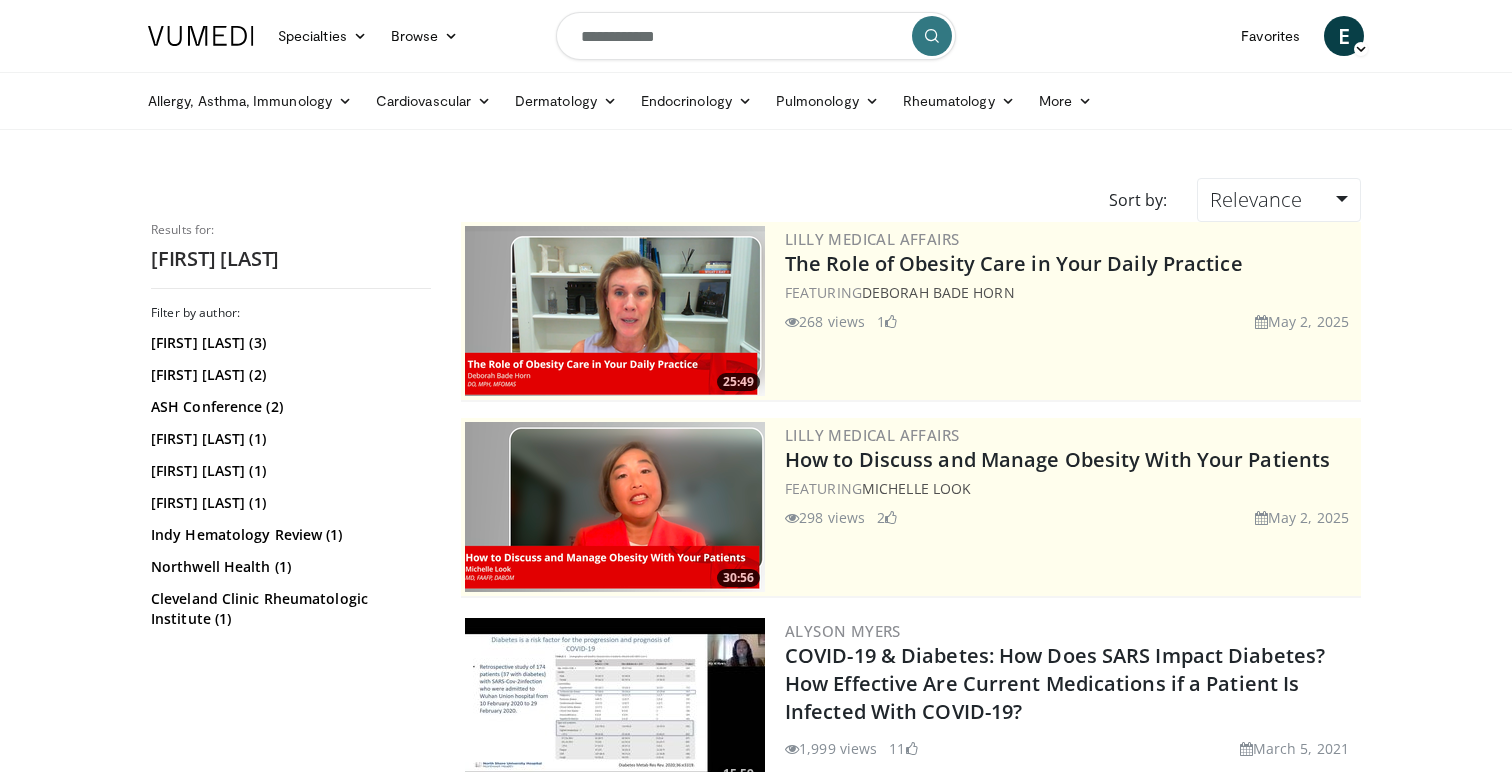 click on "**********" at bounding box center [756, 36] 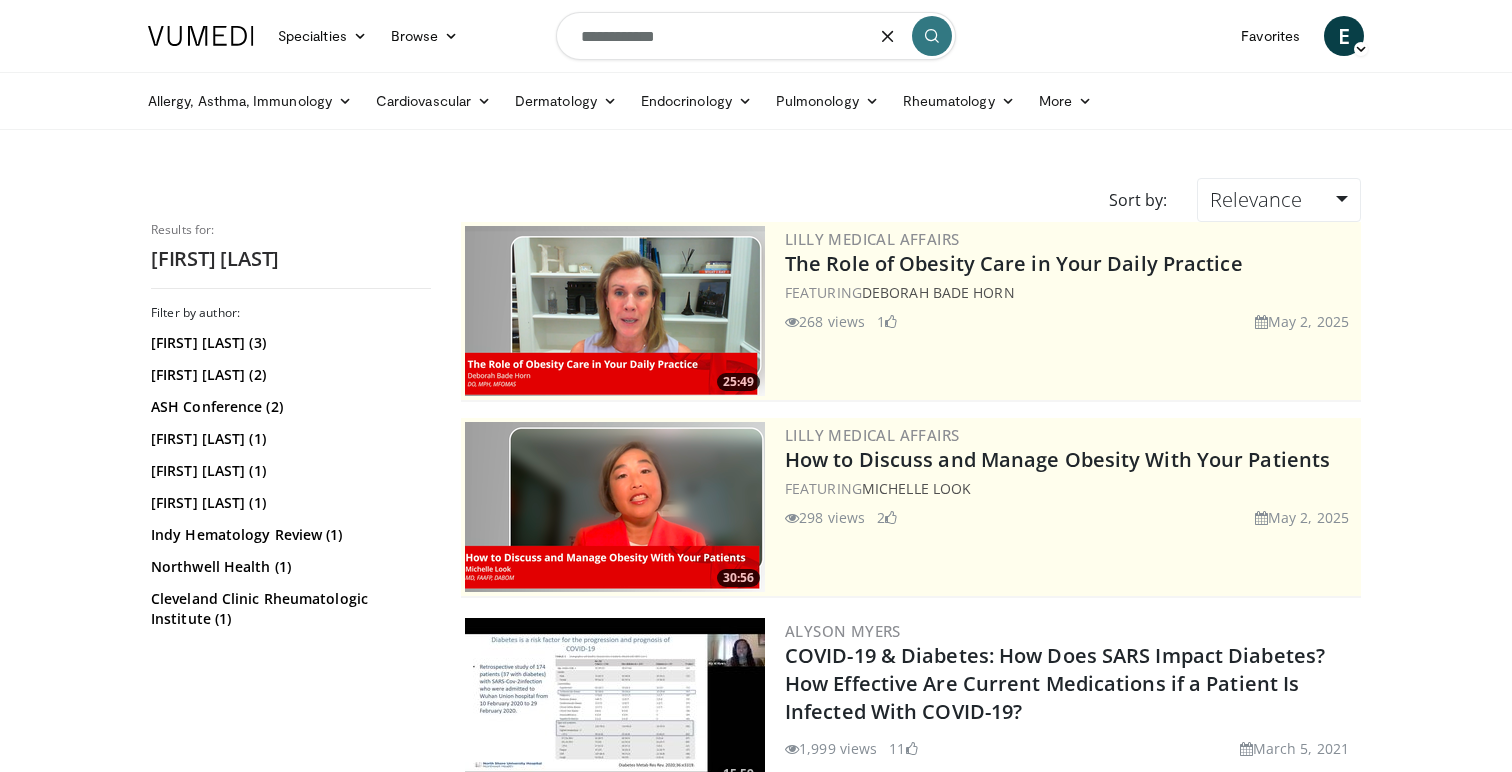 click on "**********" at bounding box center (756, 36) 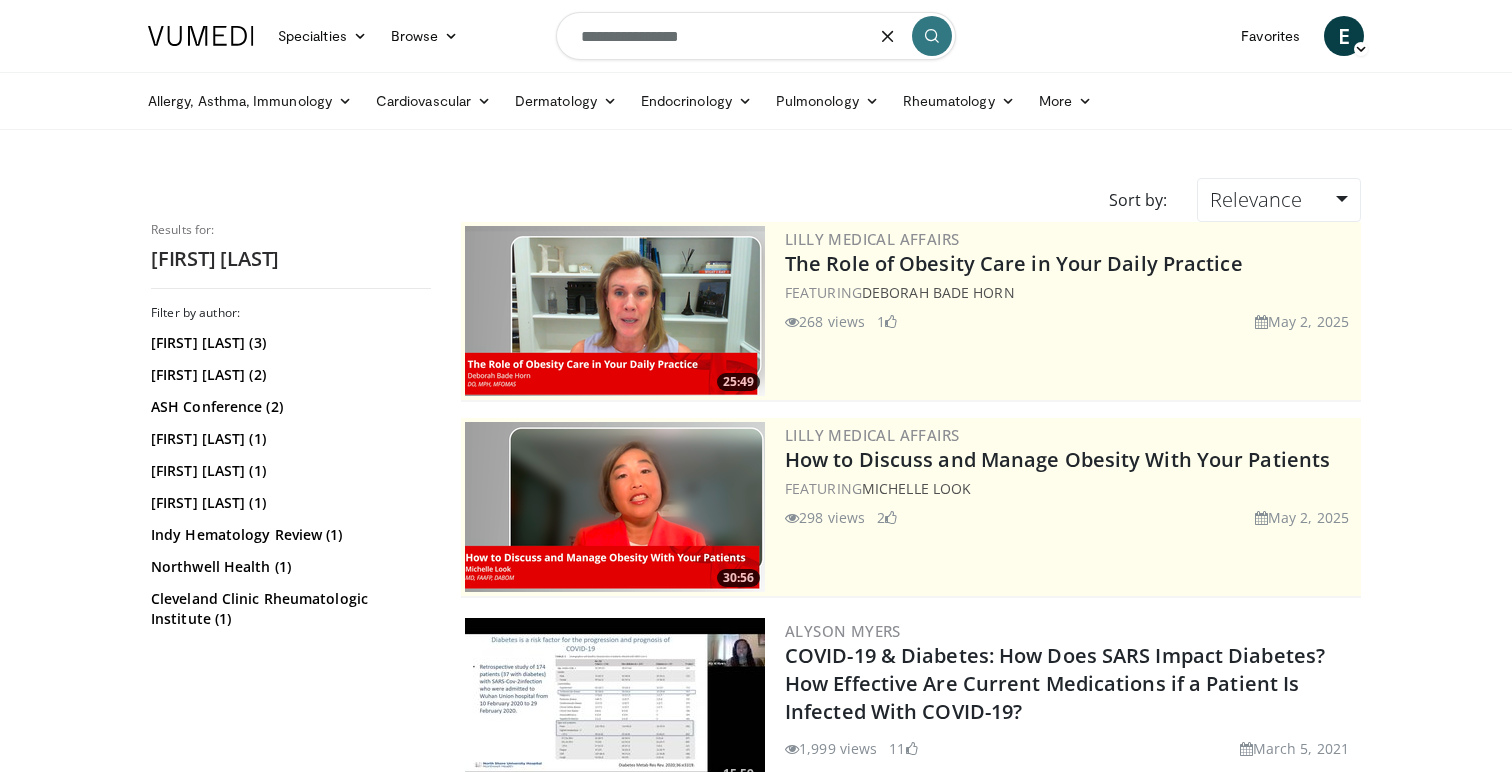 type on "**********" 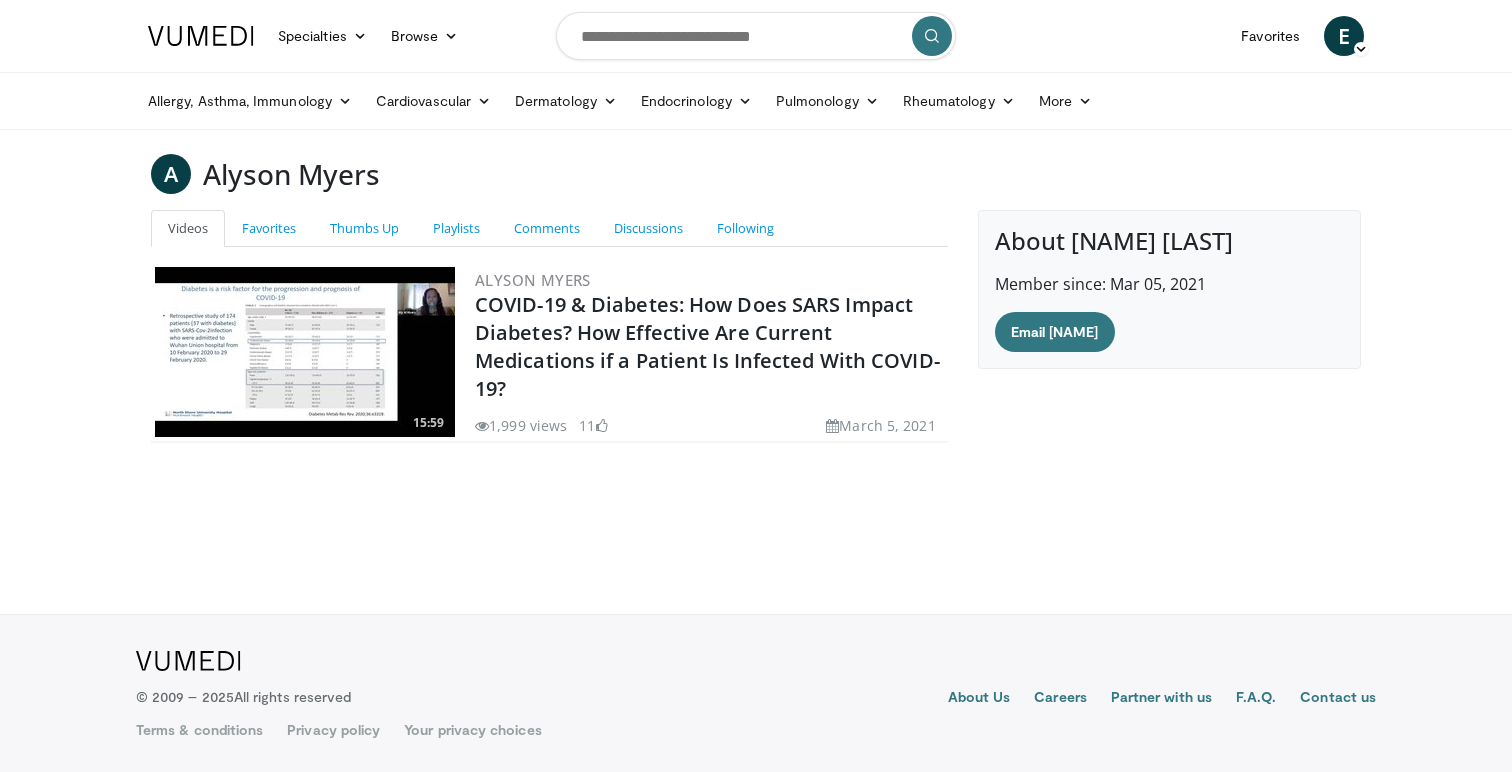 scroll, scrollTop: 0, scrollLeft: 0, axis: both 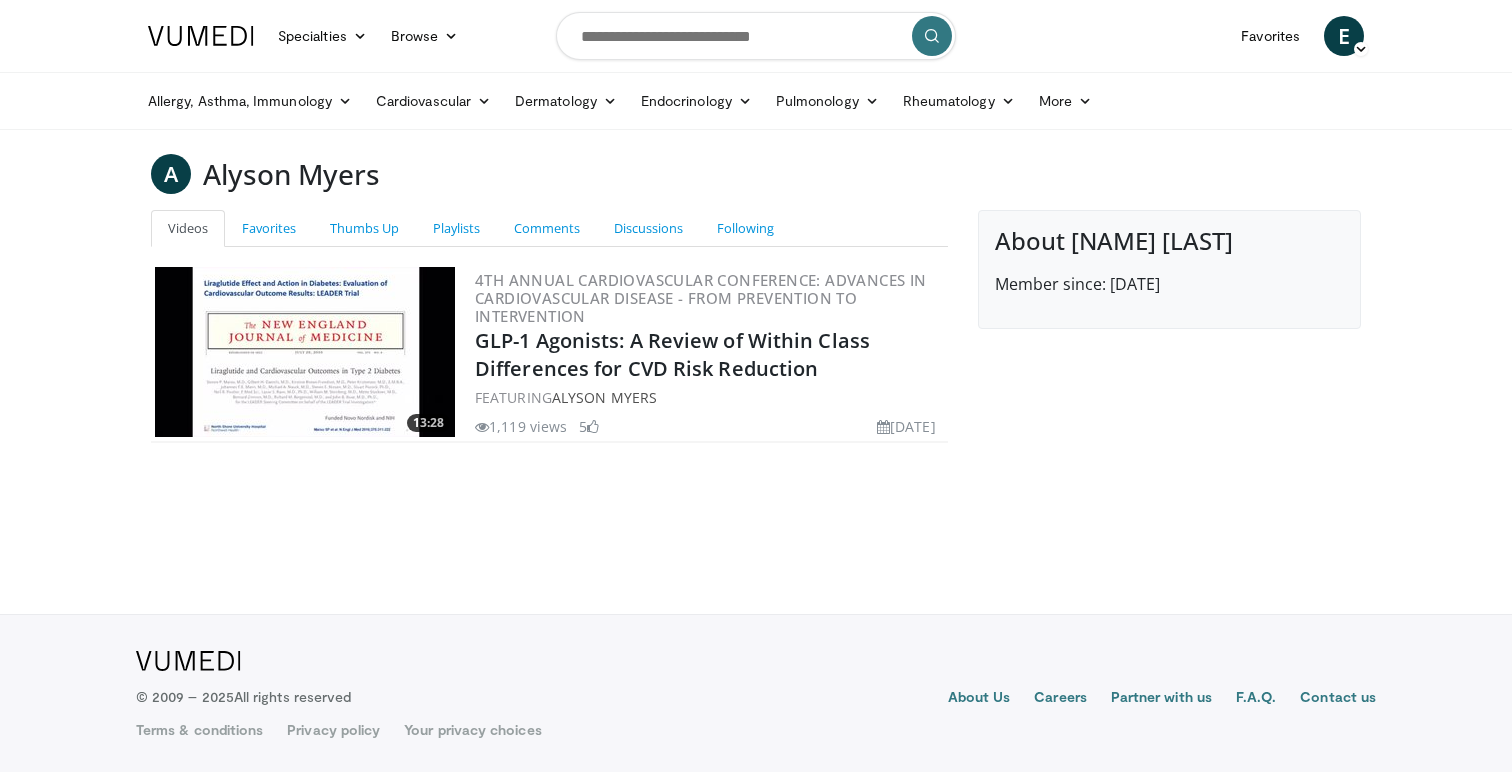 click at bounding box center [305, 352] 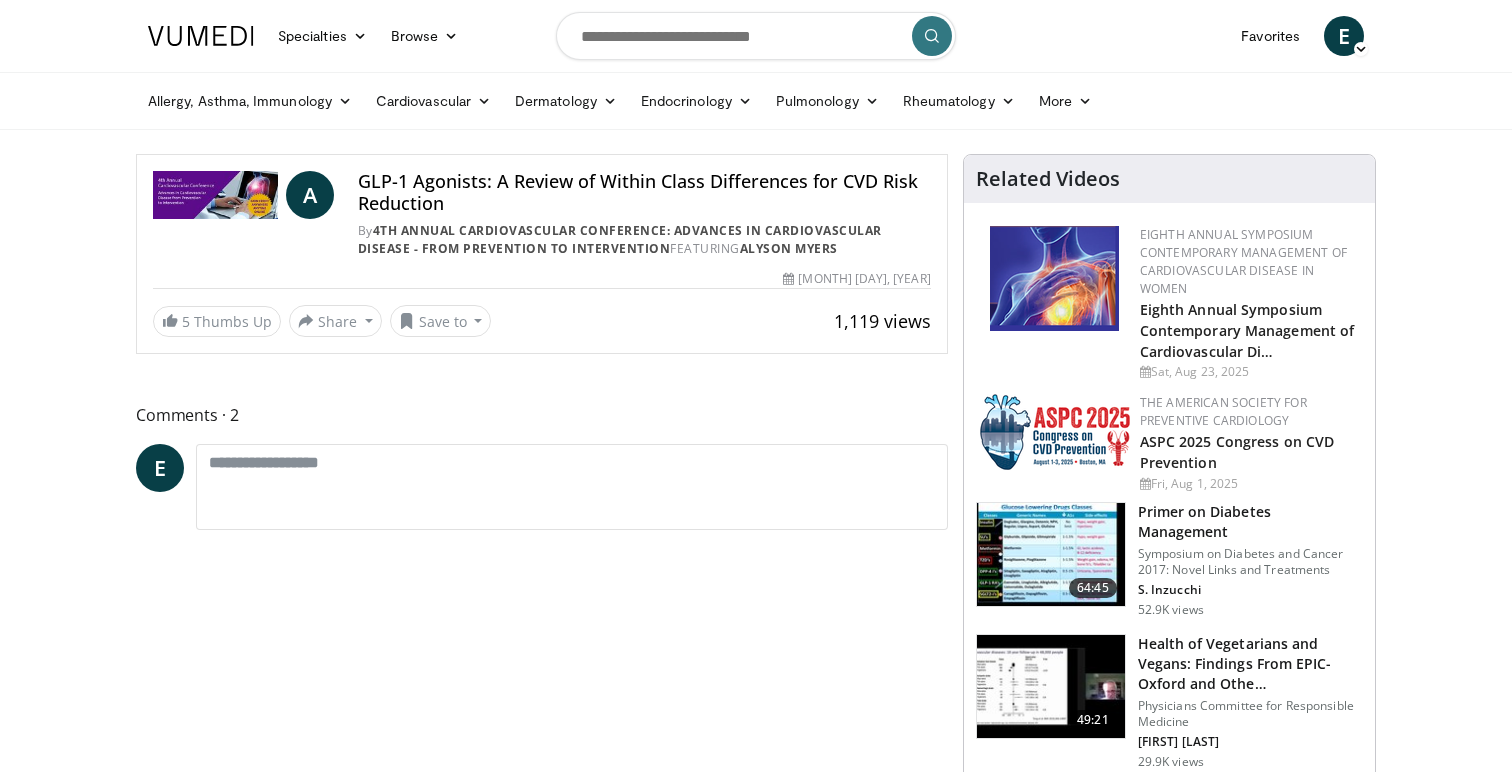 scroll, scrollTop: 0, scrollLeft: 0, axis: both 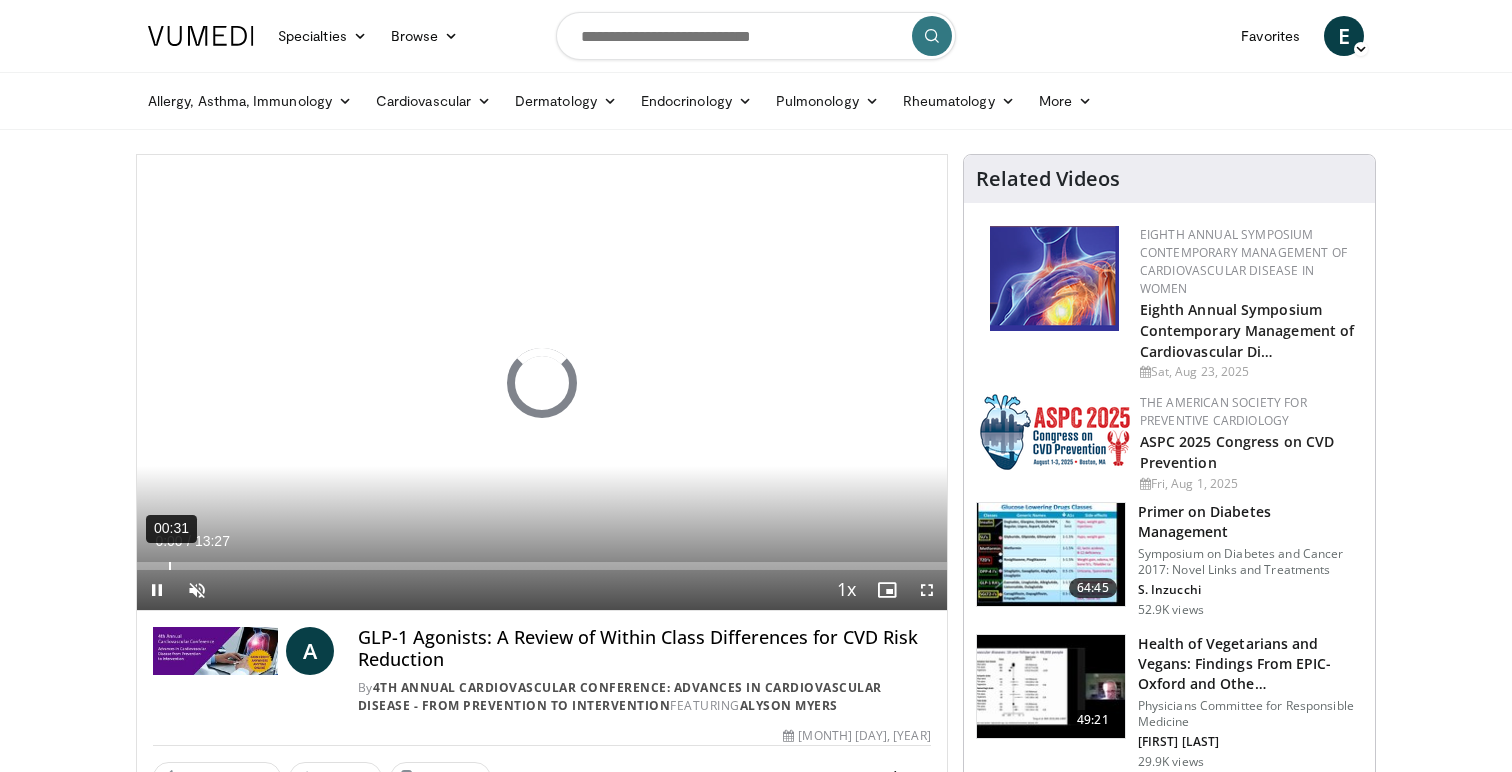 click on "Loaded :  0% 00:31 00:00" at bounding box center [542, 560] 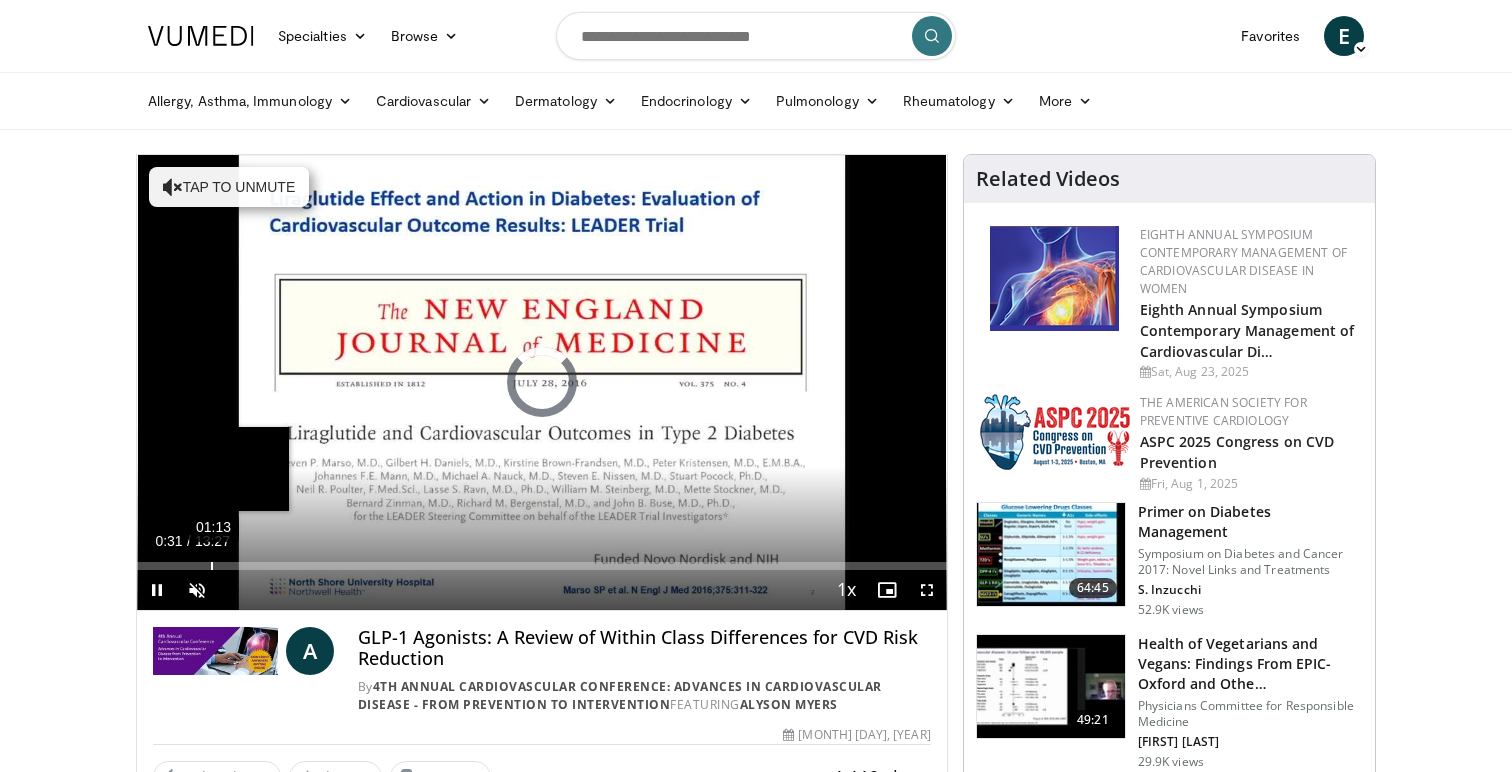click on "01:13" at bounding box center [212, 566] 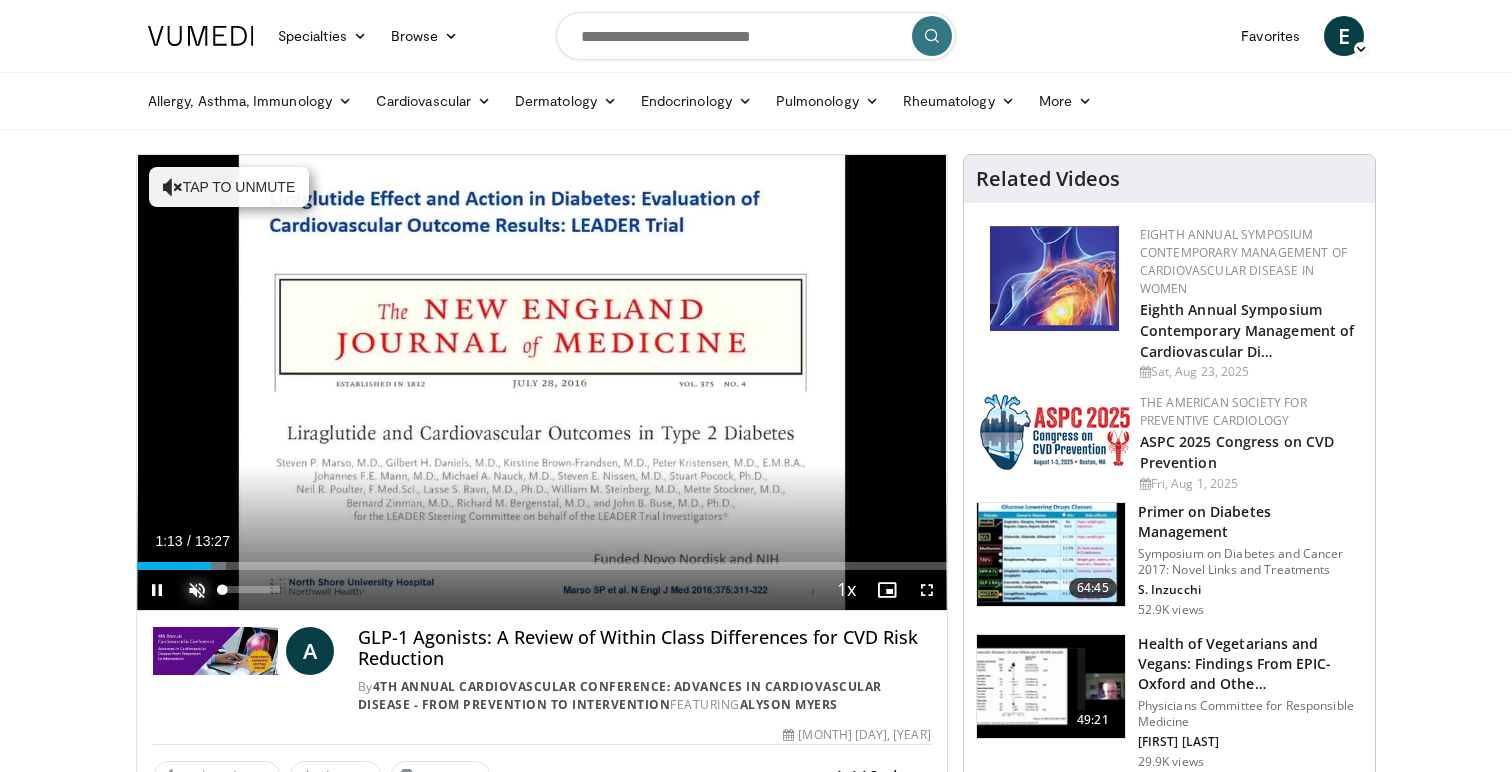 click at bounding box center [197, 590] 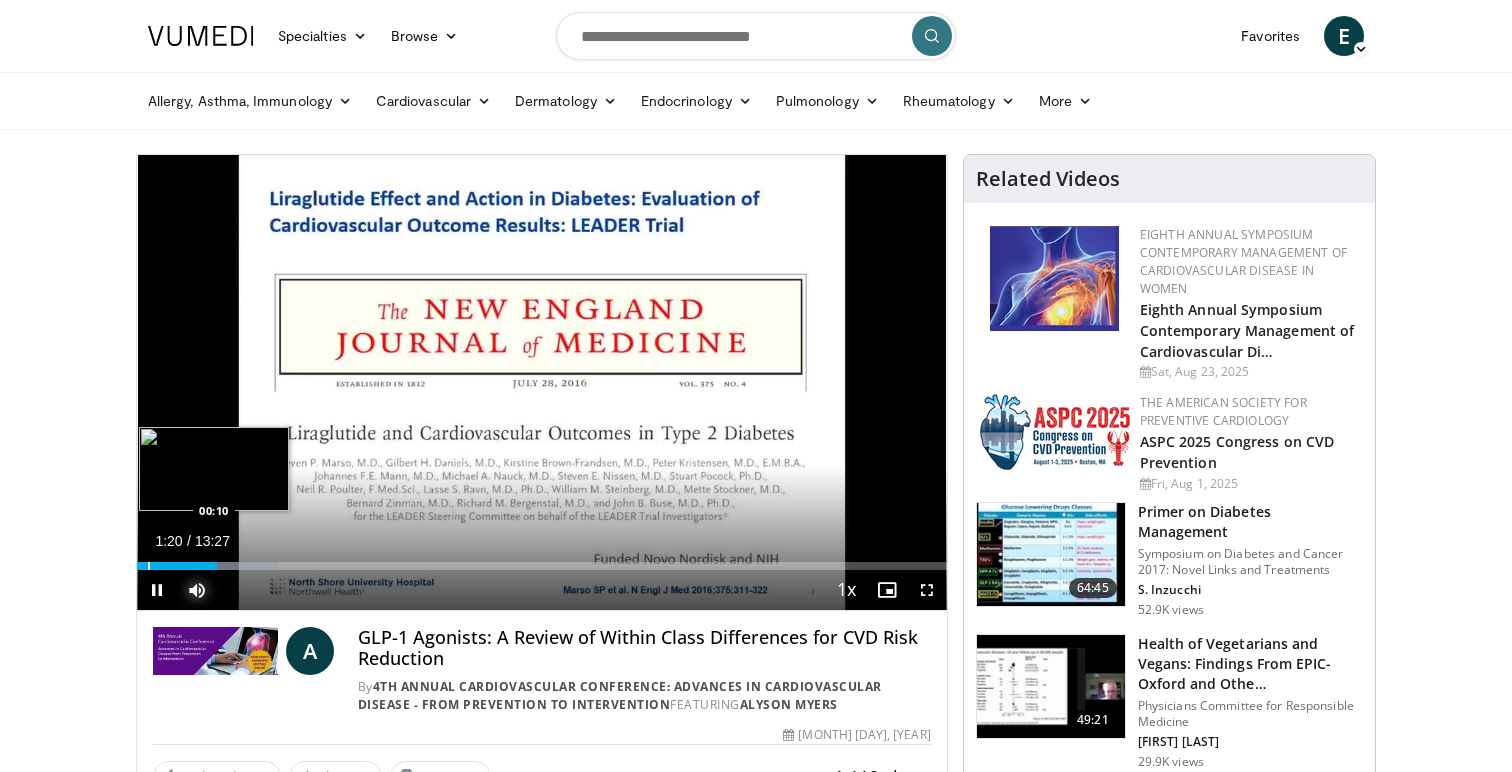 click at bounding box center [149, 566] 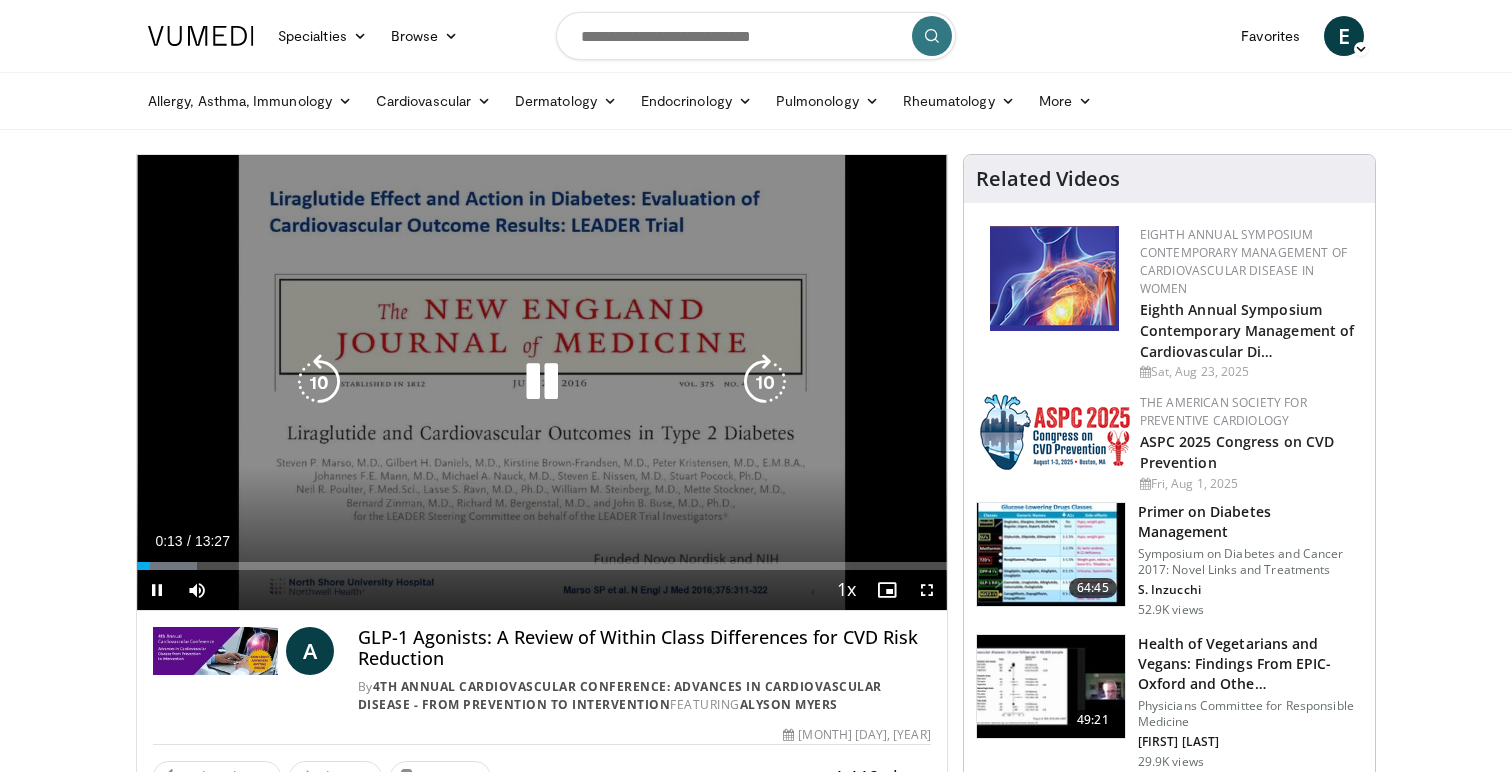 click on "10 seconds
Tap to unmute" at bounding box center [542, 382] 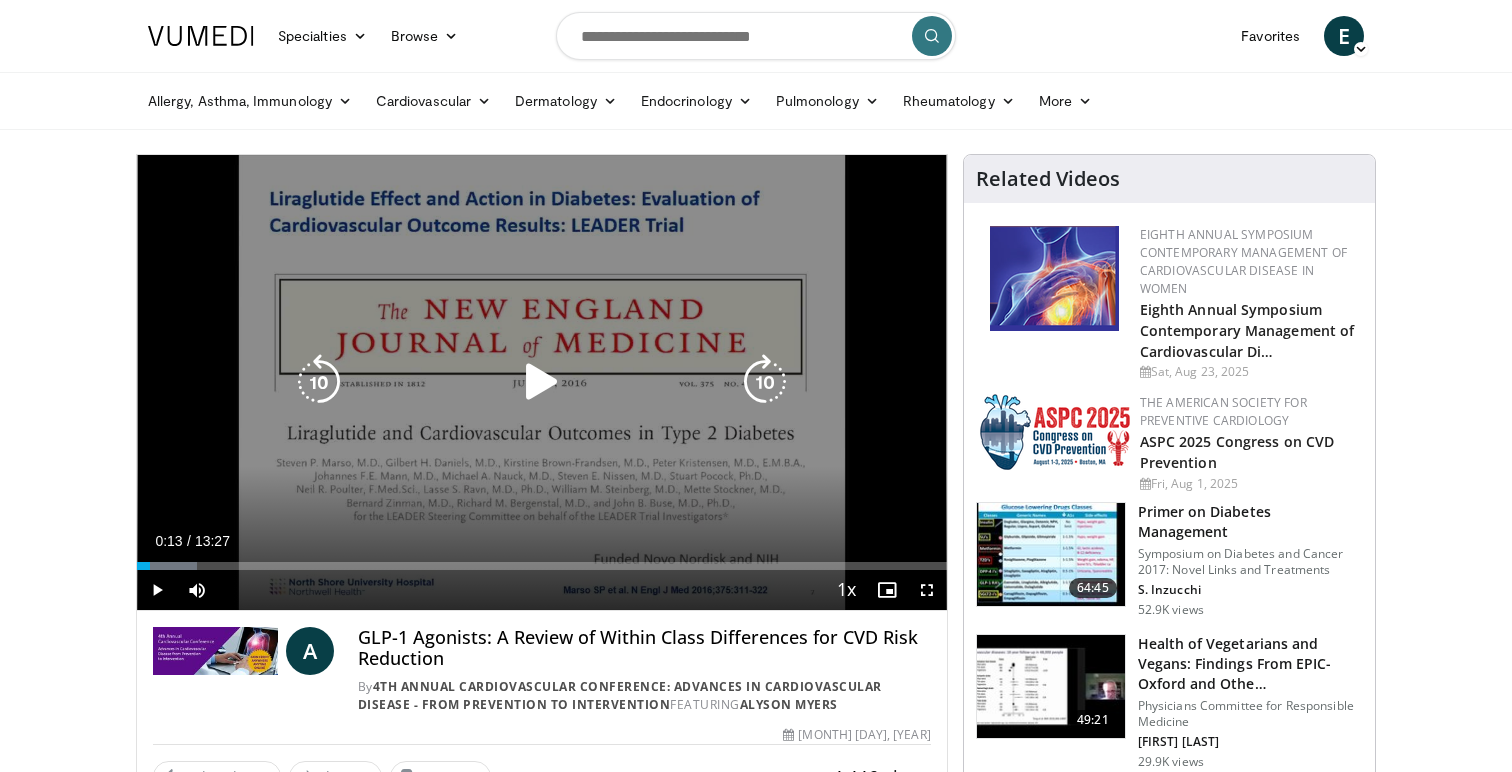 click on "10 seconds
Tap to unmute" at bounding box center [542, 382] 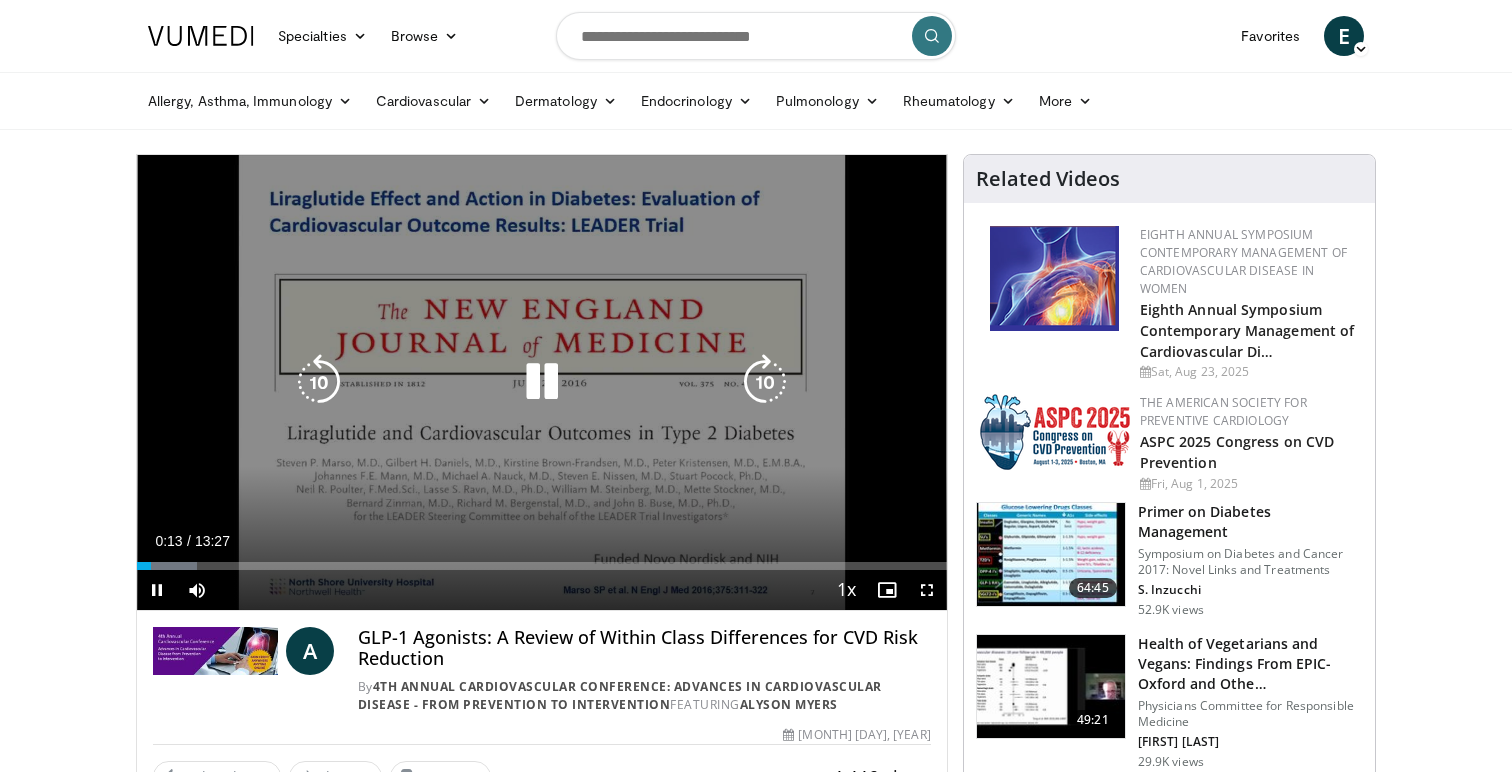 click on "10 seconds
Tap to unmute" at bounding box center (542, 382) 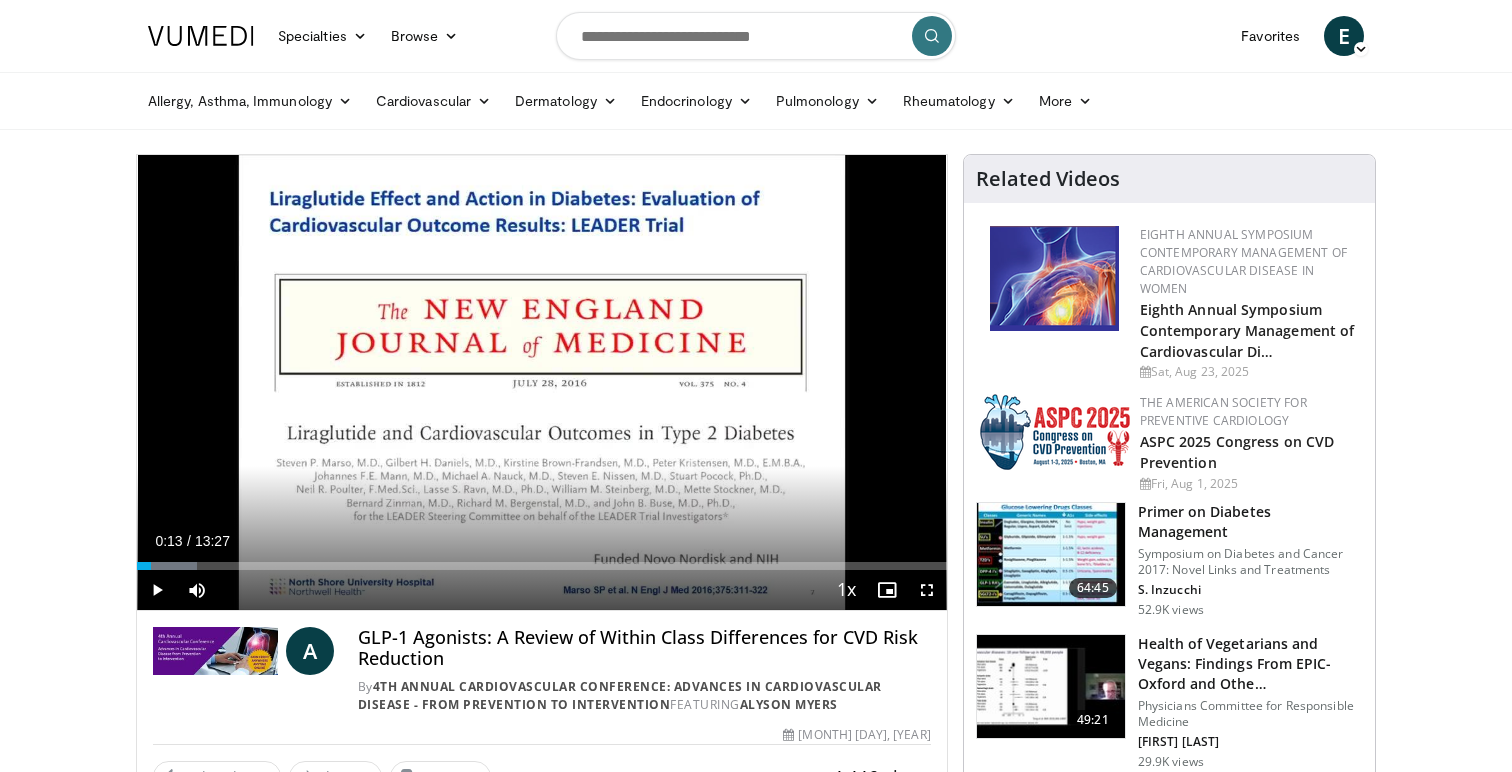 click on "GLP-1 Agonists: A Review of Within Class Differences for CVD Risk Reduction" at bounding box center (644, 648) 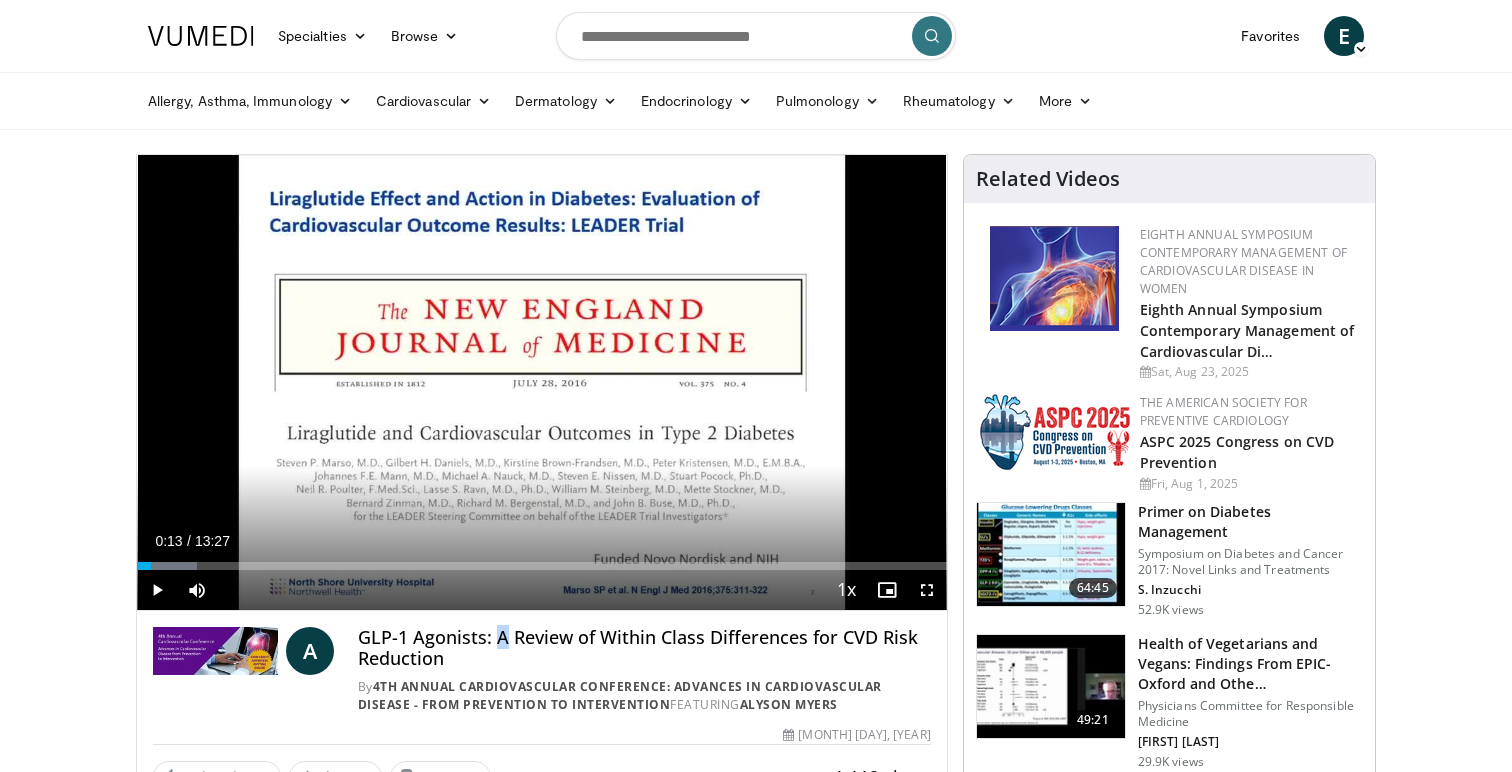 click on "GLP-1 Agonists: A Review of Within Class Differences for CVD Risk Reduction" at bounding box center (644, 648) 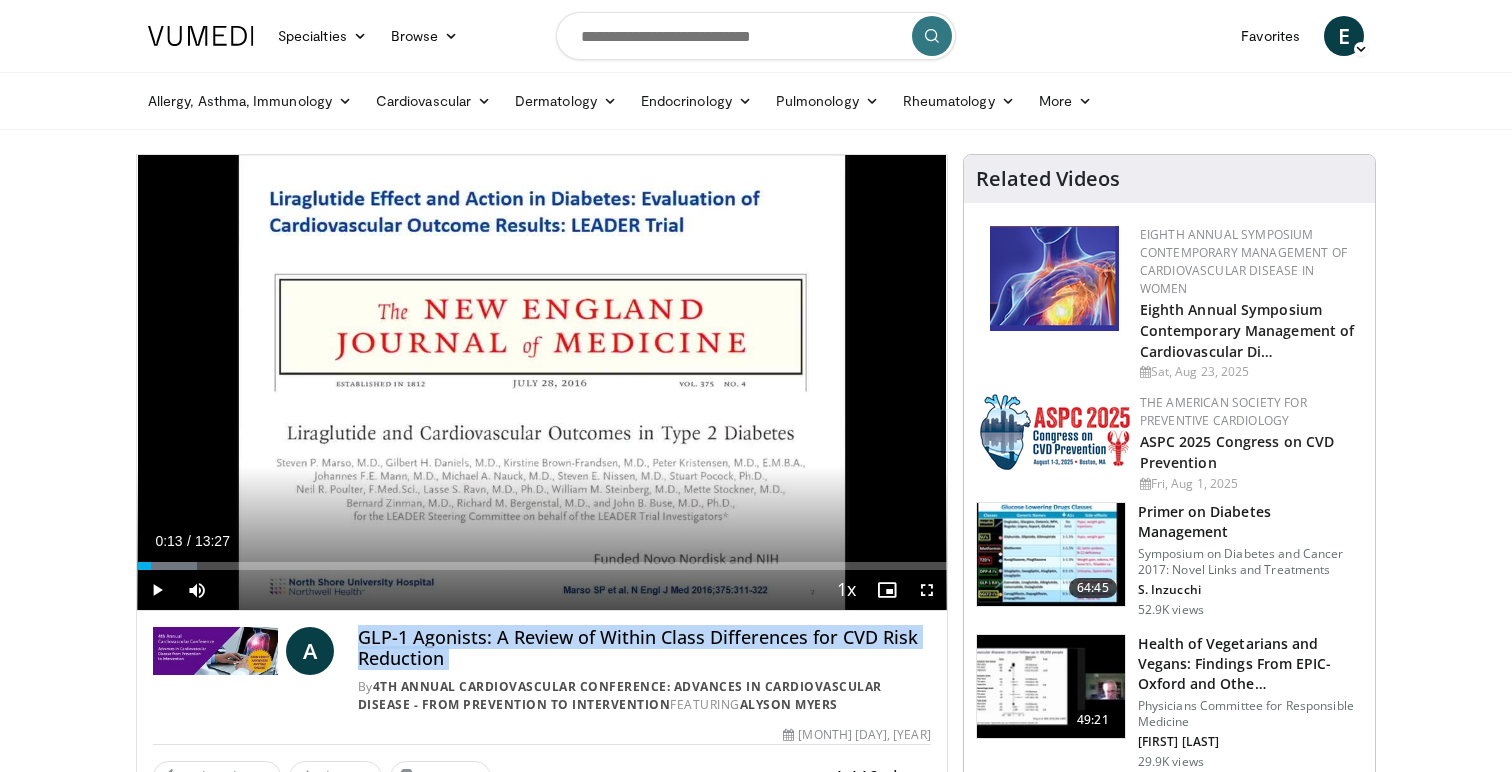 click on "GLP-1 Agonists: A Review of Within Class Differences for CVD Risk Reduction" at bounding box center [644, 648] 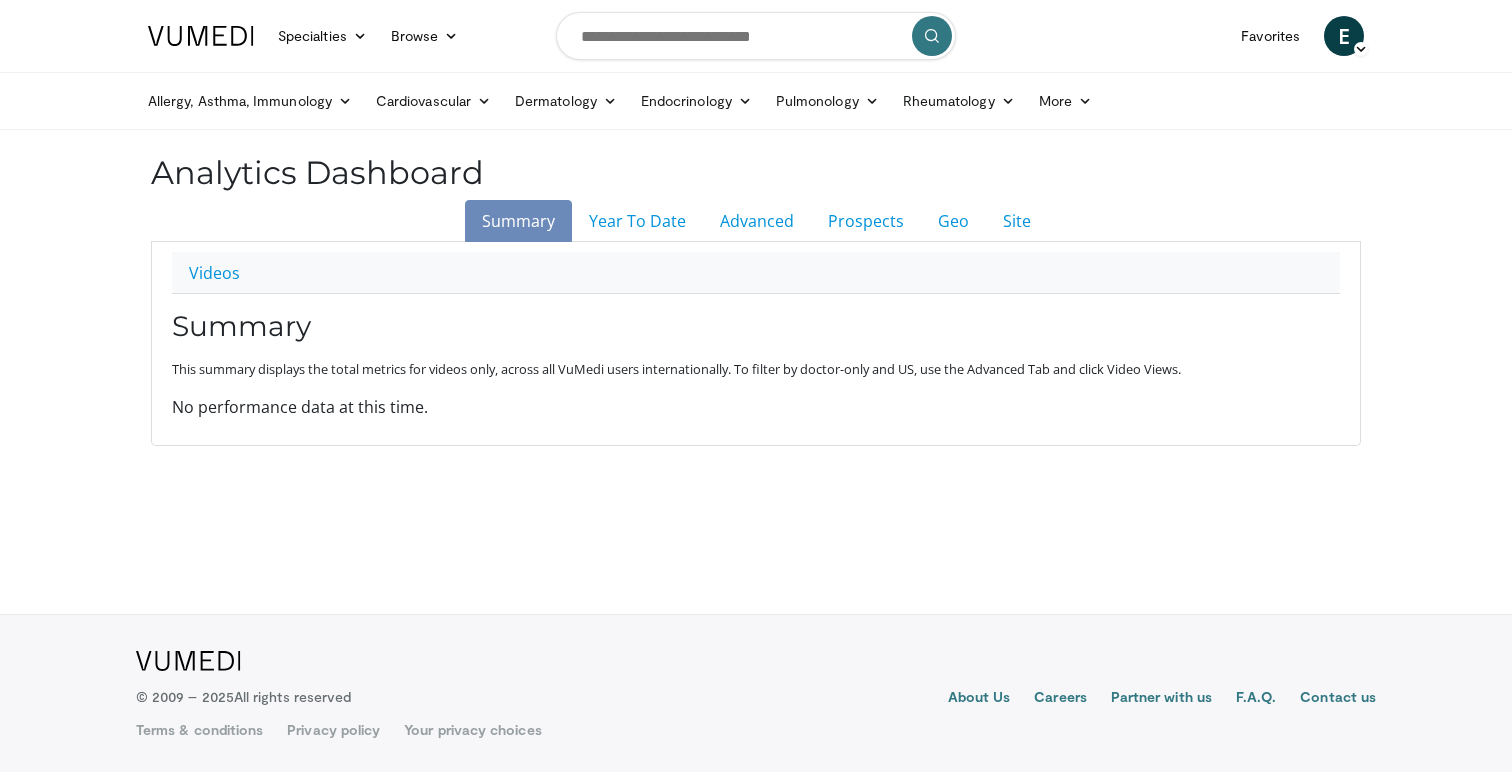 scroll, scrollTop: 0, scrollLeft: 0, axis: both 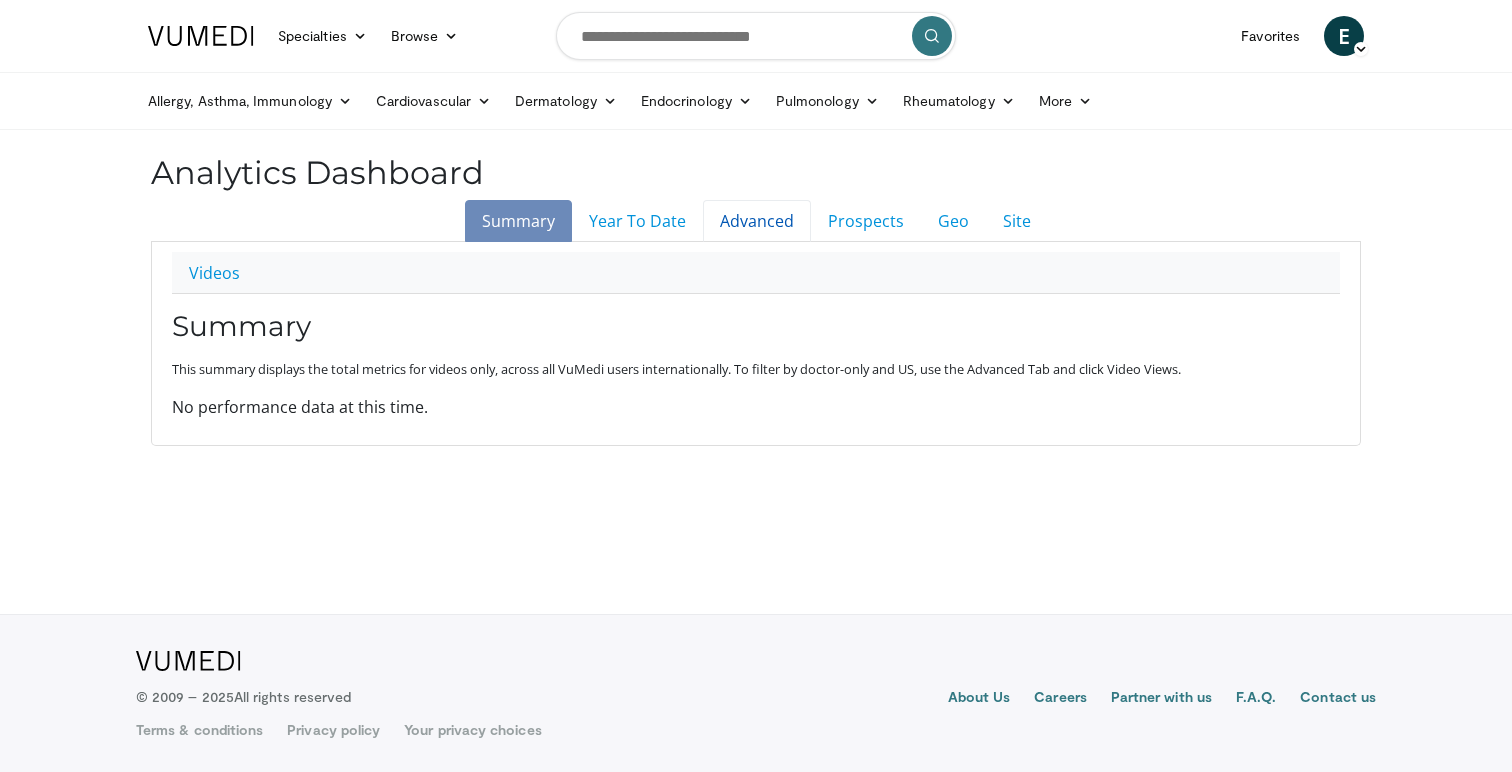 click on "Advanced" at bounding box center (757, 221) 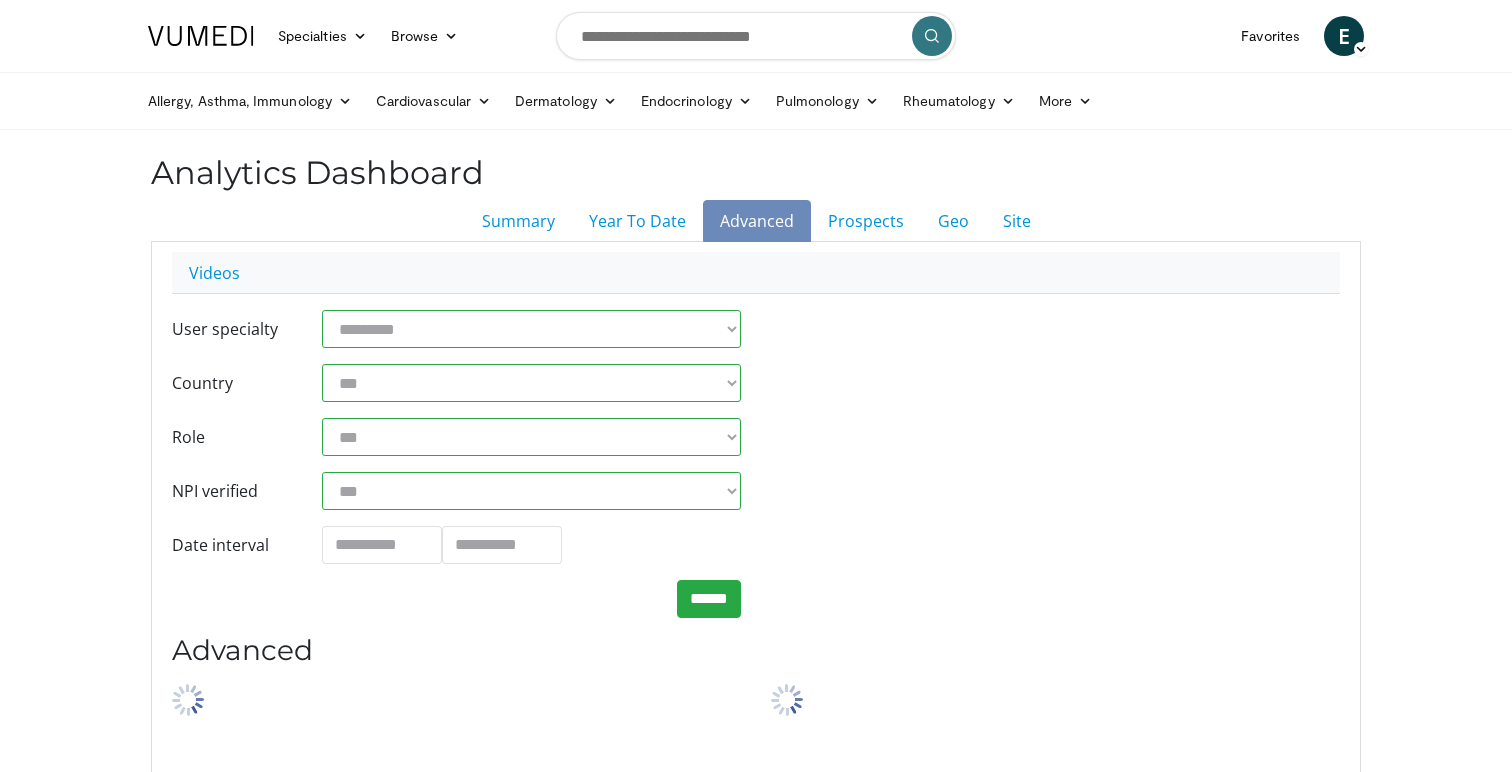 scroll, scrollTop: 0, scrollLeft: 0, axis: both 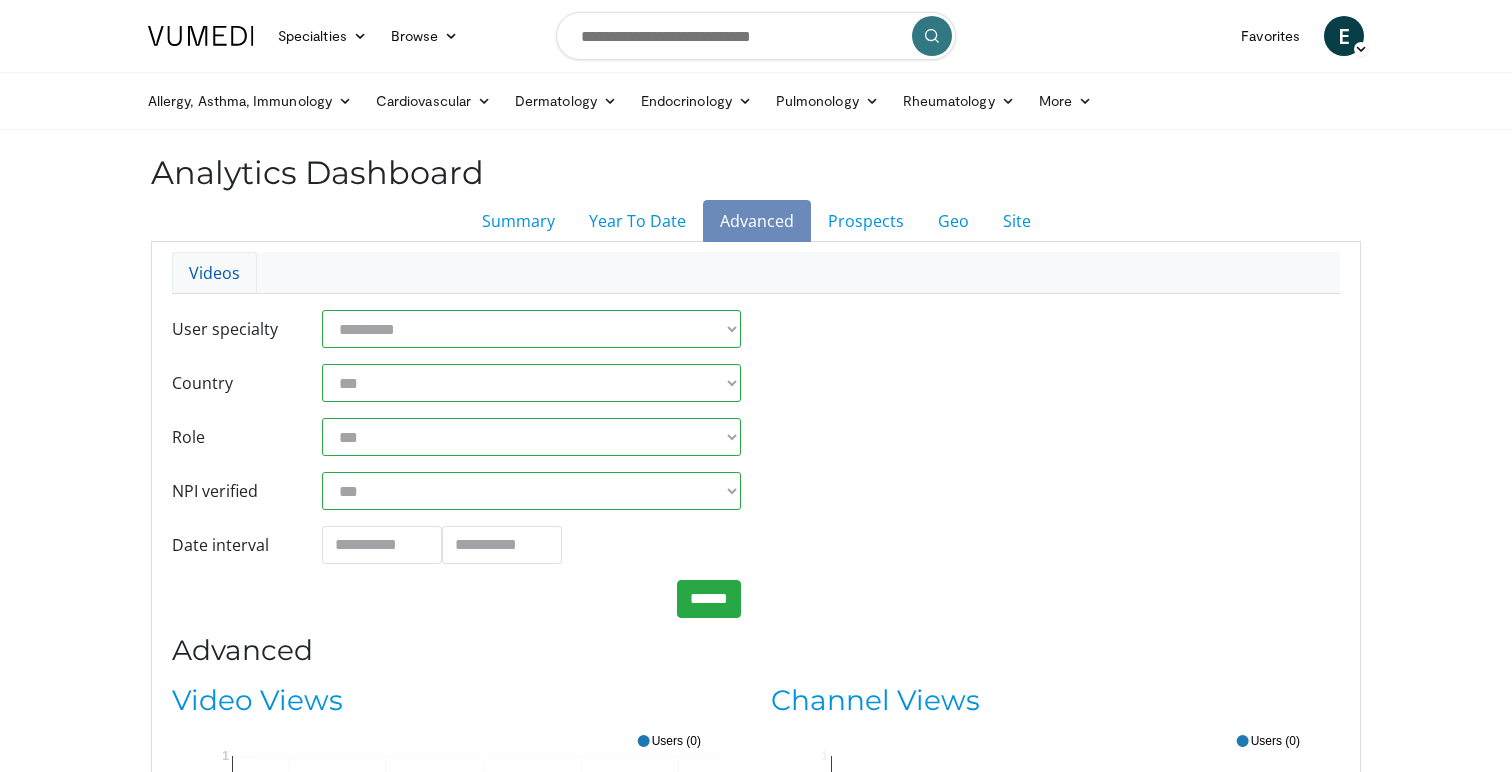 click on "Videos" at bounding box center [214, 273] 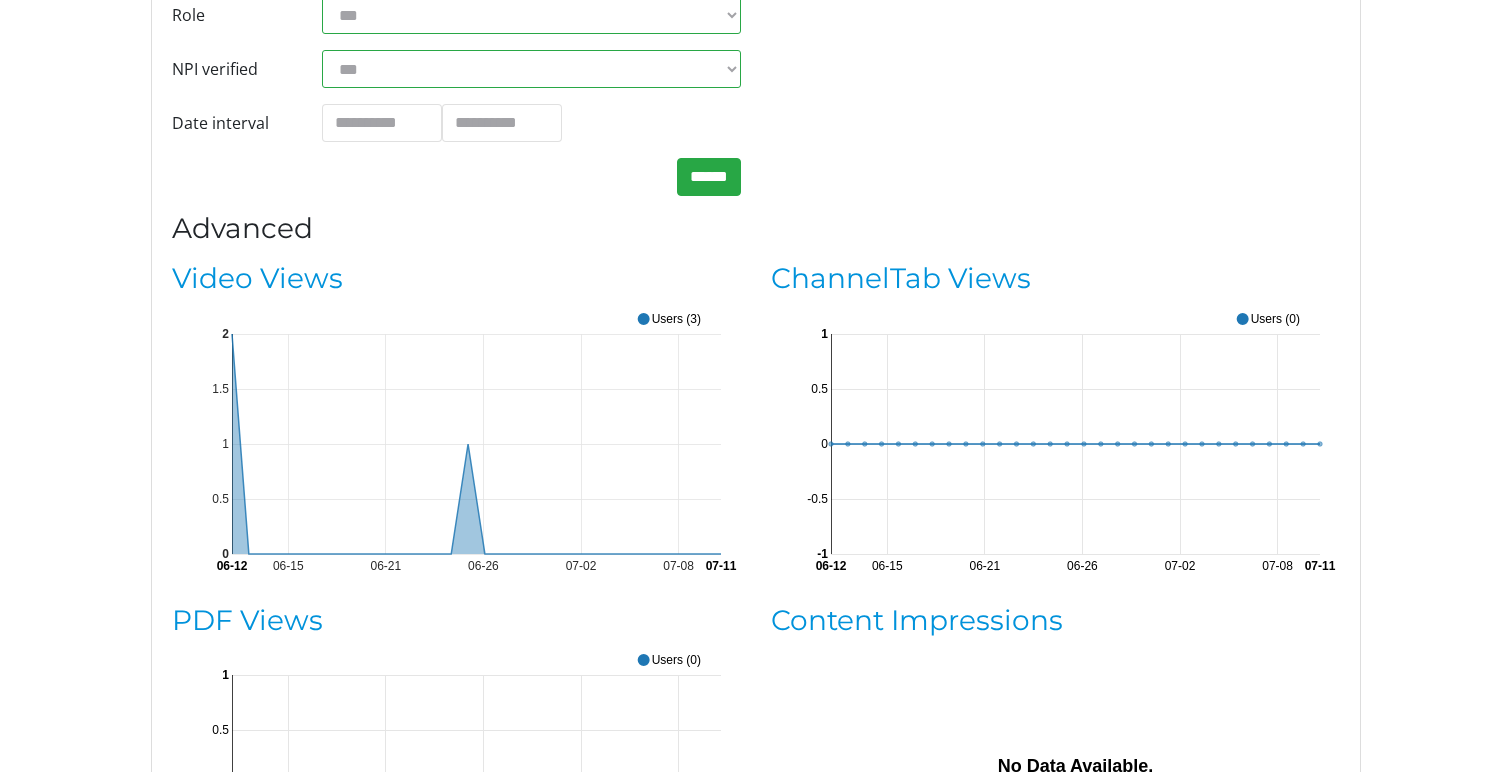 scroll, scrollTop: 479, scrollLeft: 0, axis: vertical 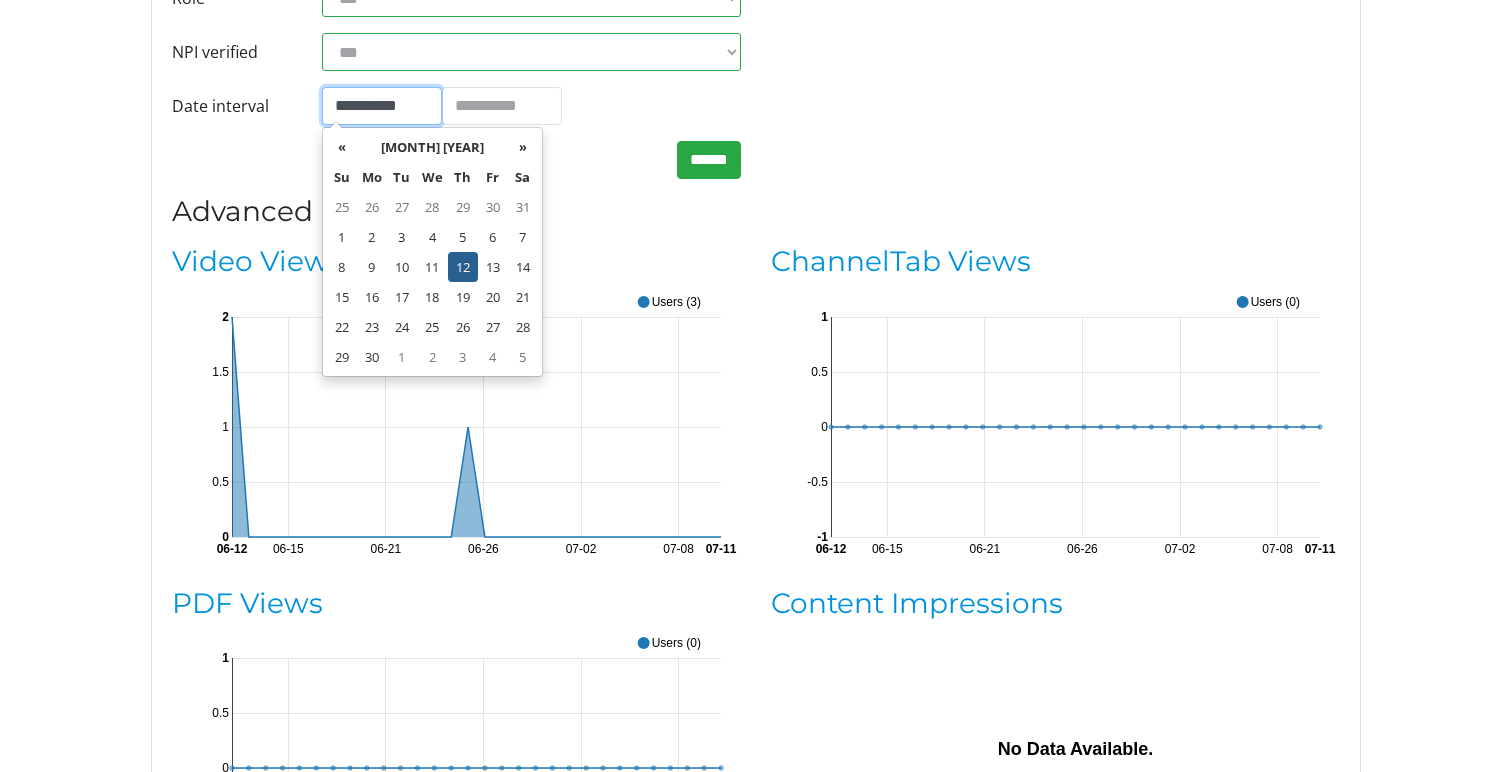 click on "**********" at bounding box center [382, 106] 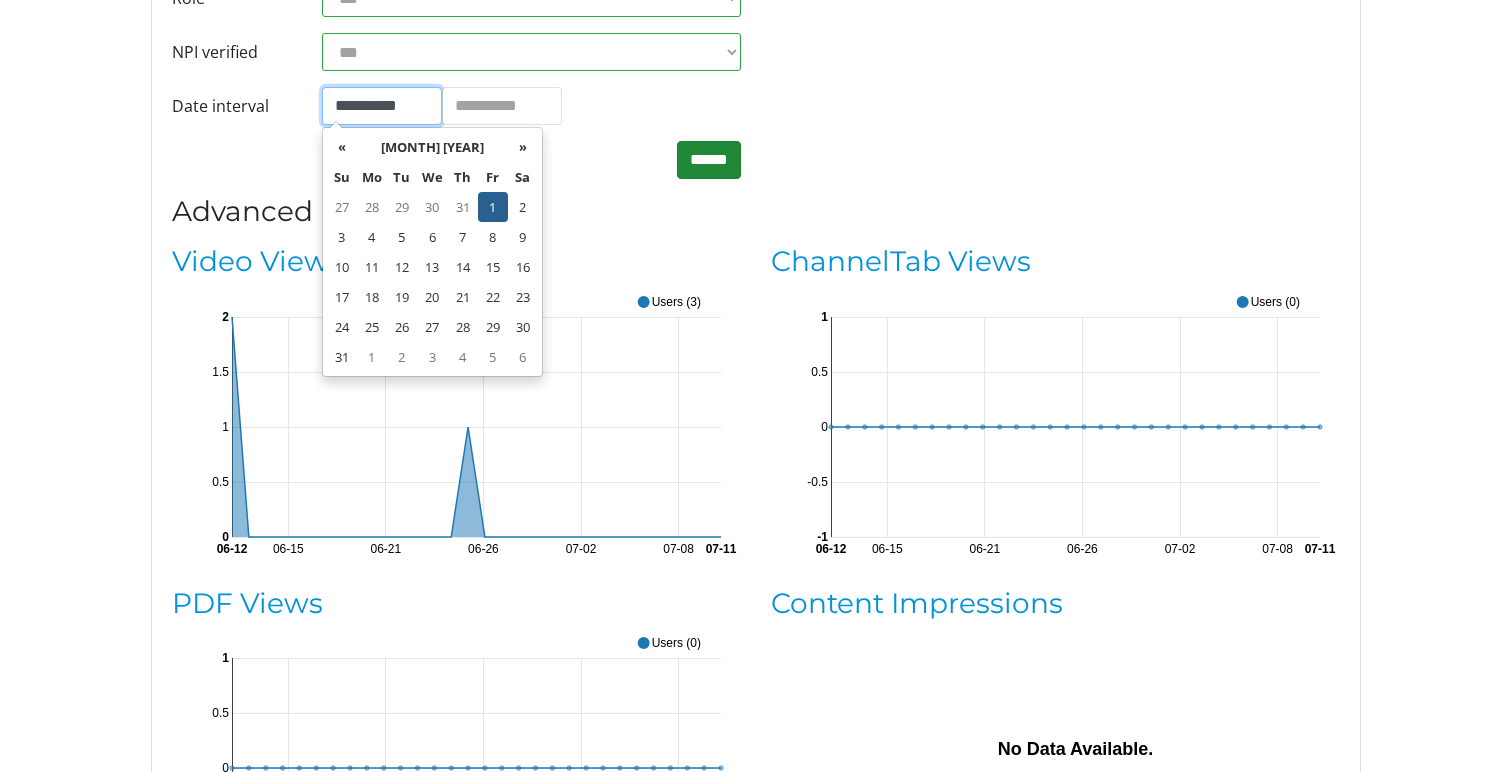 type on "**********" 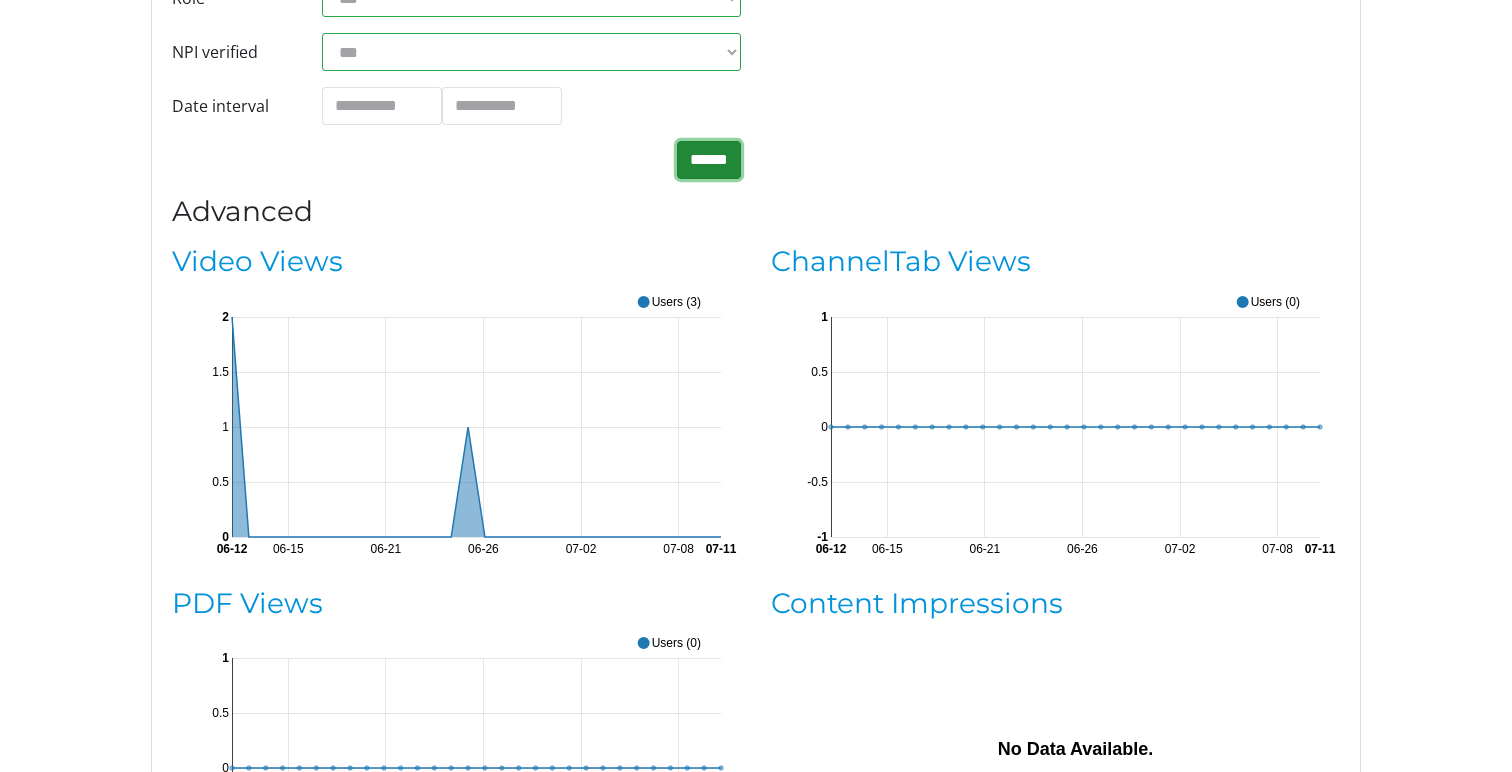 click on "******" at bounding box center [709, 160] 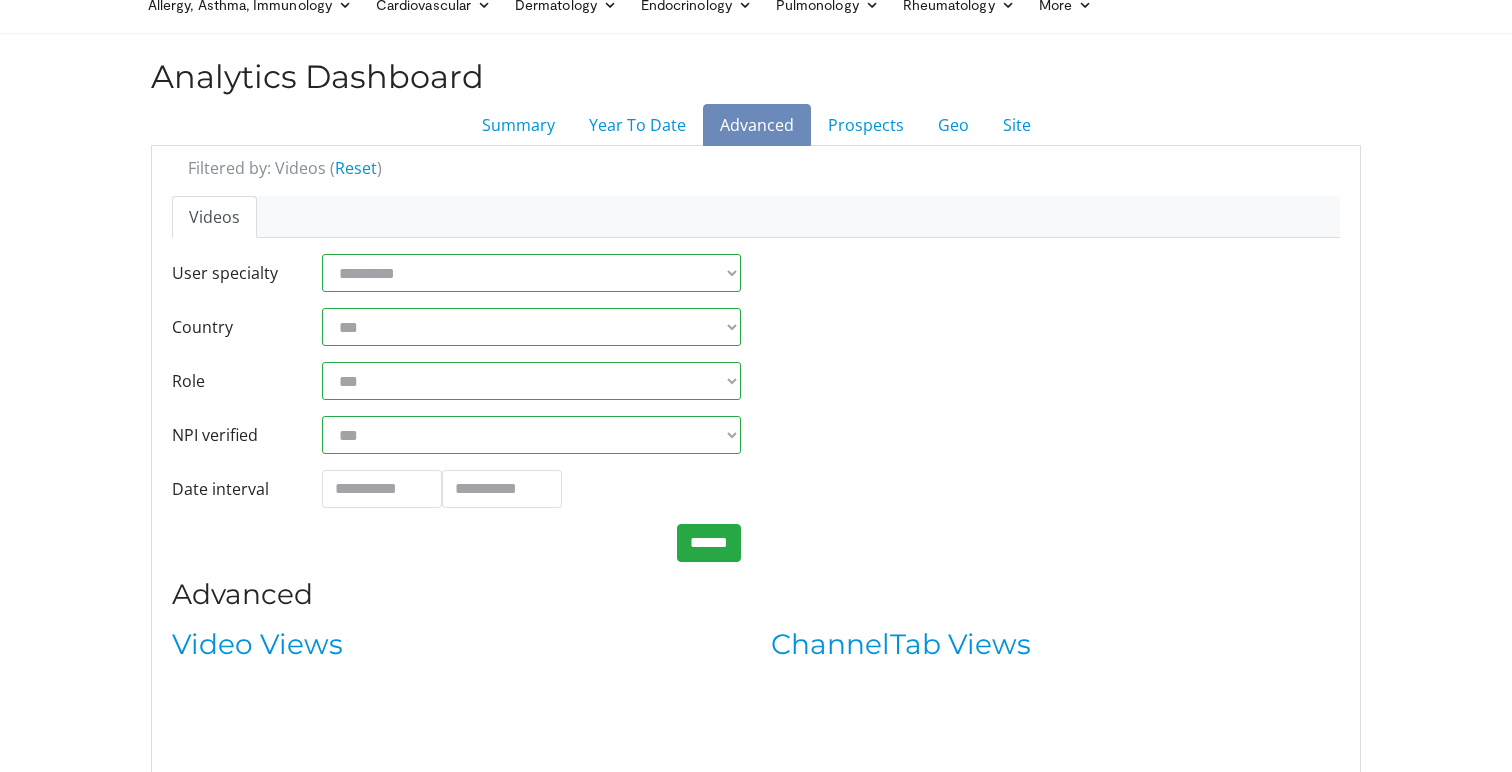 scroll, scrollTop: 384, scrollLeft: 0, axis: vertical 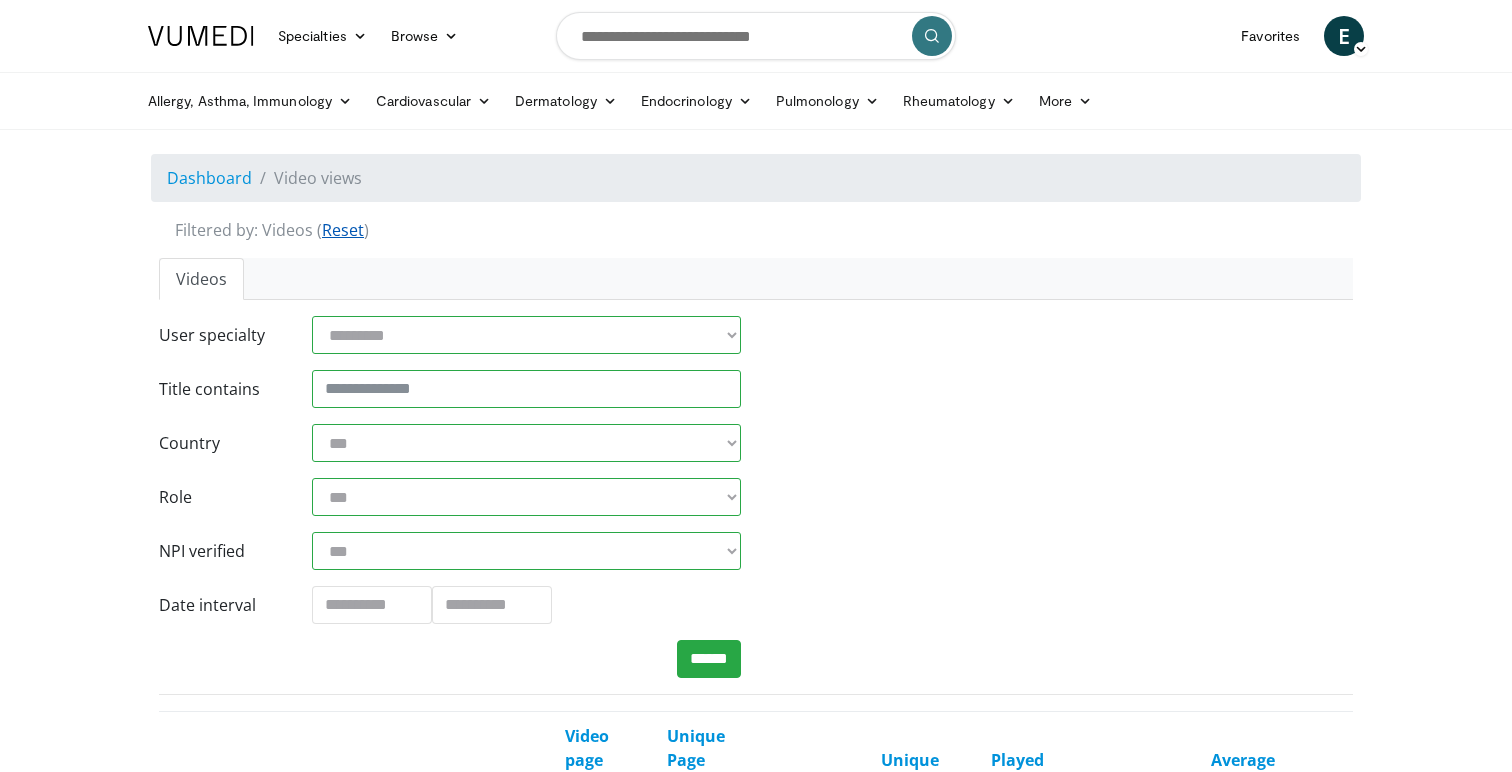 click on "Reset" at bounding box center [343, 230] 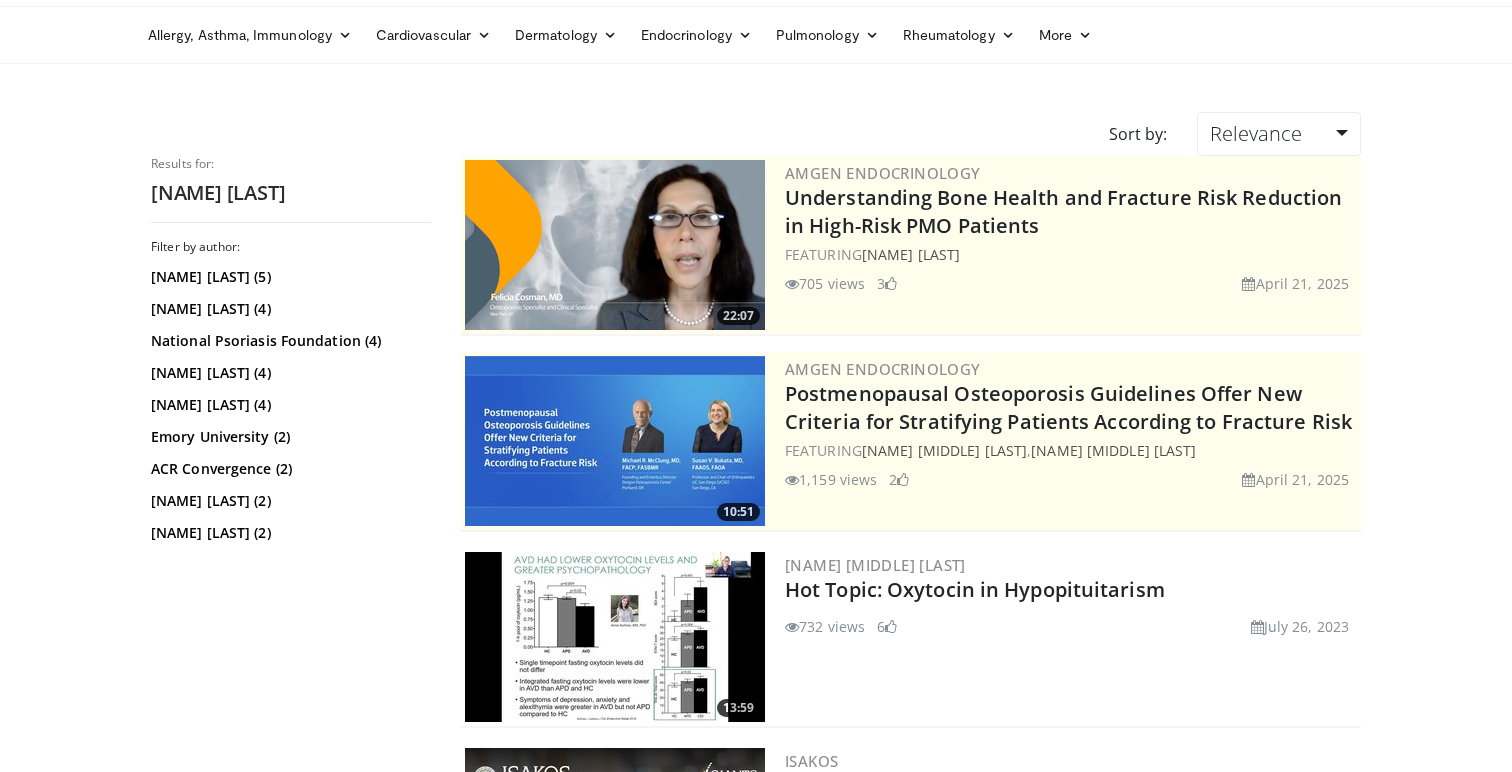 scroll, scrollTop: 102, scrollLeft: 0, axis: vertical 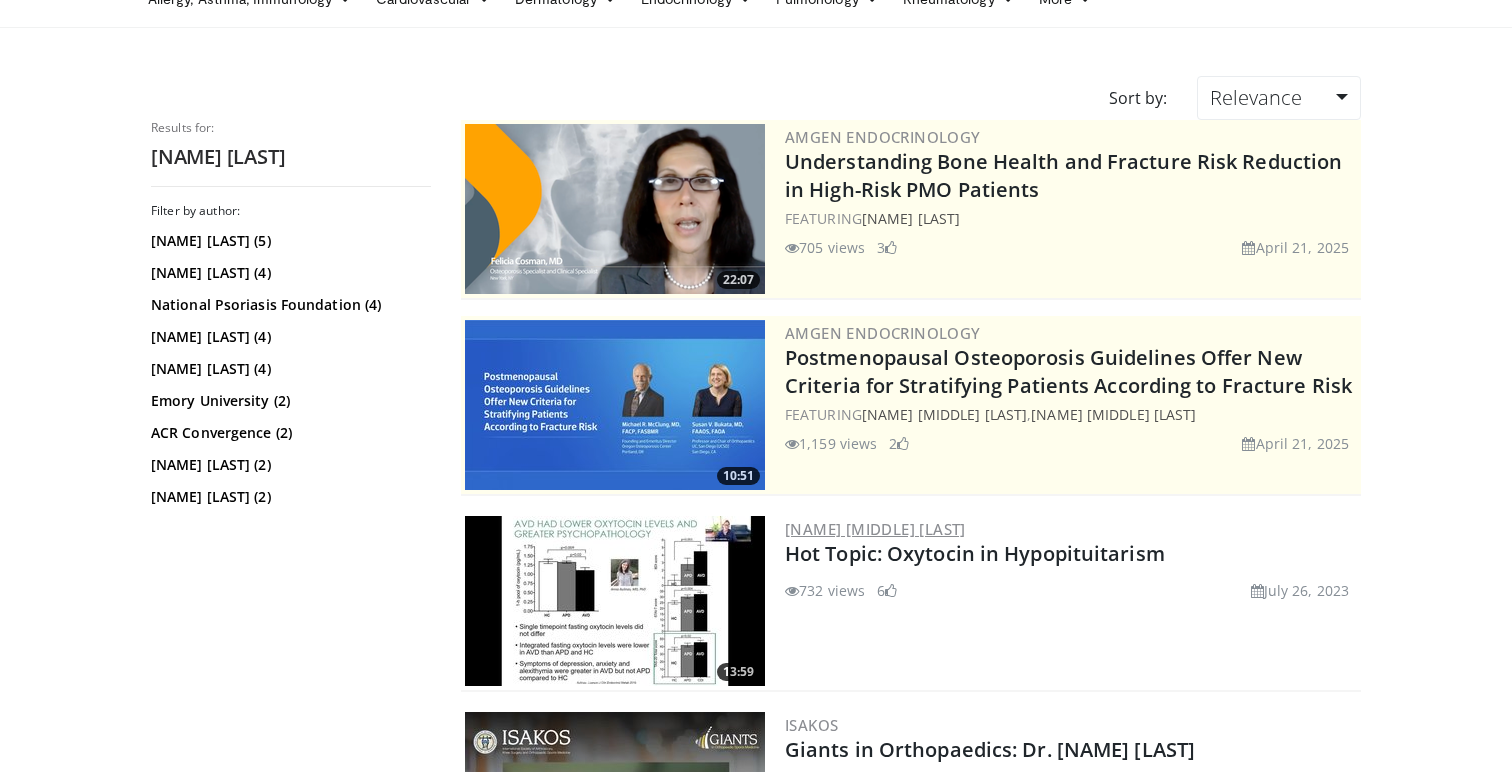 click on "Elizabeth A. Lawson" at bounding box center [875, 529] 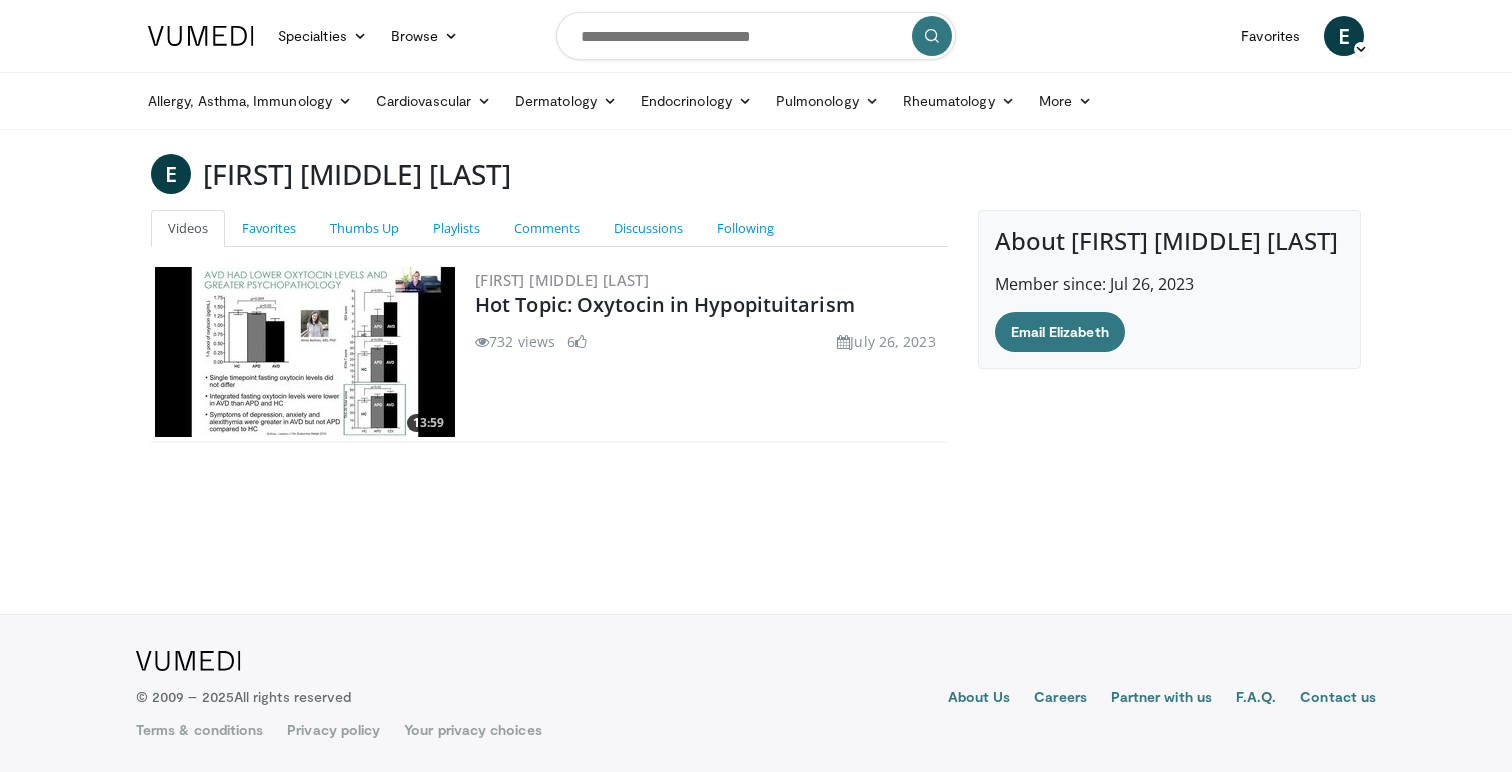 scroll, scrollTop: 0, scrollLeft: 0, axis: both 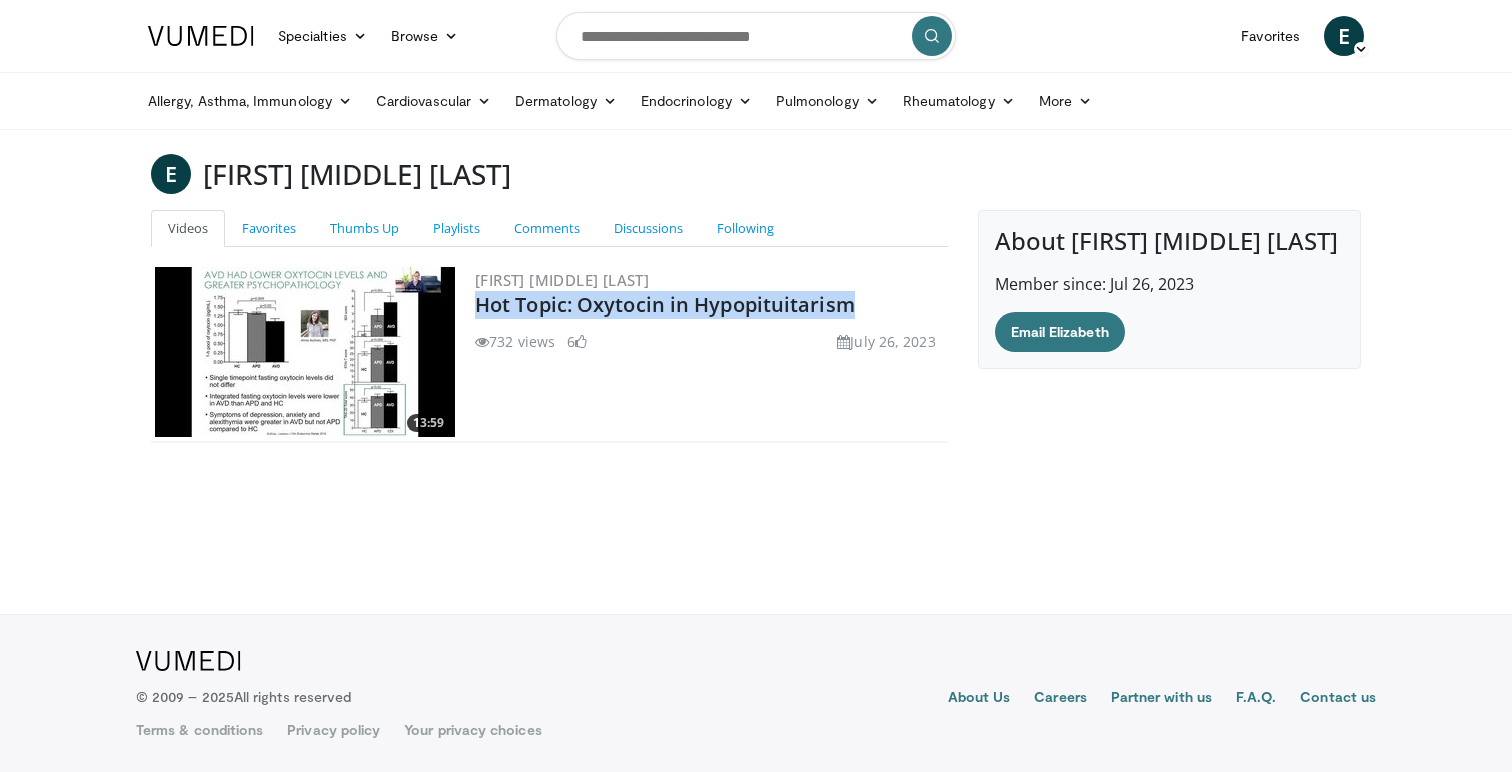 drag, startPoint x: 583, startPoint y: 308, endPoint x: 468, endPoint y: 303, distance: 115.10864 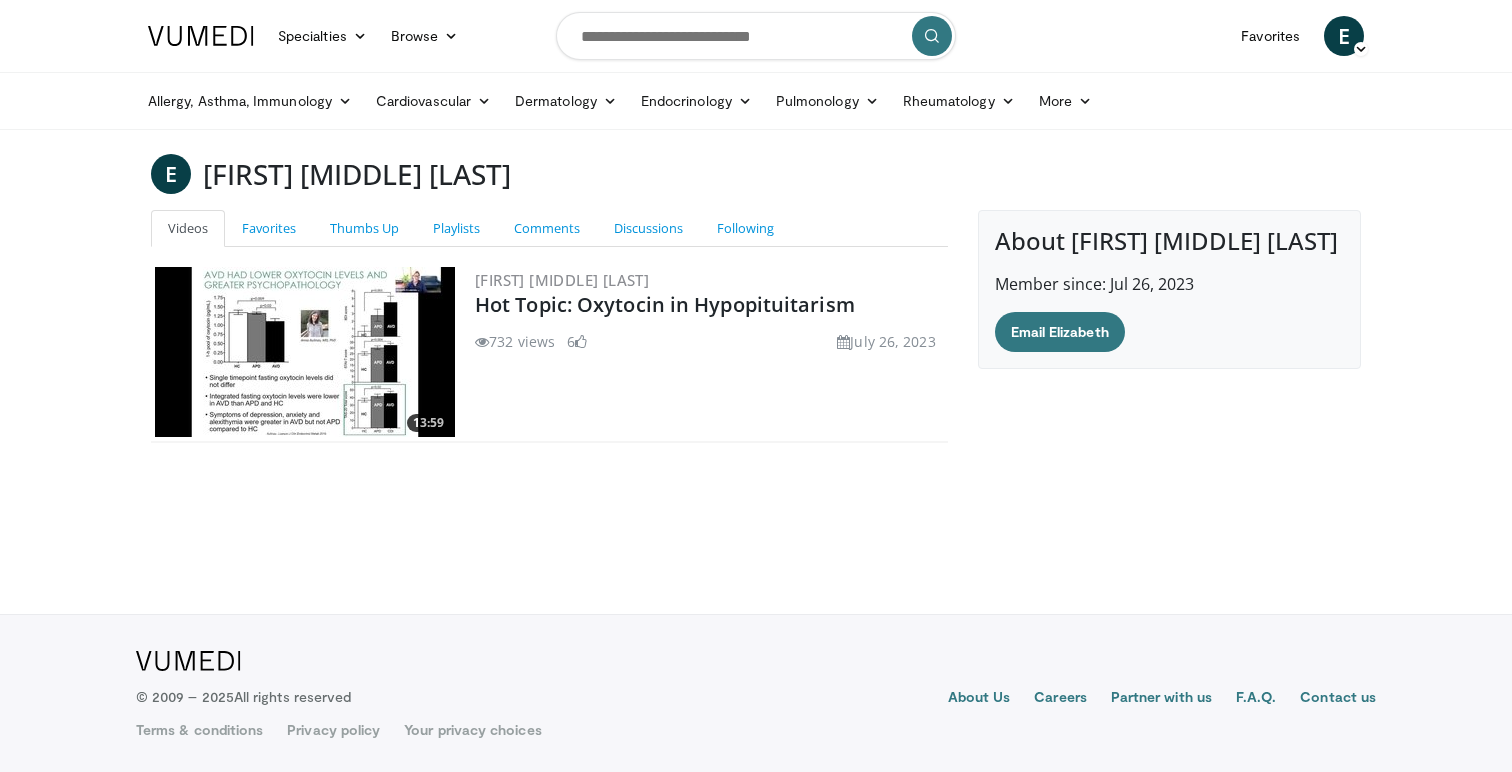 click at bounding box center (756, 36) 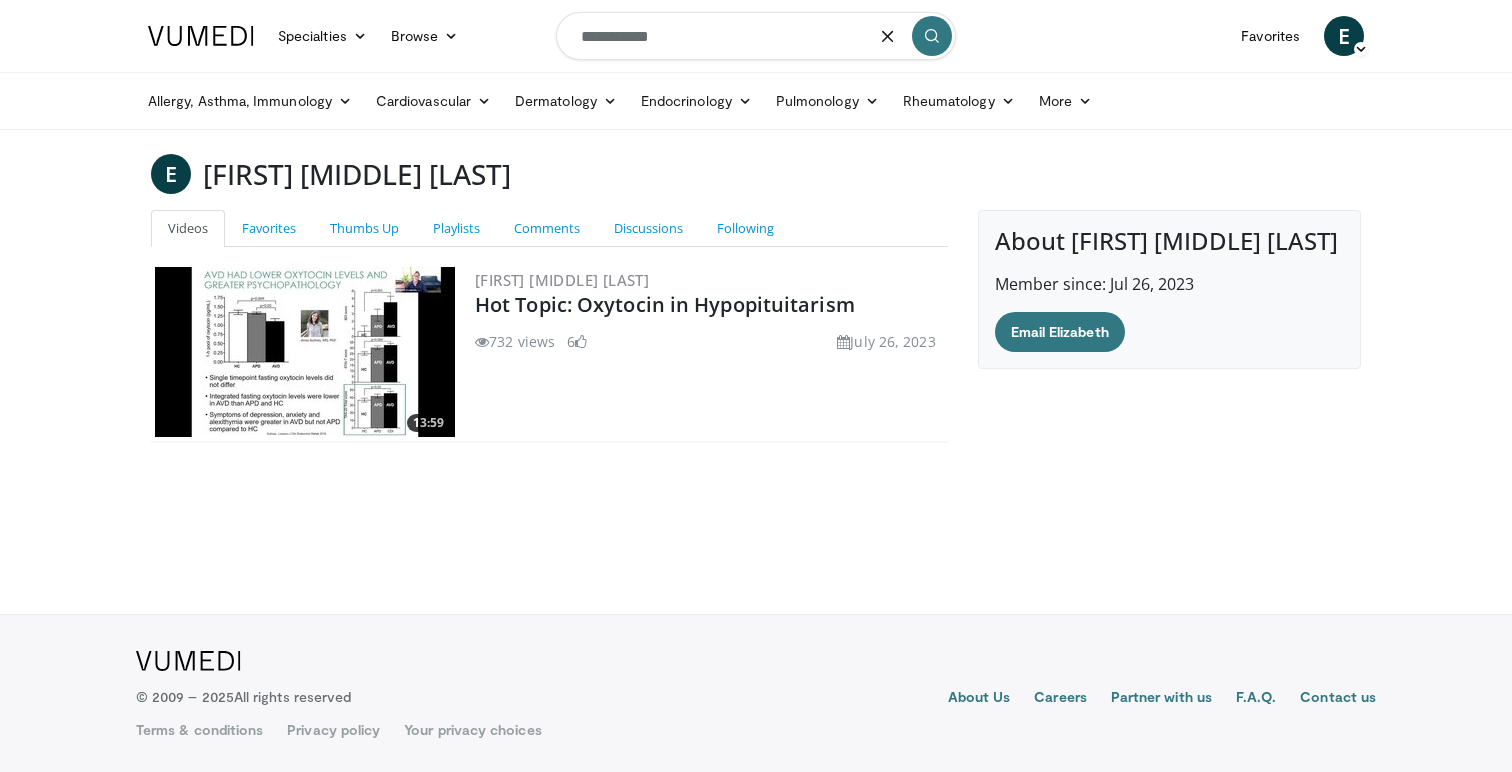 type on "**********" 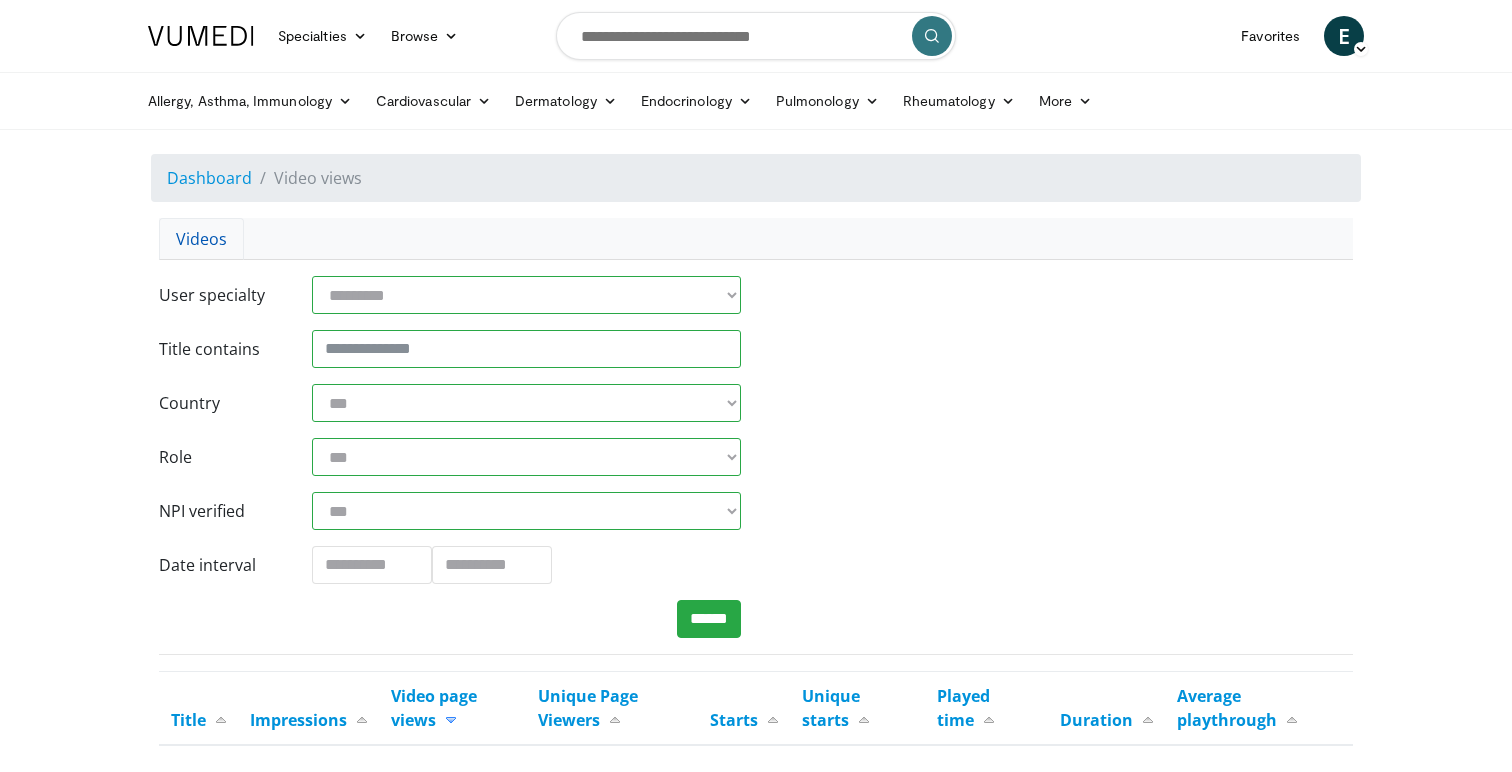 scroll, scrollTop: 0, scrollLeft: 0, axis: both 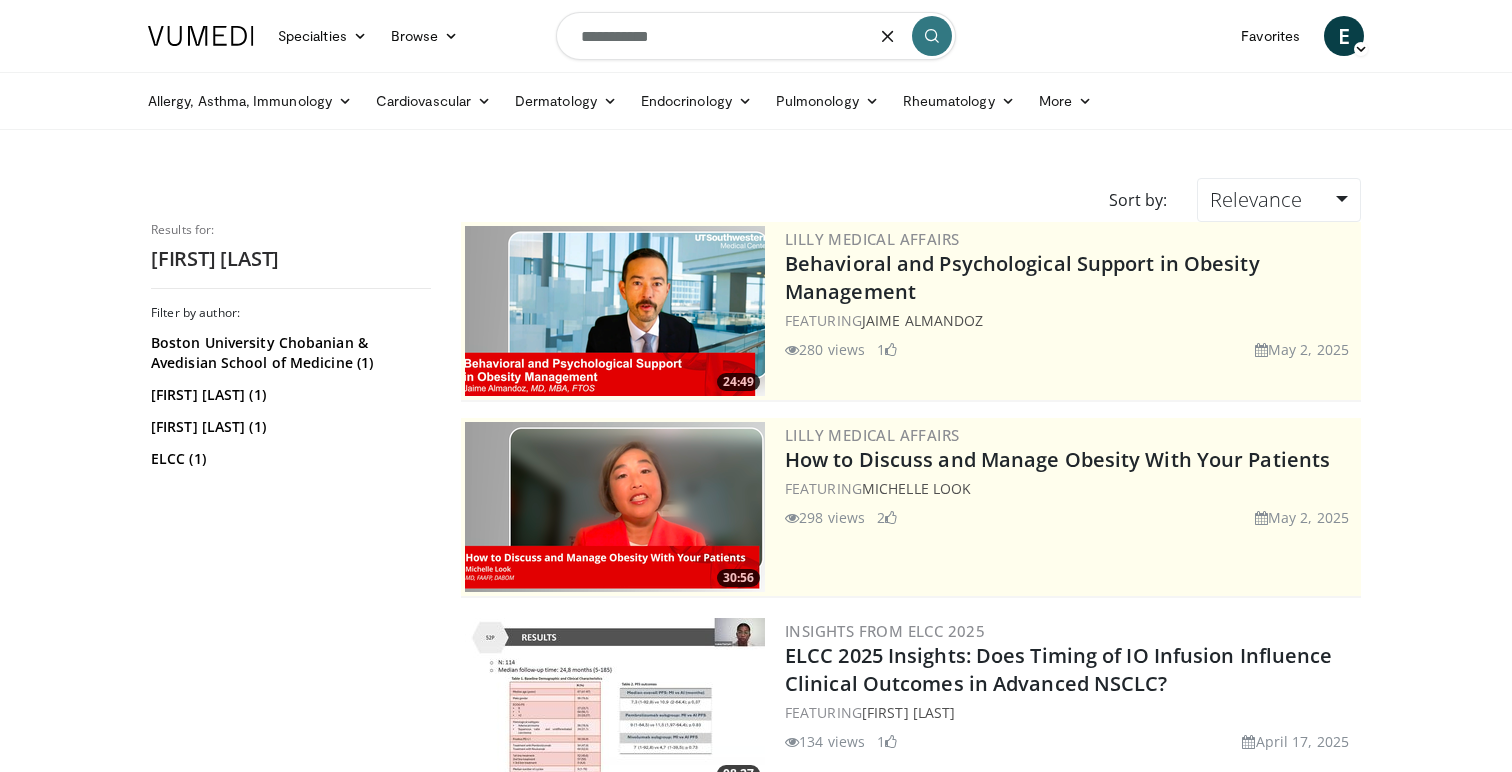 click on "**********" at bounding box center [756, 36] 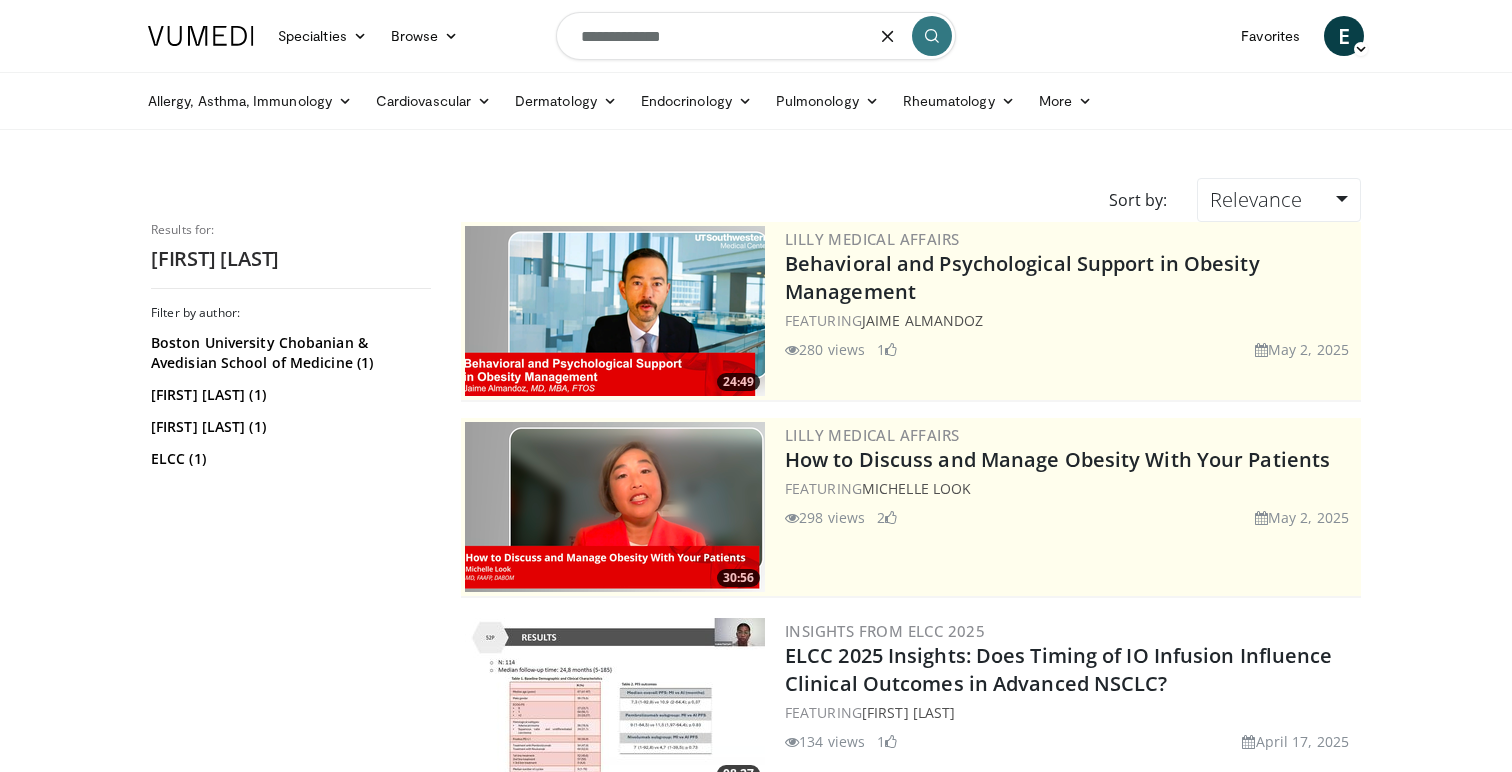 type on "**********" 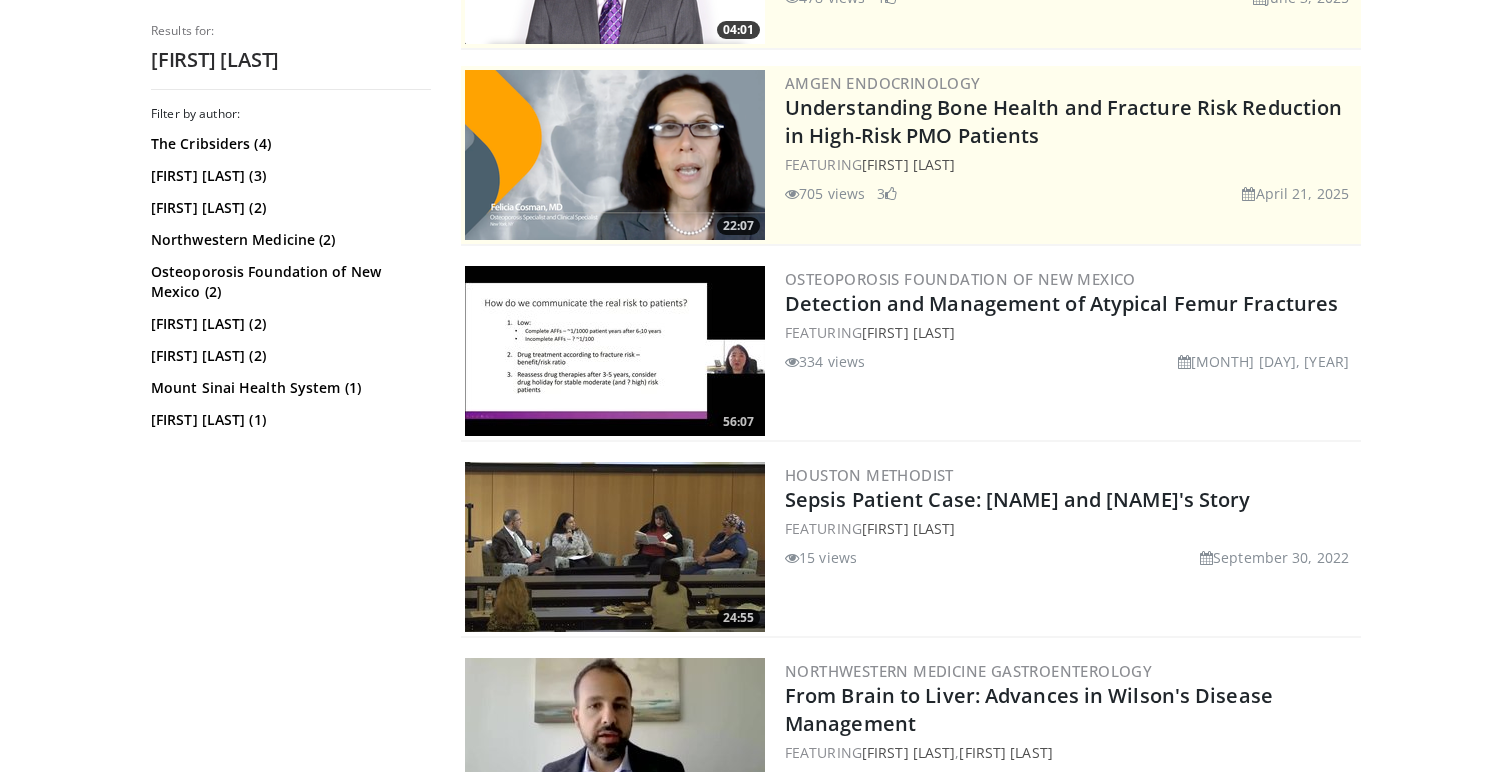 scroll, scrollTop: 380, scrollLeft: 0, axis: vertical 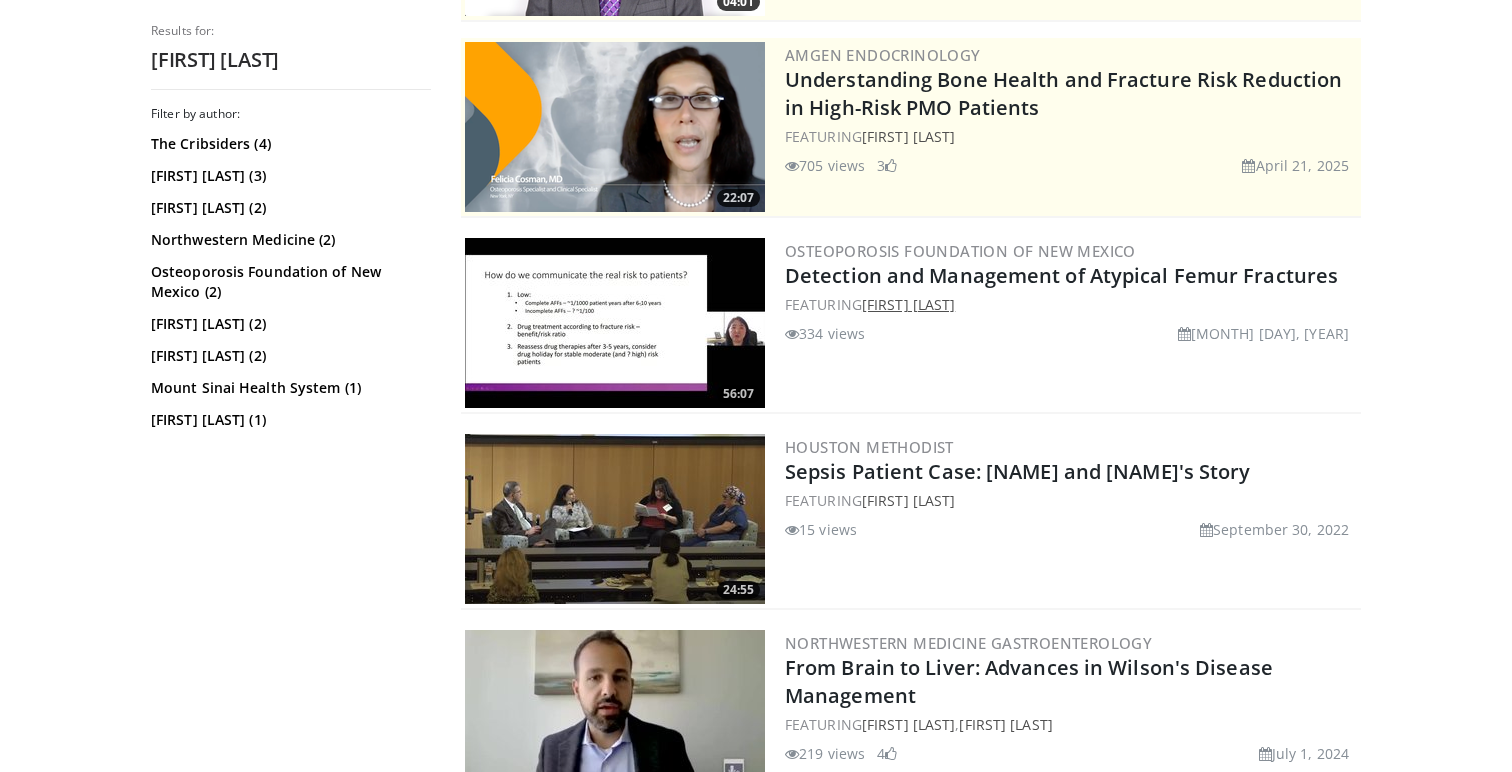 click on "Angela Cheung" at bounding box center (908, 304) 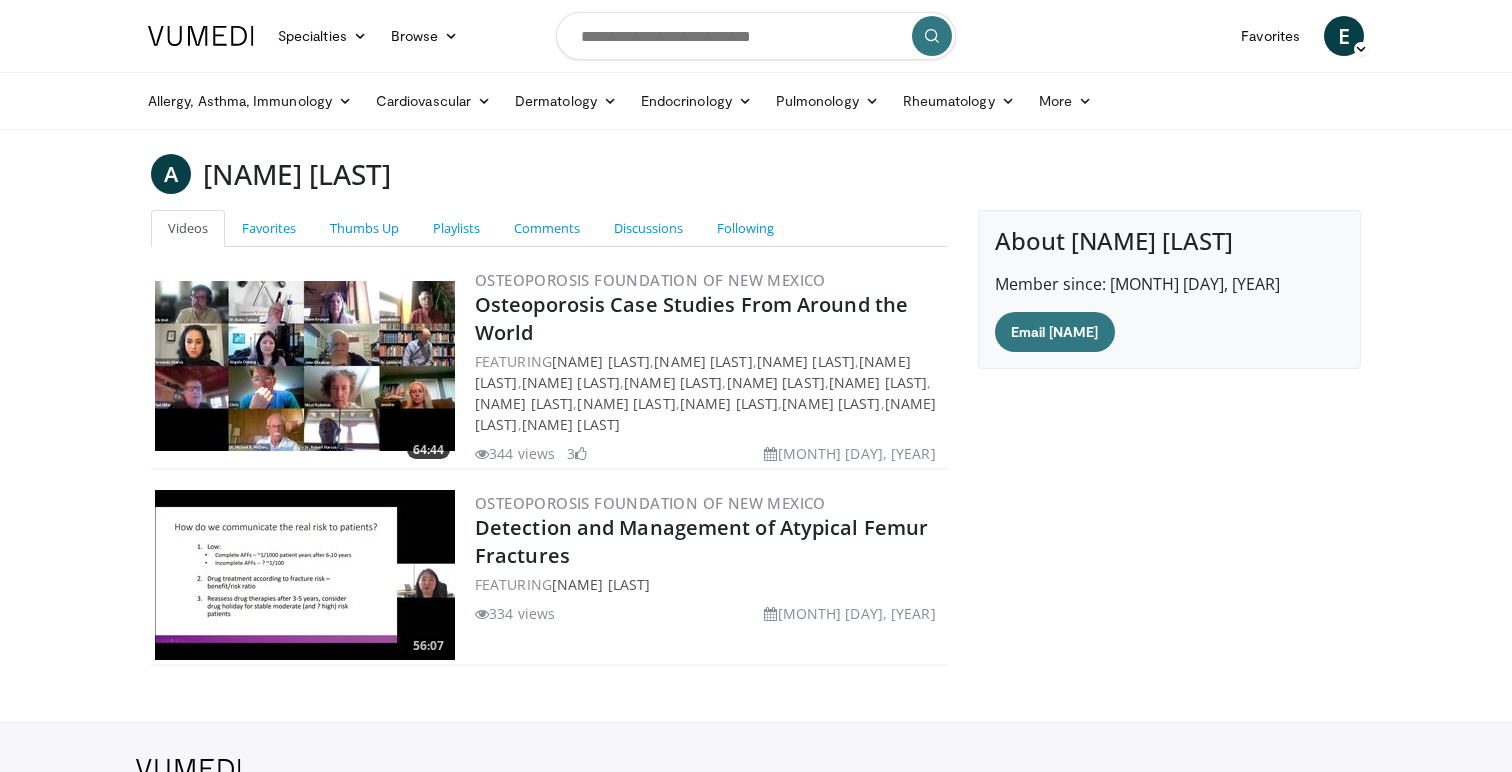scroll, scrollTop: 0, scrollLeft: 0, axis: both 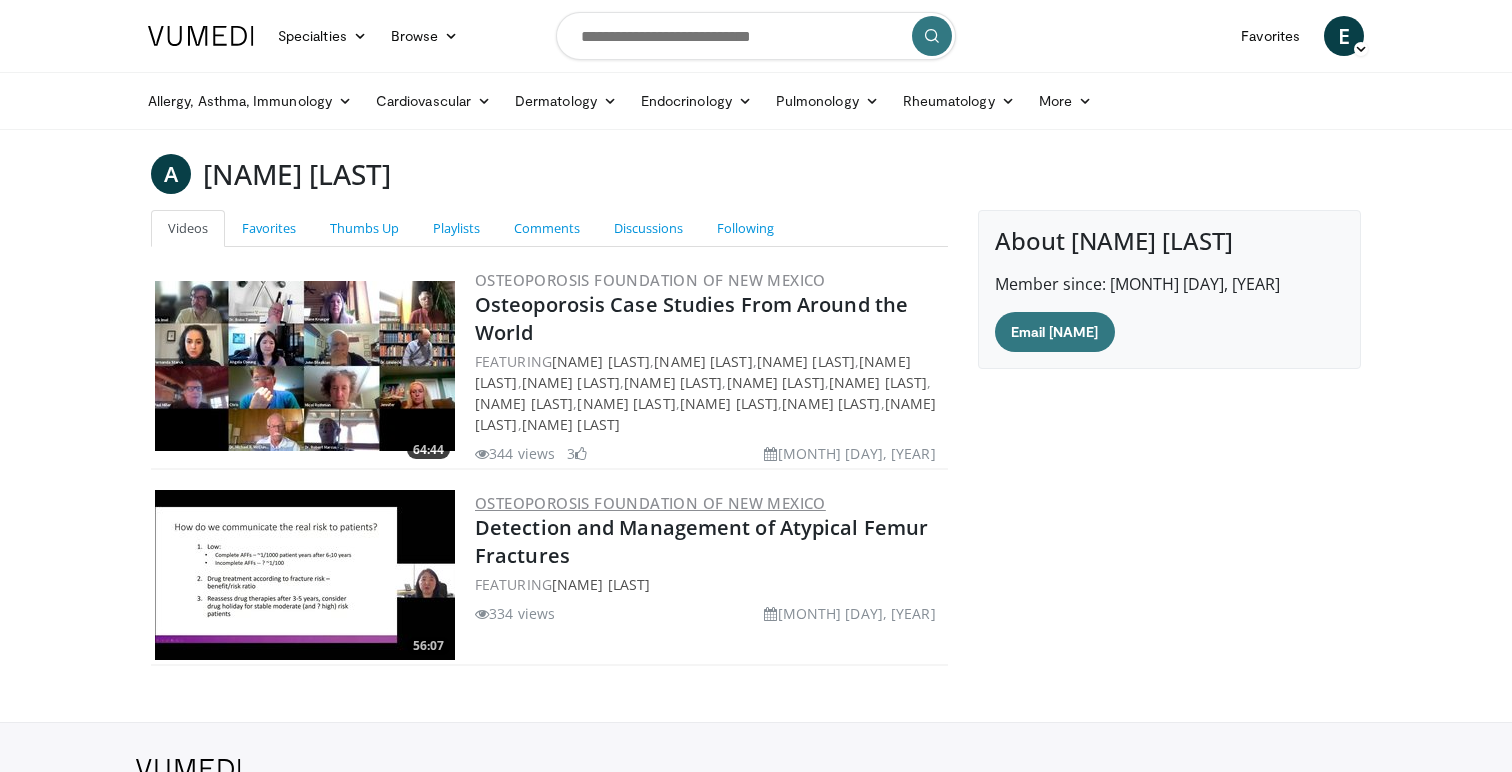click on "Osteoporosis Foundation of New Mexico" at bounding box center (650, 503) 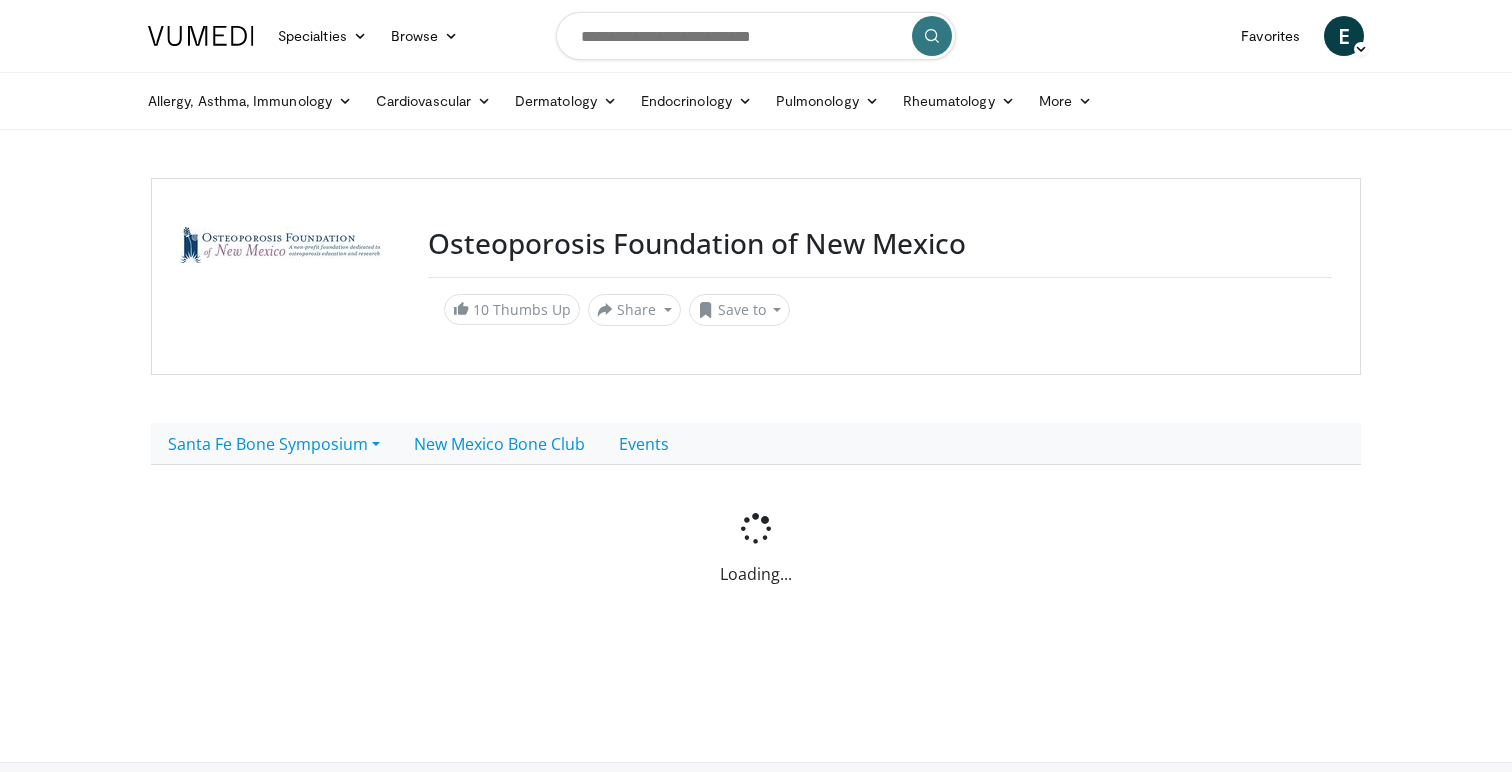 scroll, scrollTop: 0, scrollLeft: 0, axis: both 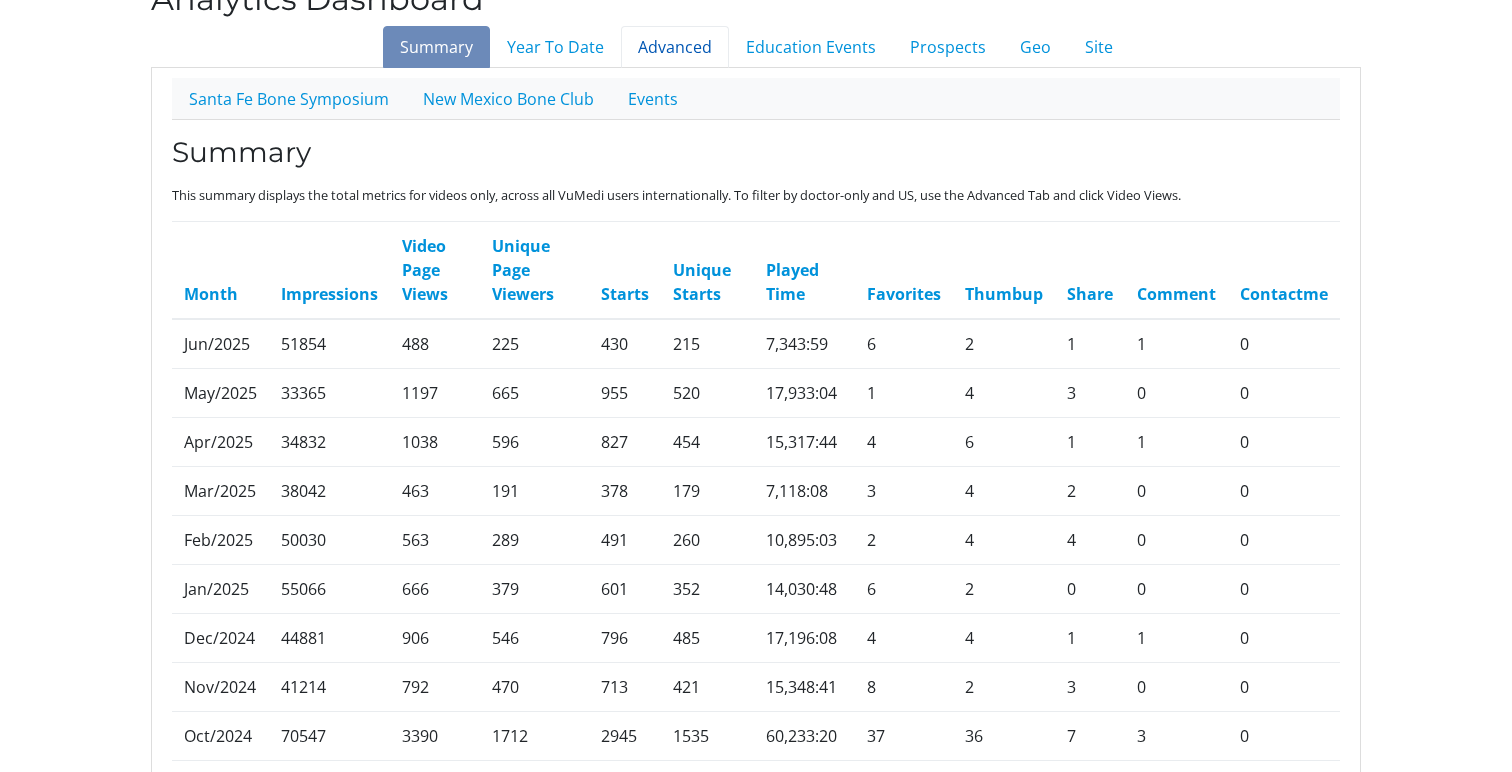 click on "Advanced" at bounding box center [675, 47] 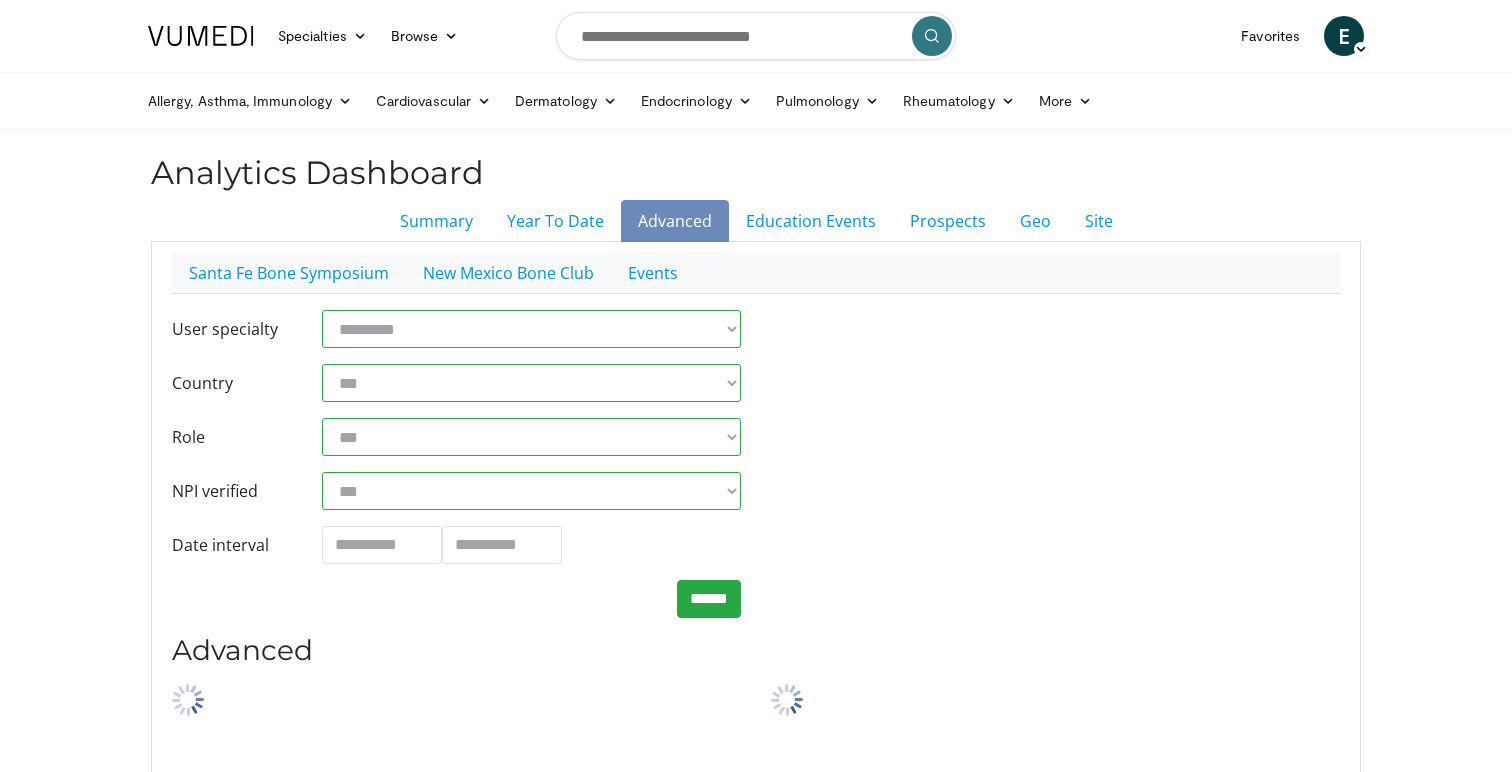 scroll, scrollTop: 0, scrollLeft: 0, axis: both 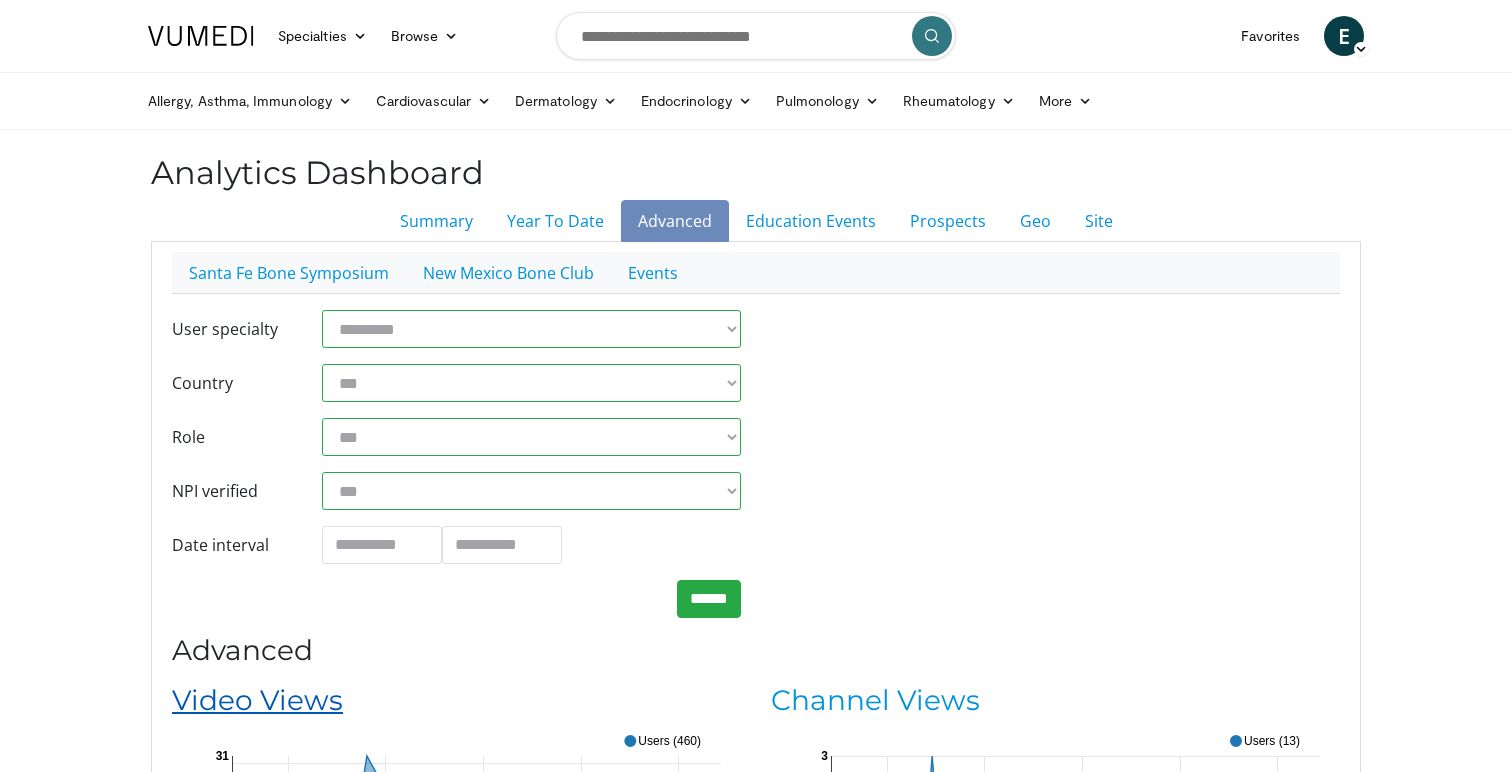 click on "Video Views" at bounding box center [257, 700] 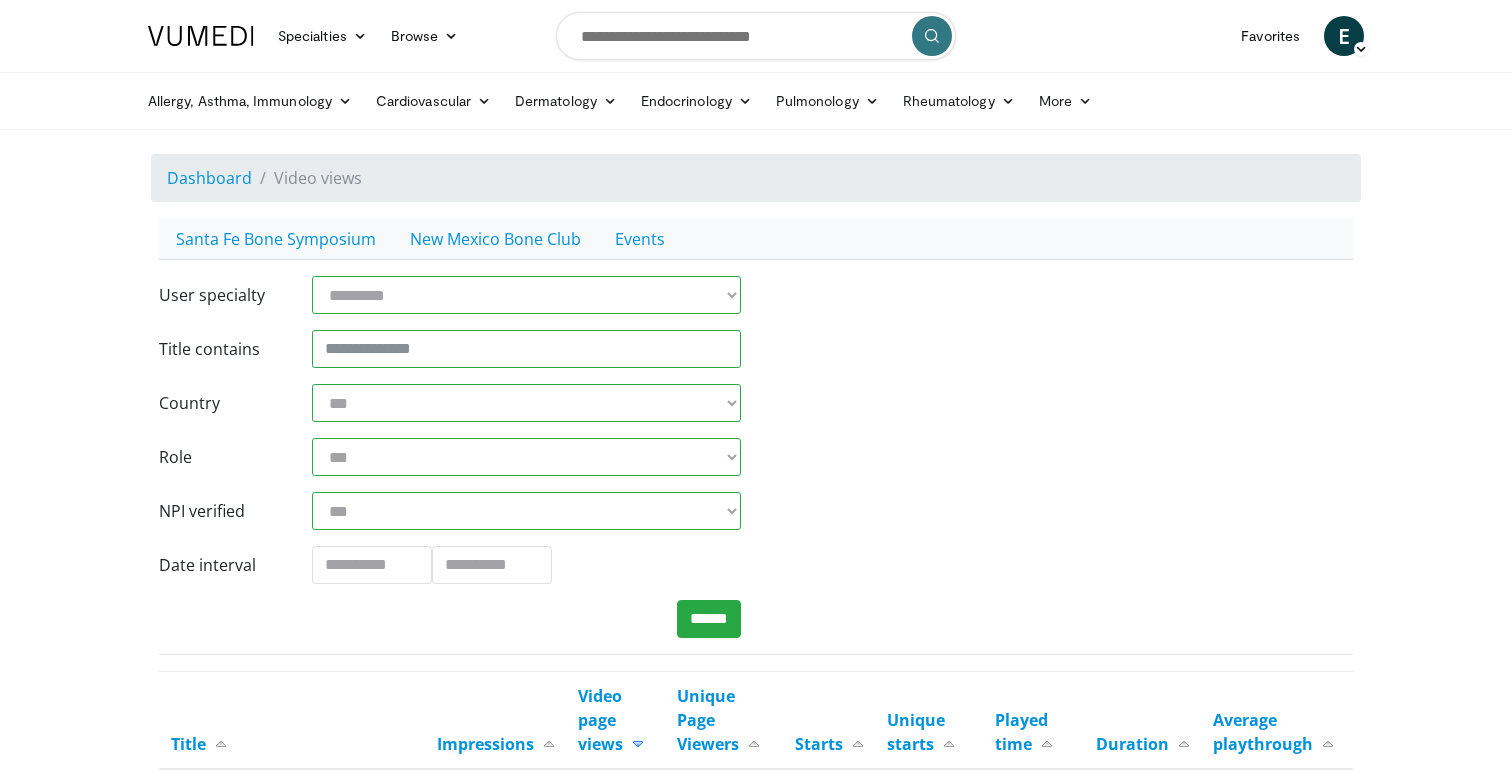 scroll, scrollTop: 0, scrollLeft: 0, axis: both 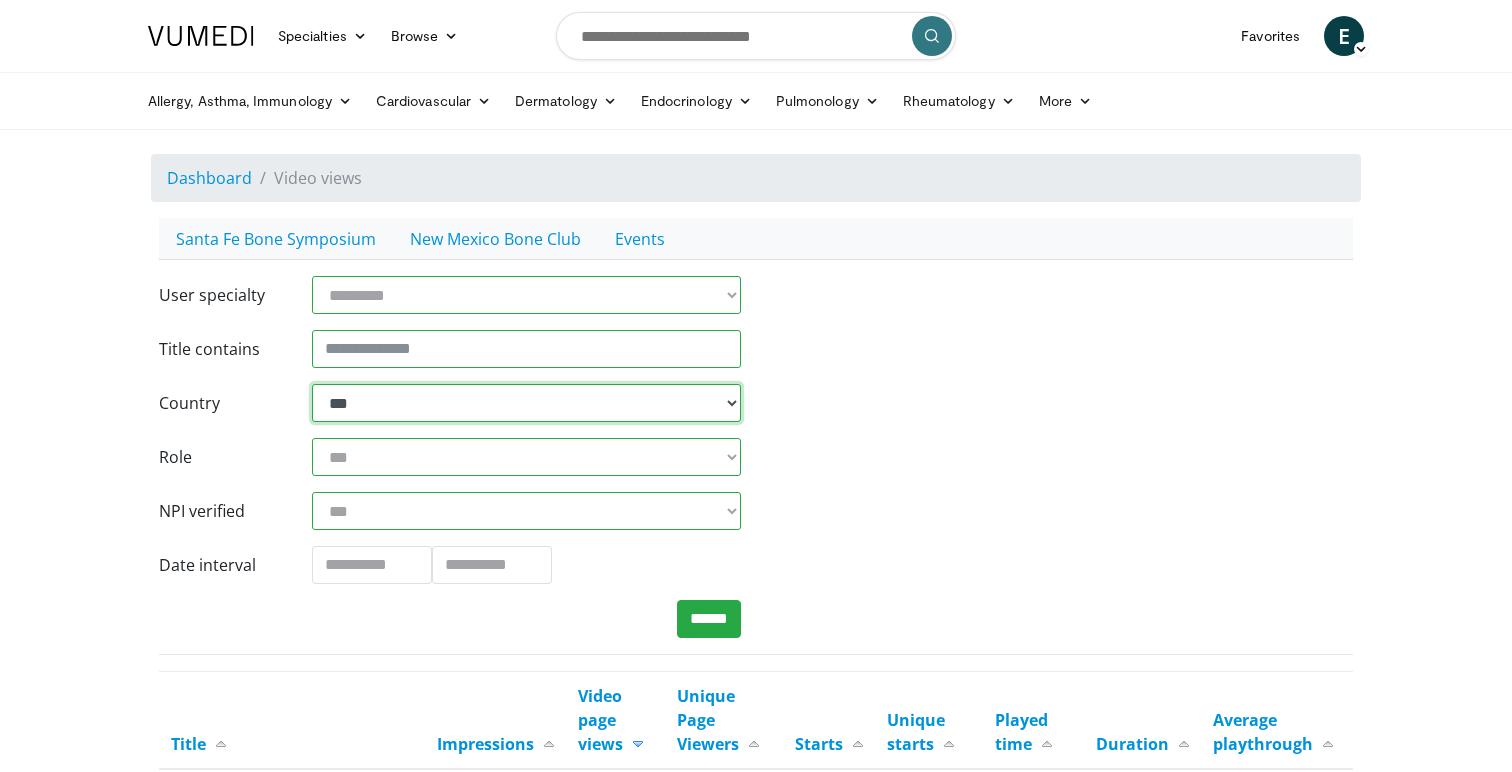 click on "**********" at bounding box center [526, 403] 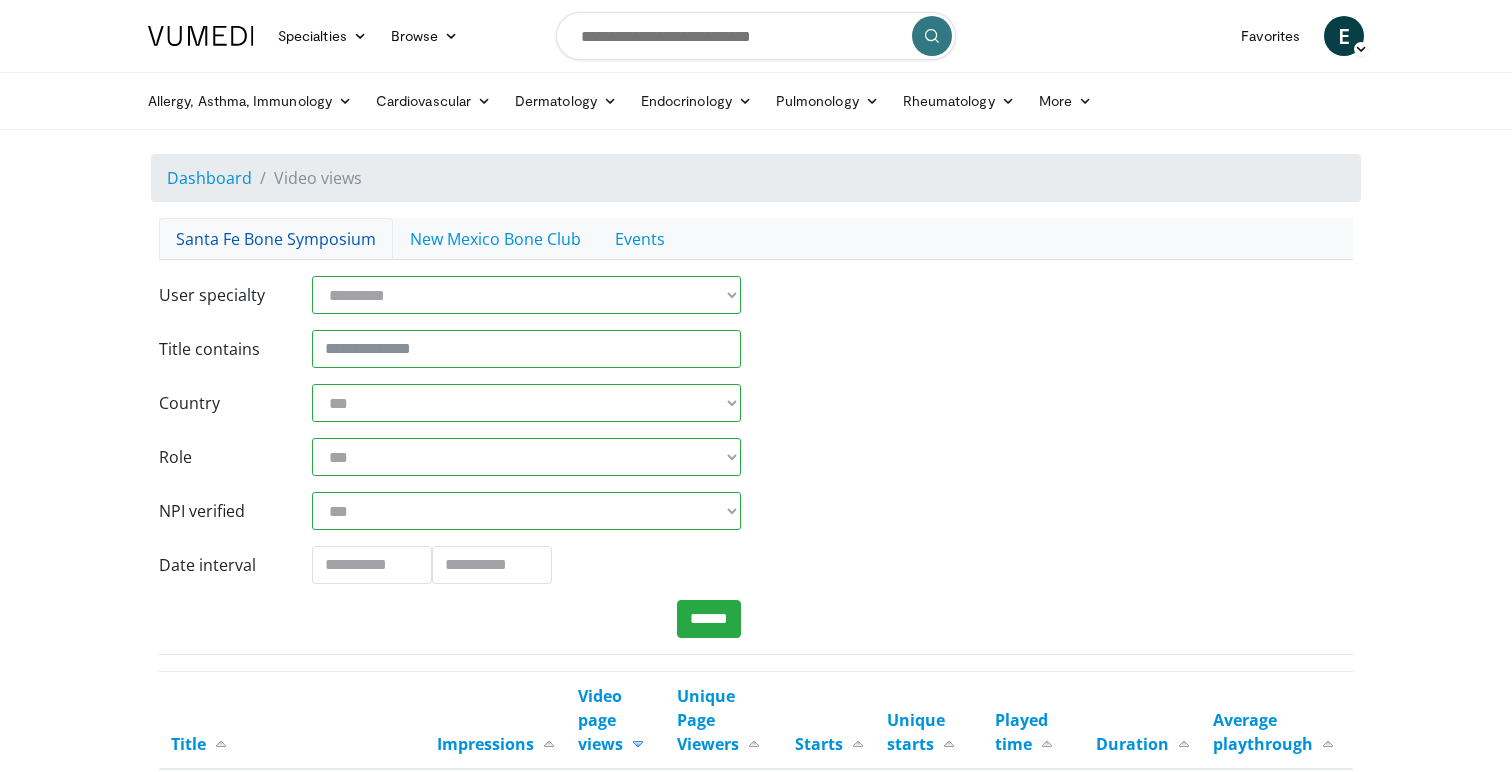 click on "Santa Fe Bone Symposium" at bounding box center [276, 239] 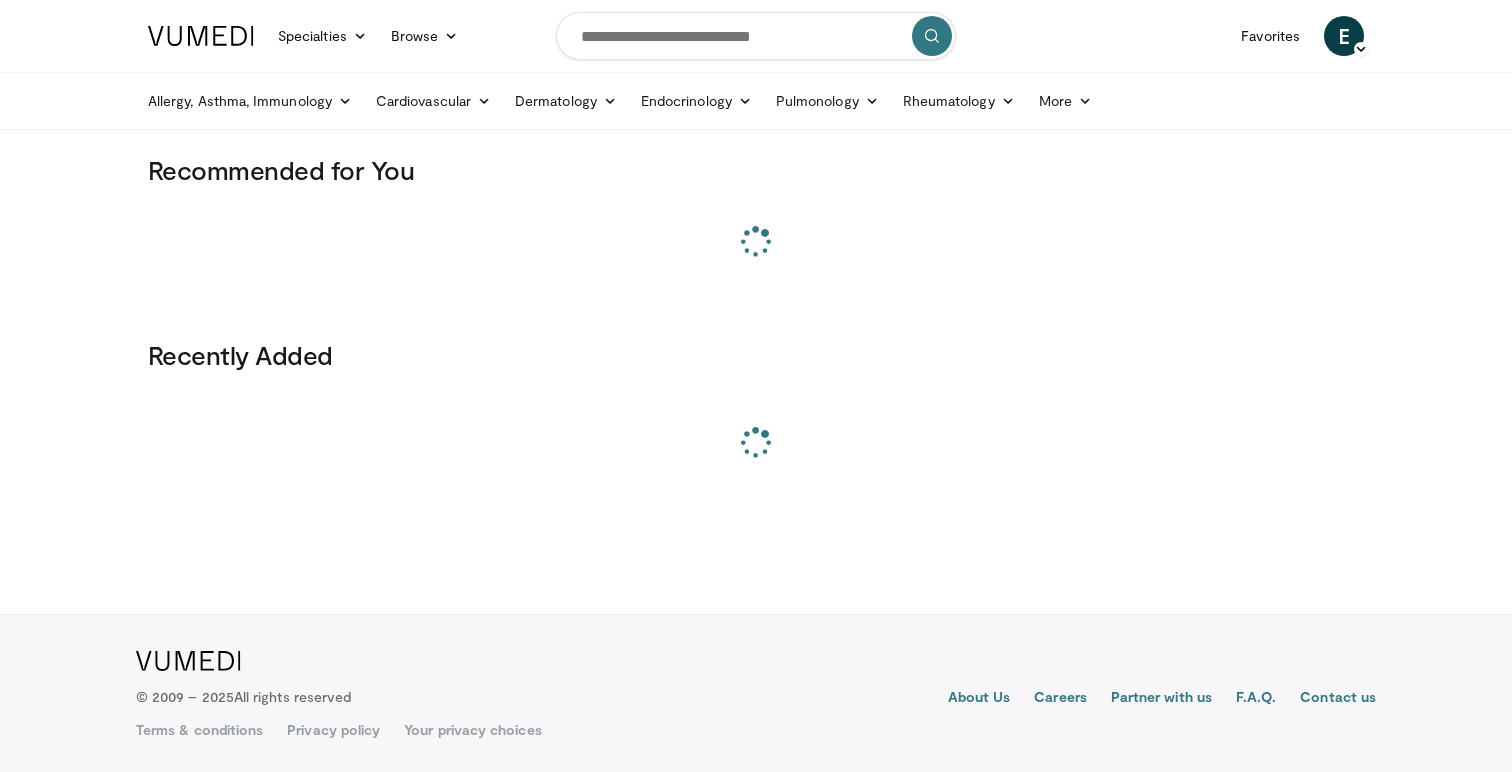 scroll, scrollTop: 0, scrollLeft: 0, axis: both 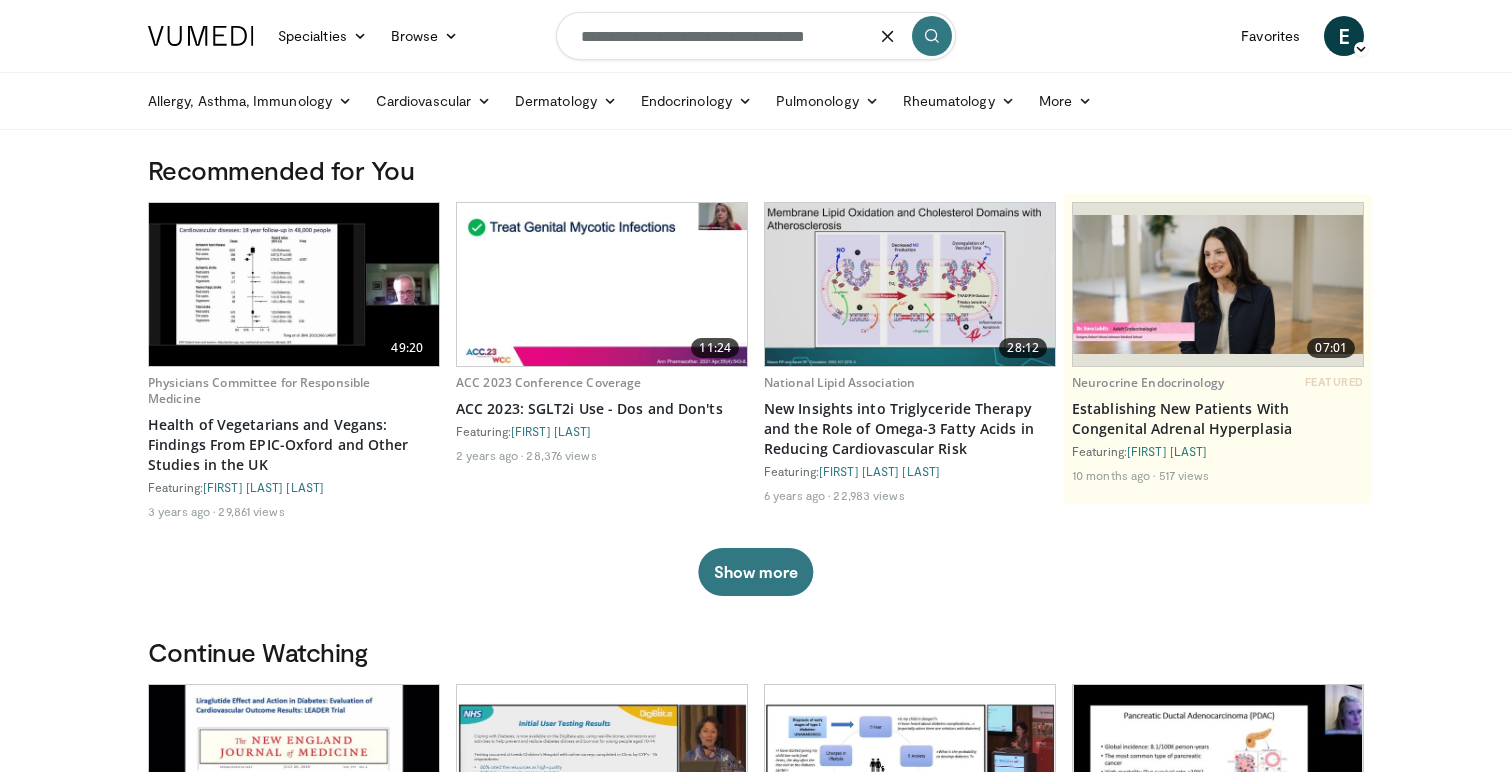type on "**********" 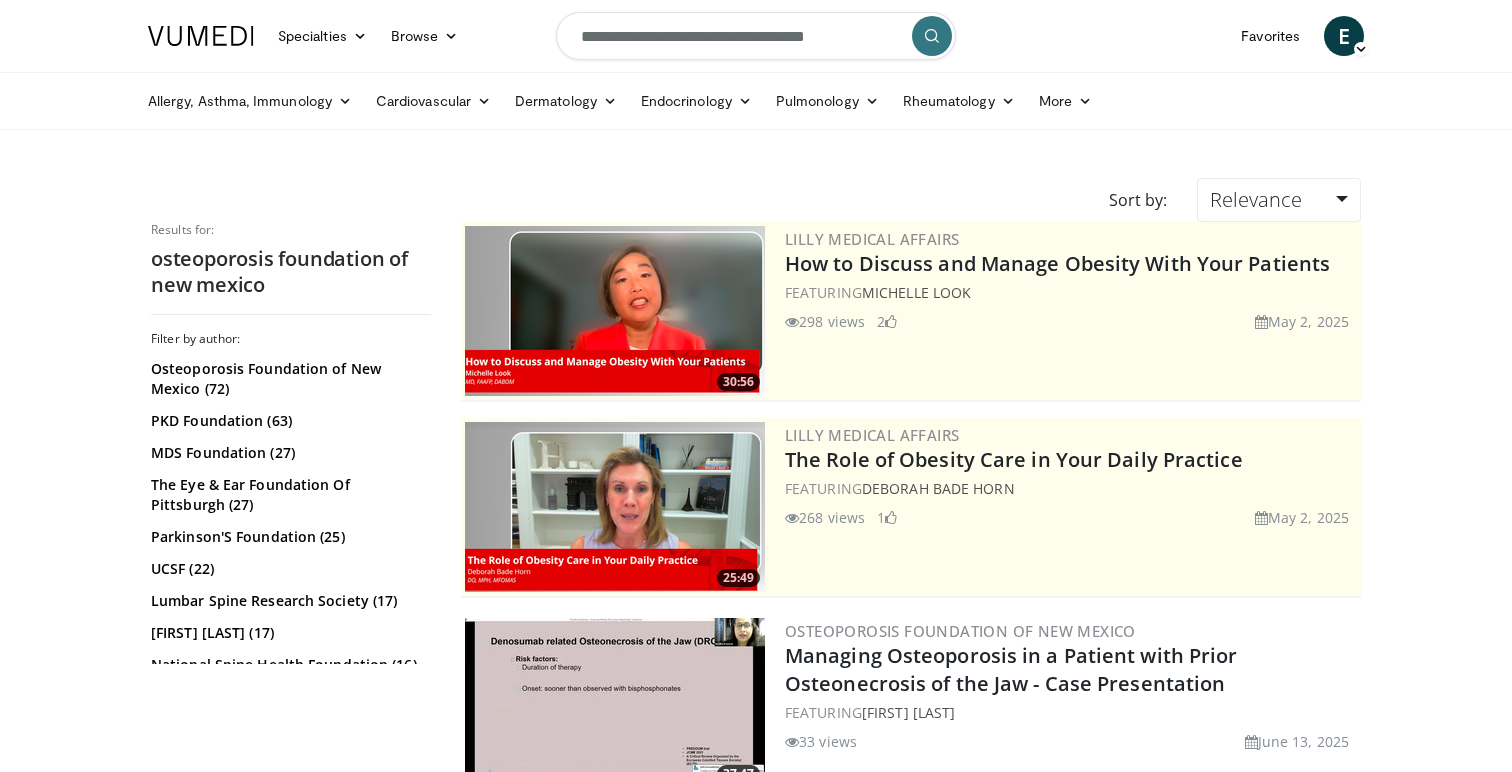 scroll, scrollTop: 0, scrollLeft: 0, axis: both 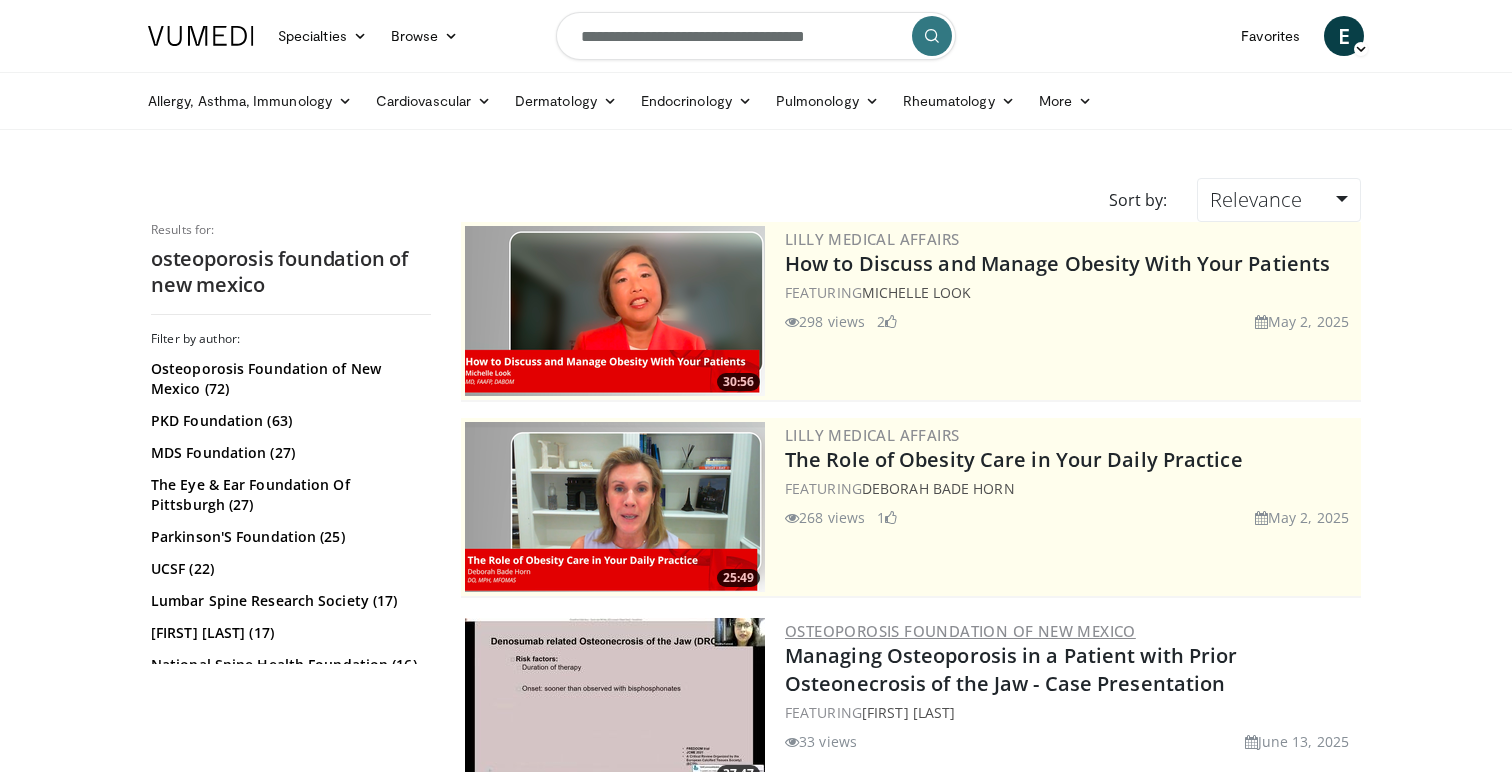 click on "Osteoporosis Foundation of New Mexico" at bounding box center (960, 631) 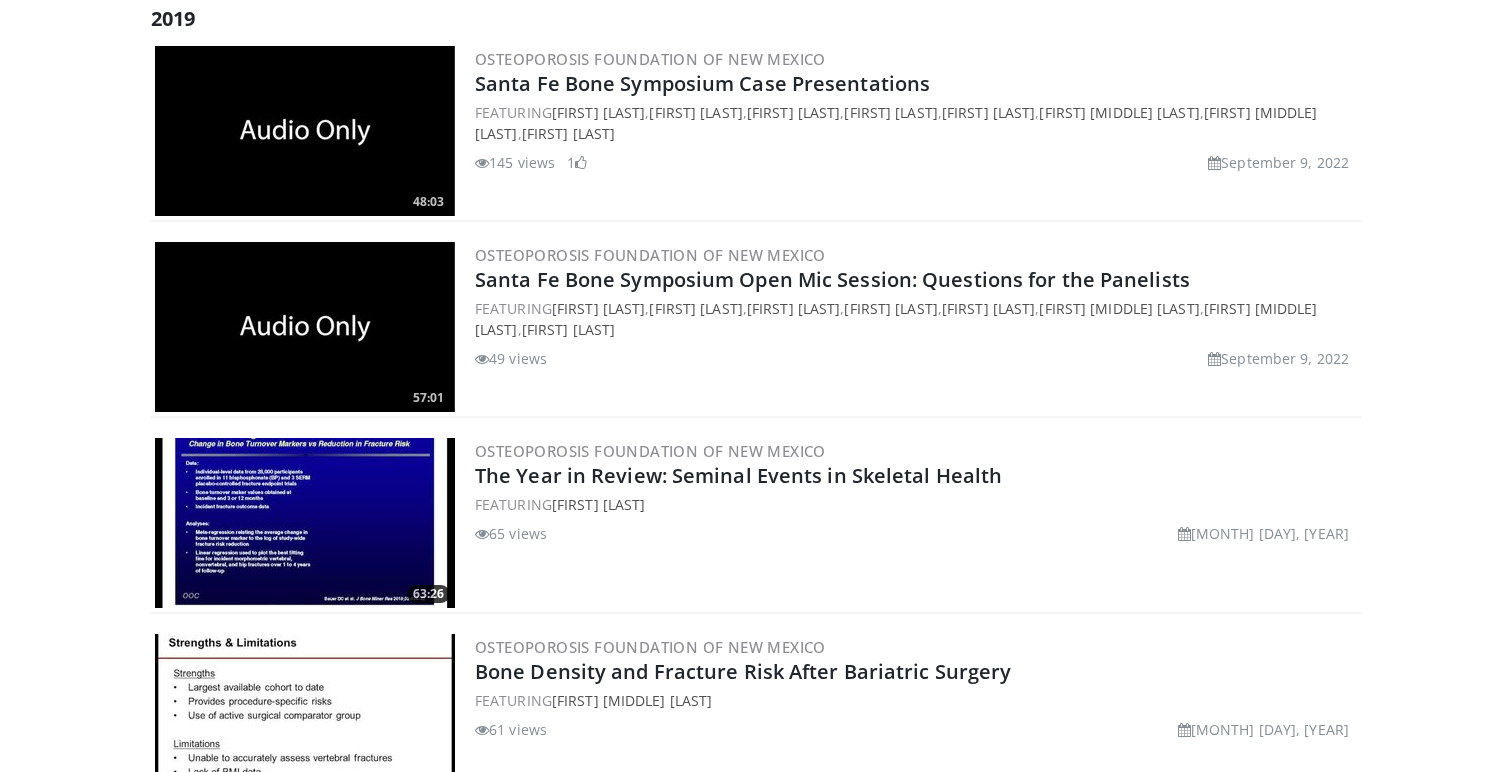 scroll, scrollTop: 0, scrollLeft: 0, axis: both 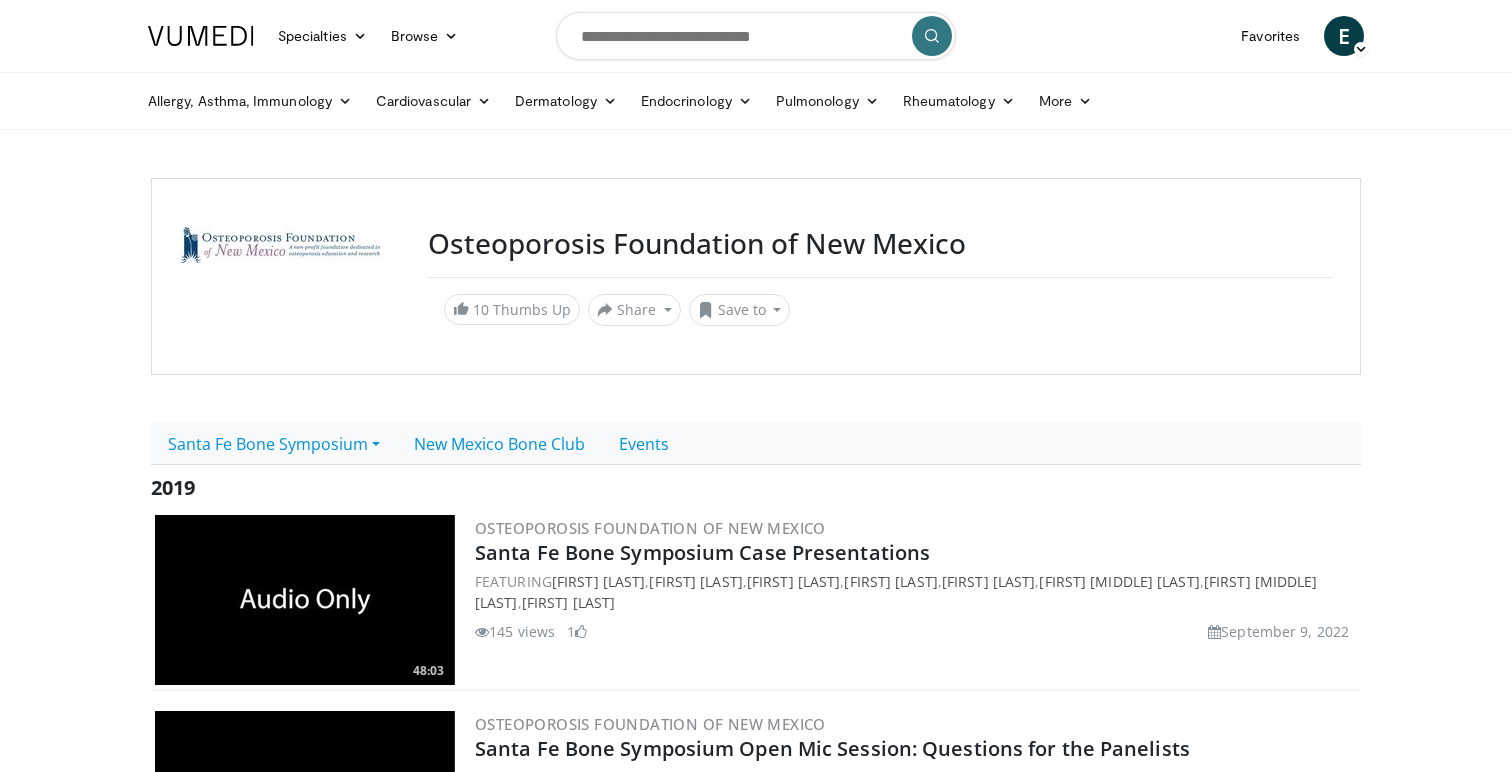 click at bounding box center [756, 36] 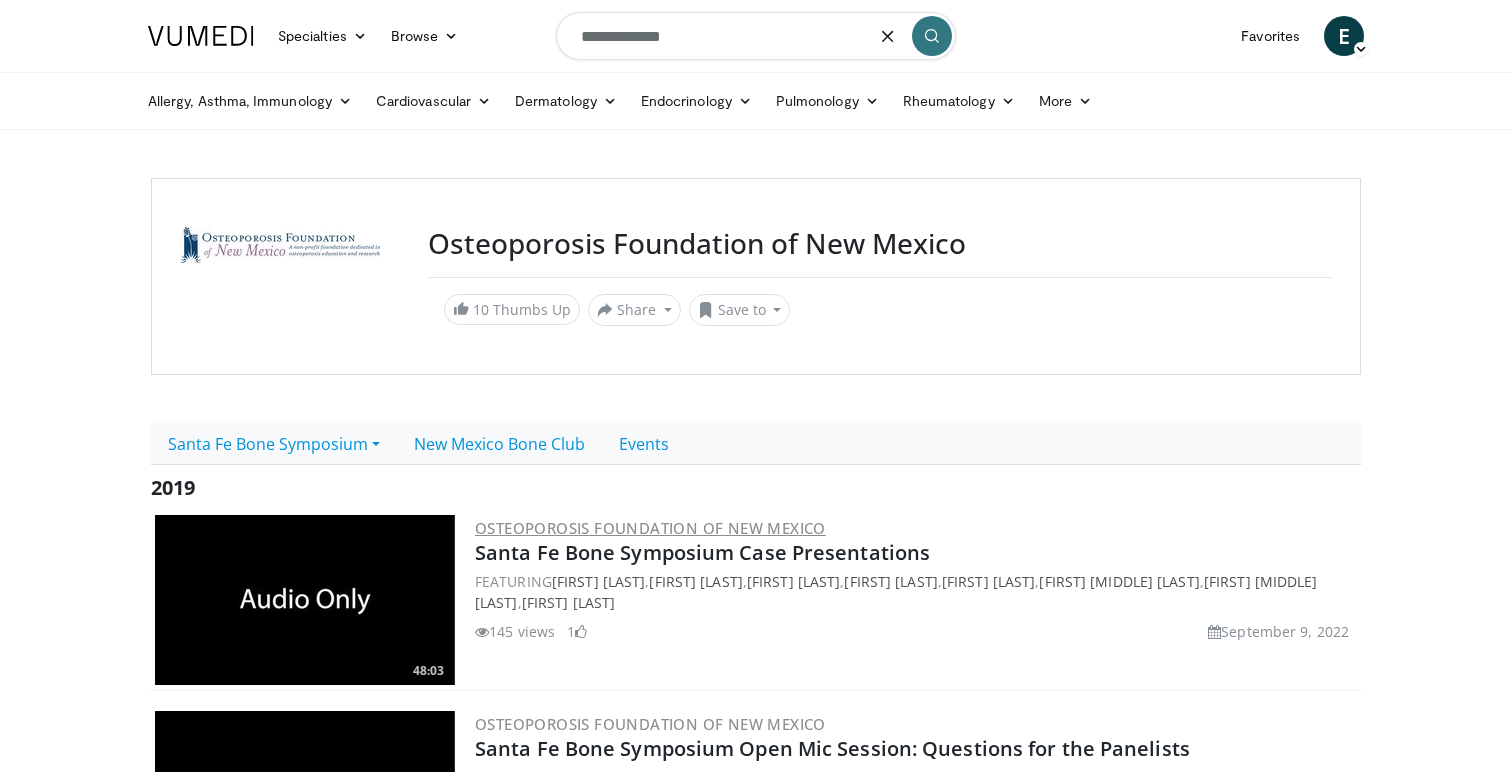 type on "**********" 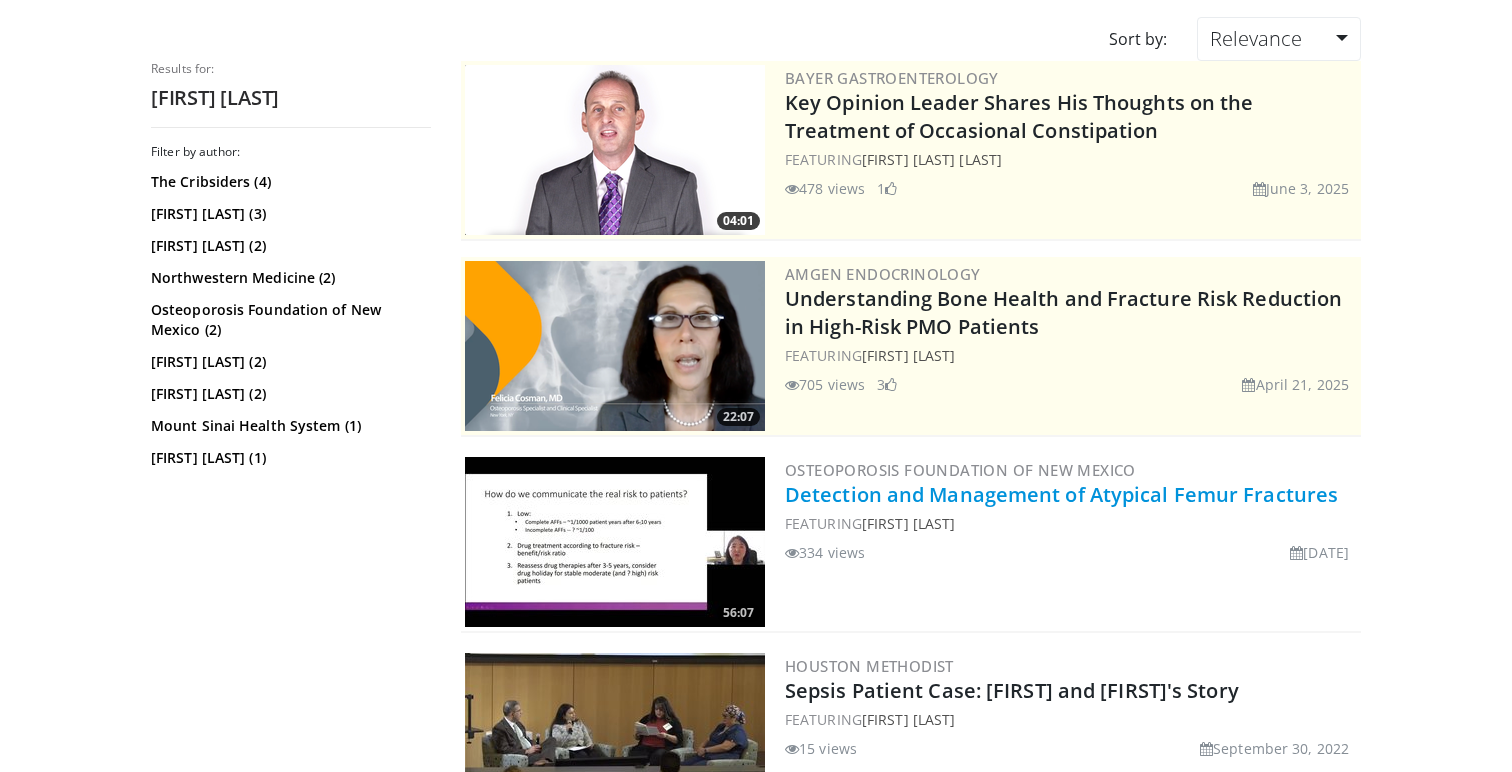scroll, scrollTop: 239, scrollLeft: 0, axis: vertical 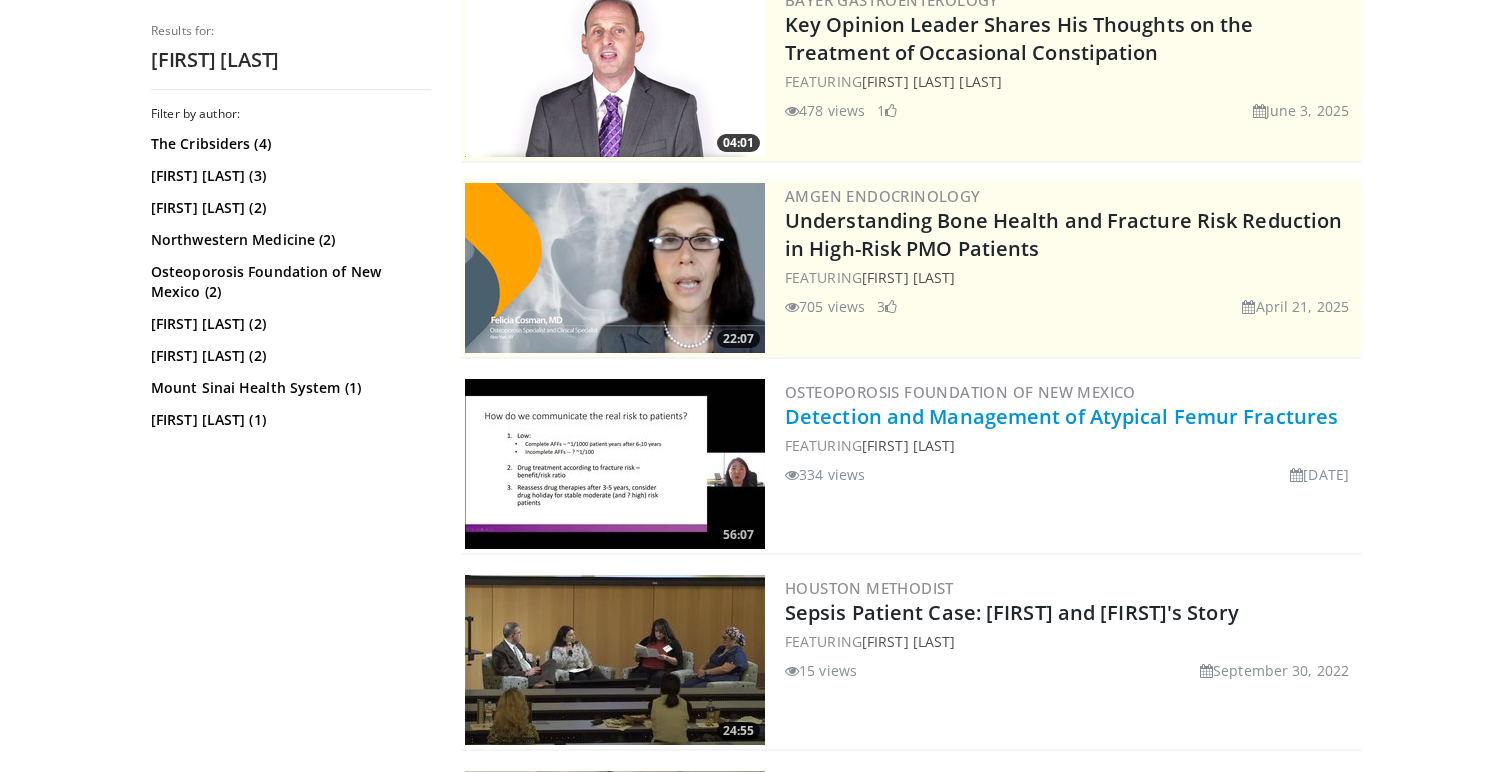 drag, startPoint x: 1355, startPoint y: 420, endPoint x: 787, endPoint y: 415, distance: 568.02203 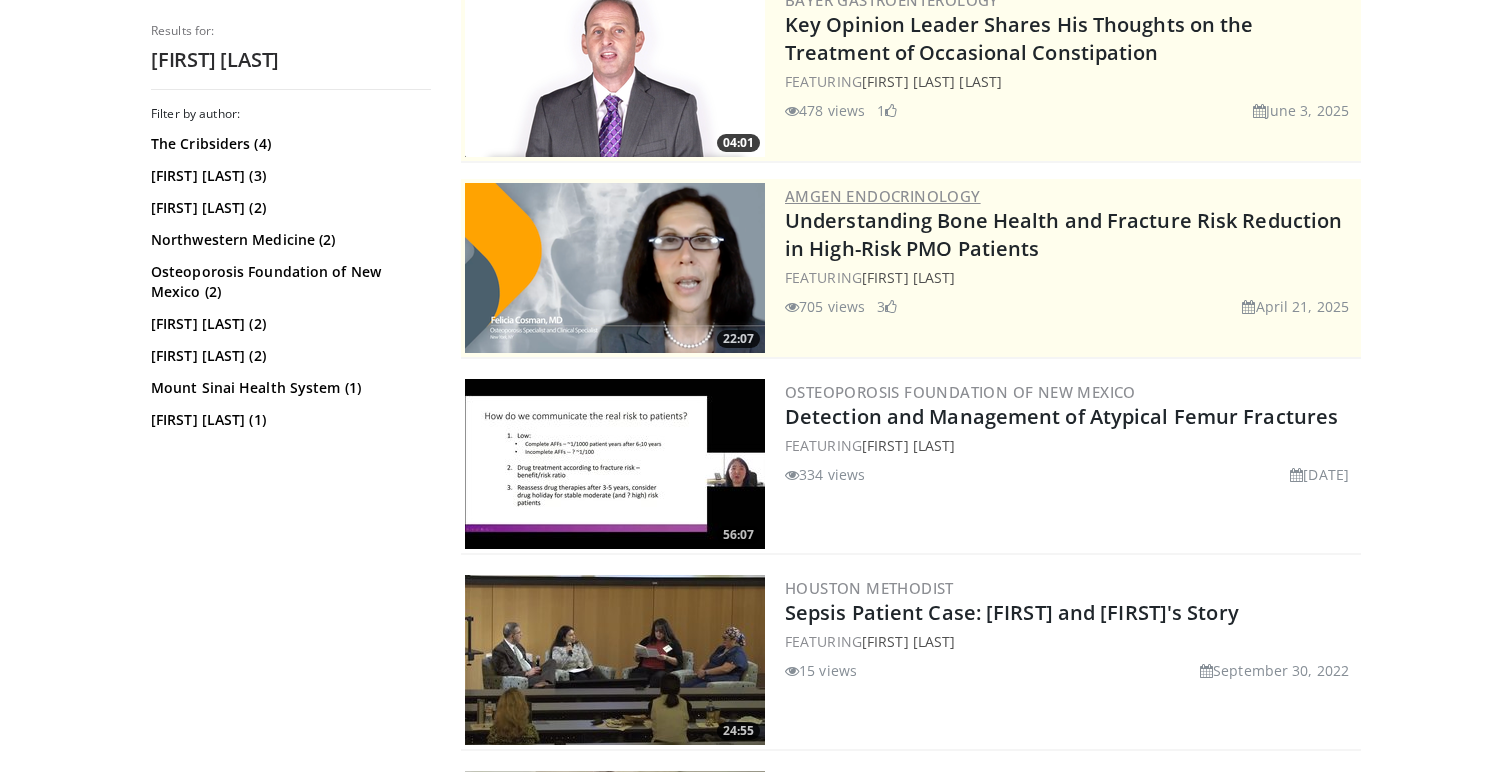 scroll, scrollTop: 0, scrollLeft: 0, axis: both 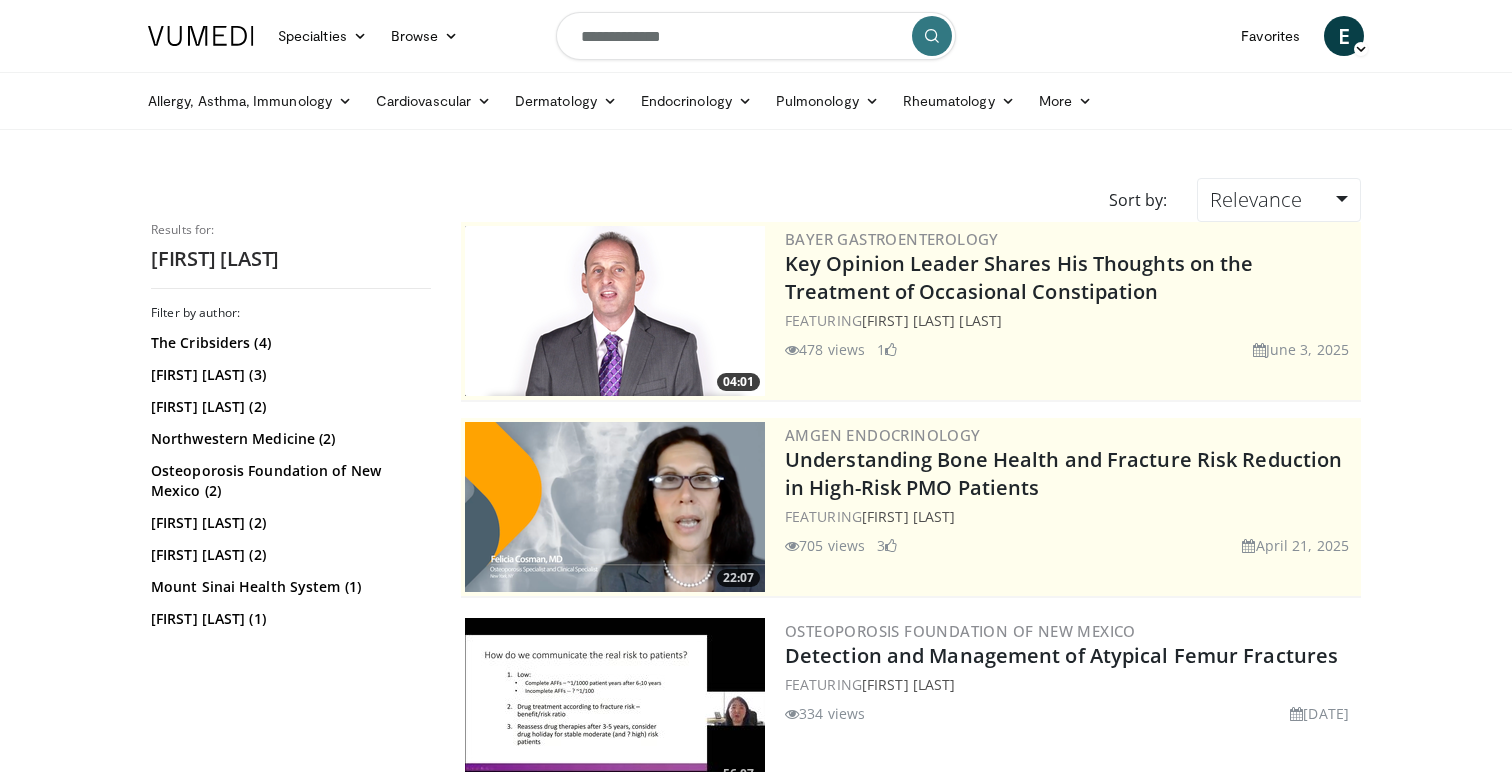 click on "**********" at bounding box center [756, 36] 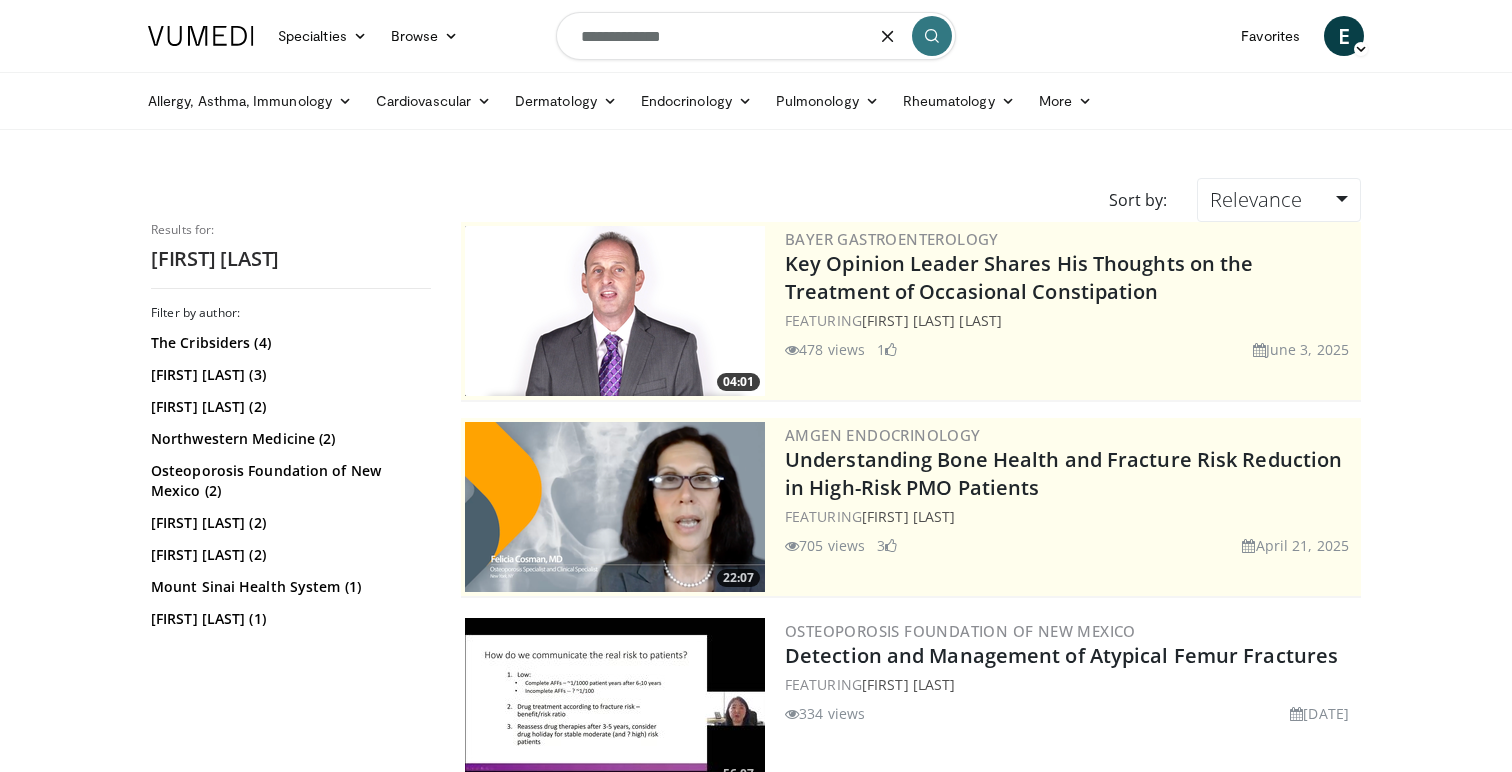 click on "**********" at bounding box center [756, 36] 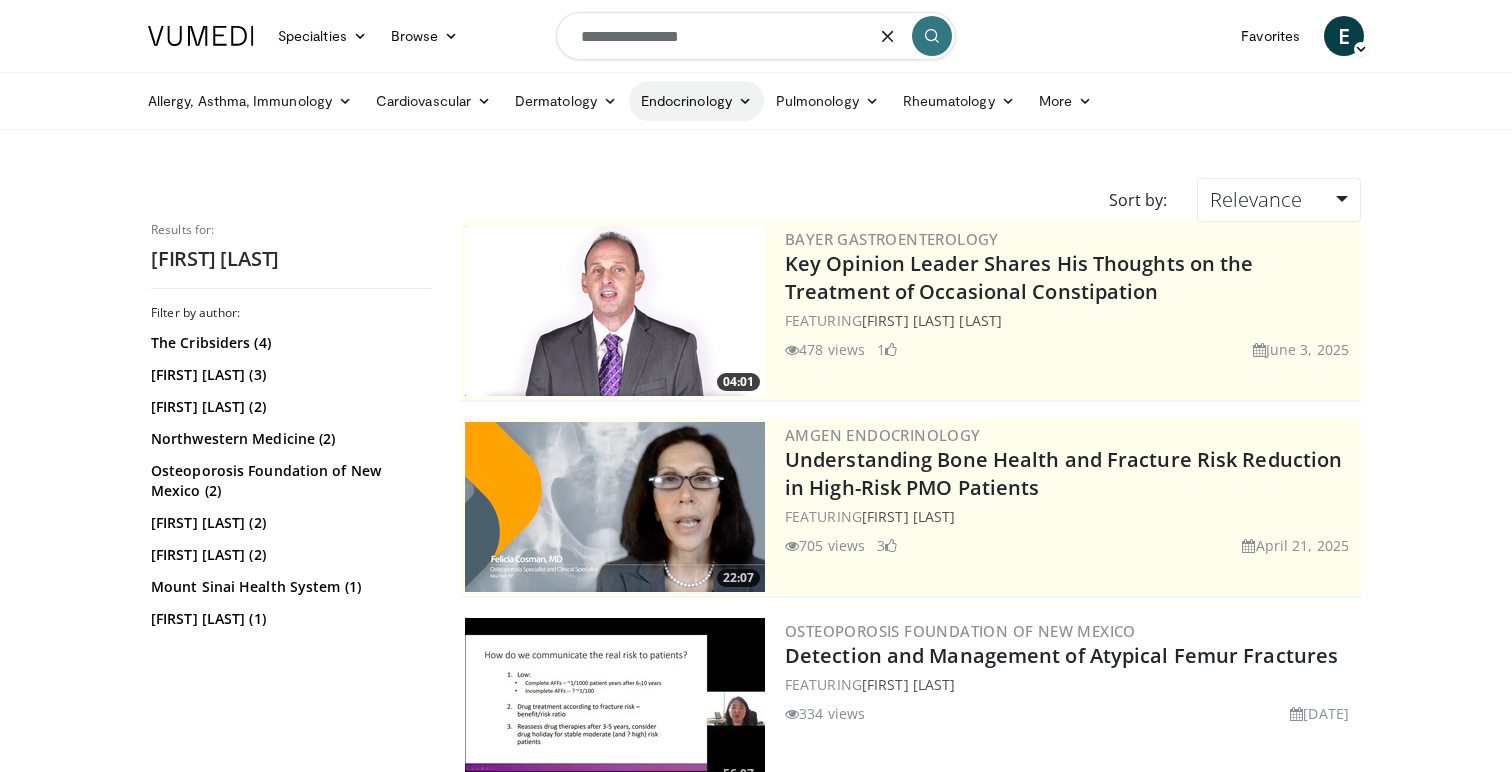 type on "**********" 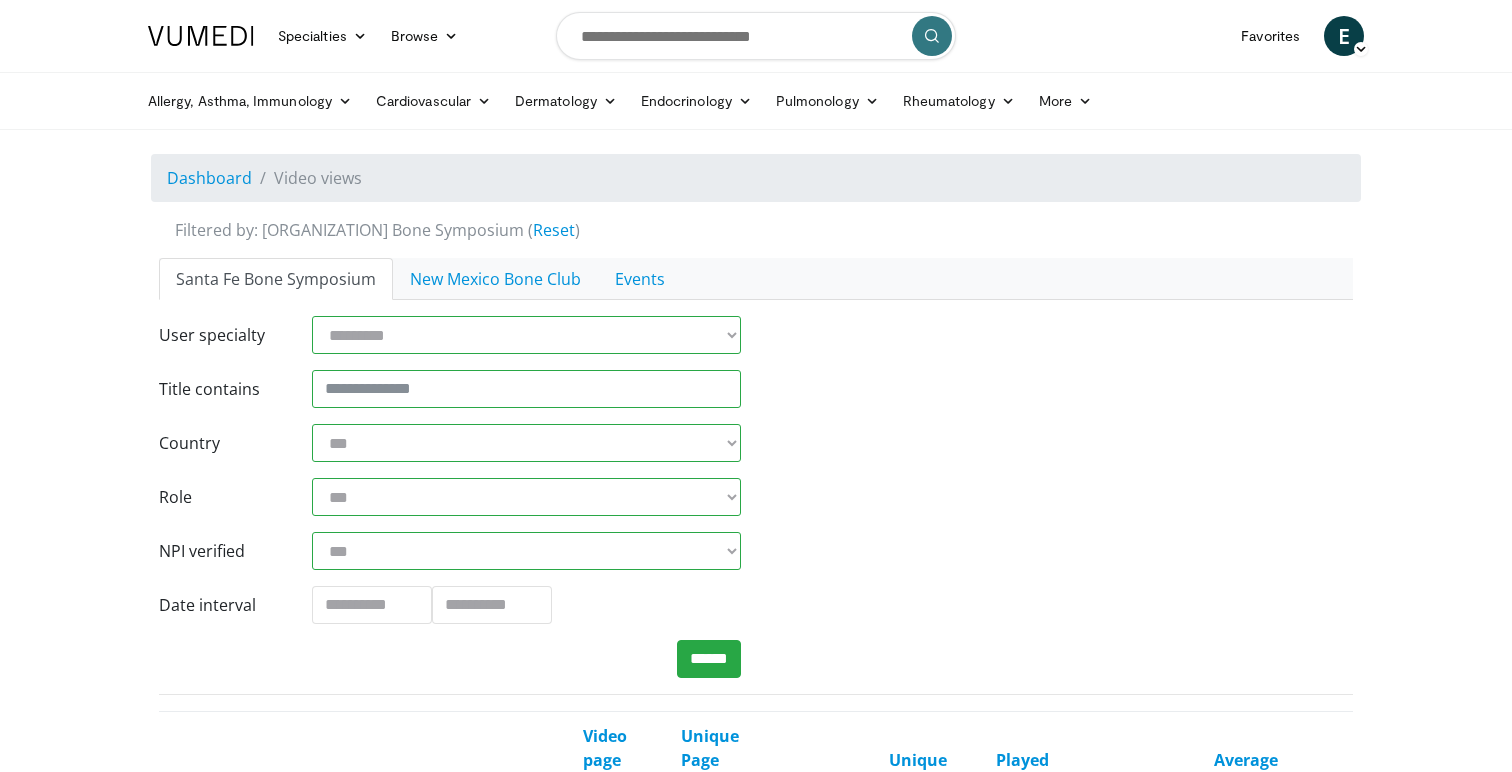 scroll, scrollTop: 0, scrollLeft: 0, axis: both 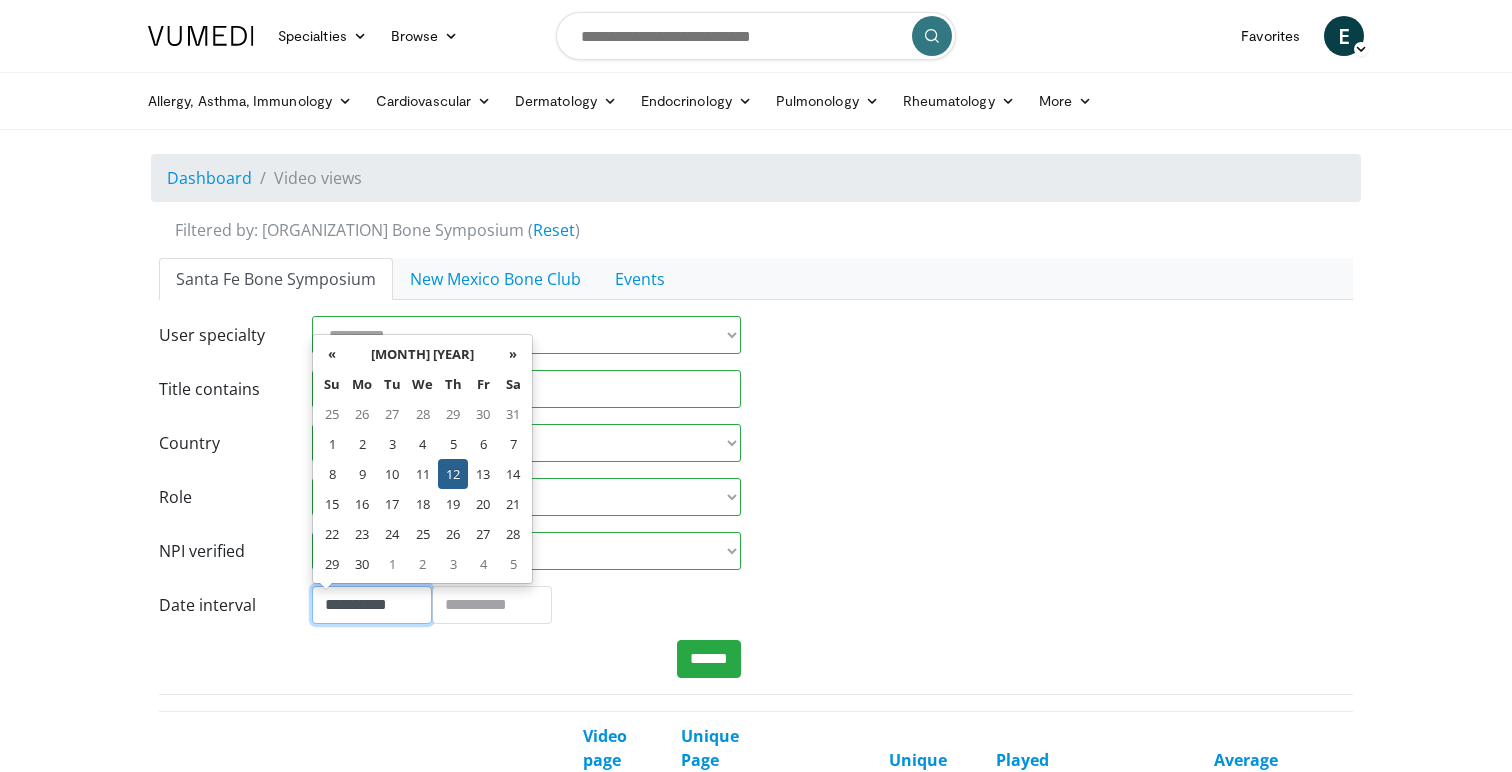 click on "**********" at bounding box center (372, 605) 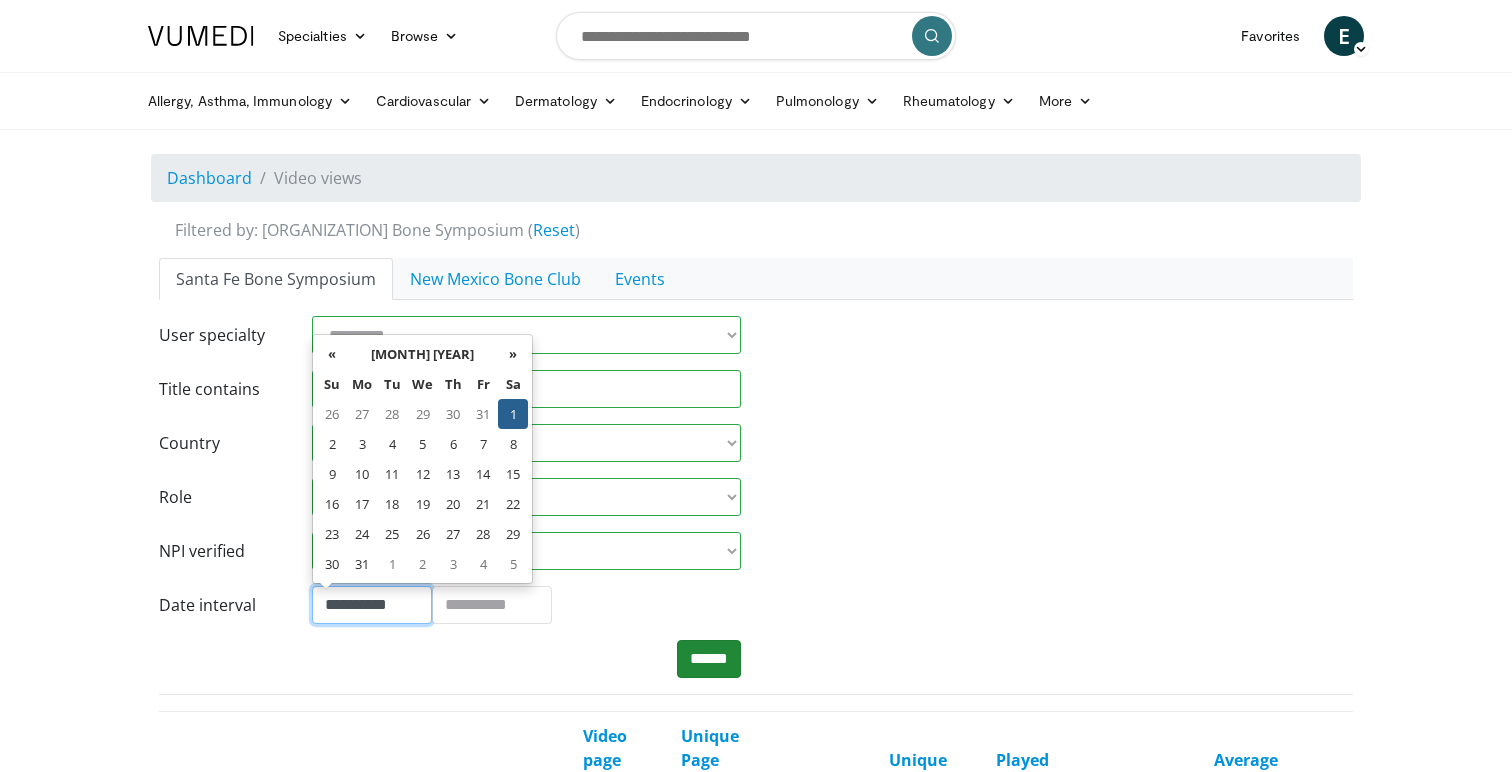 type on "**********" 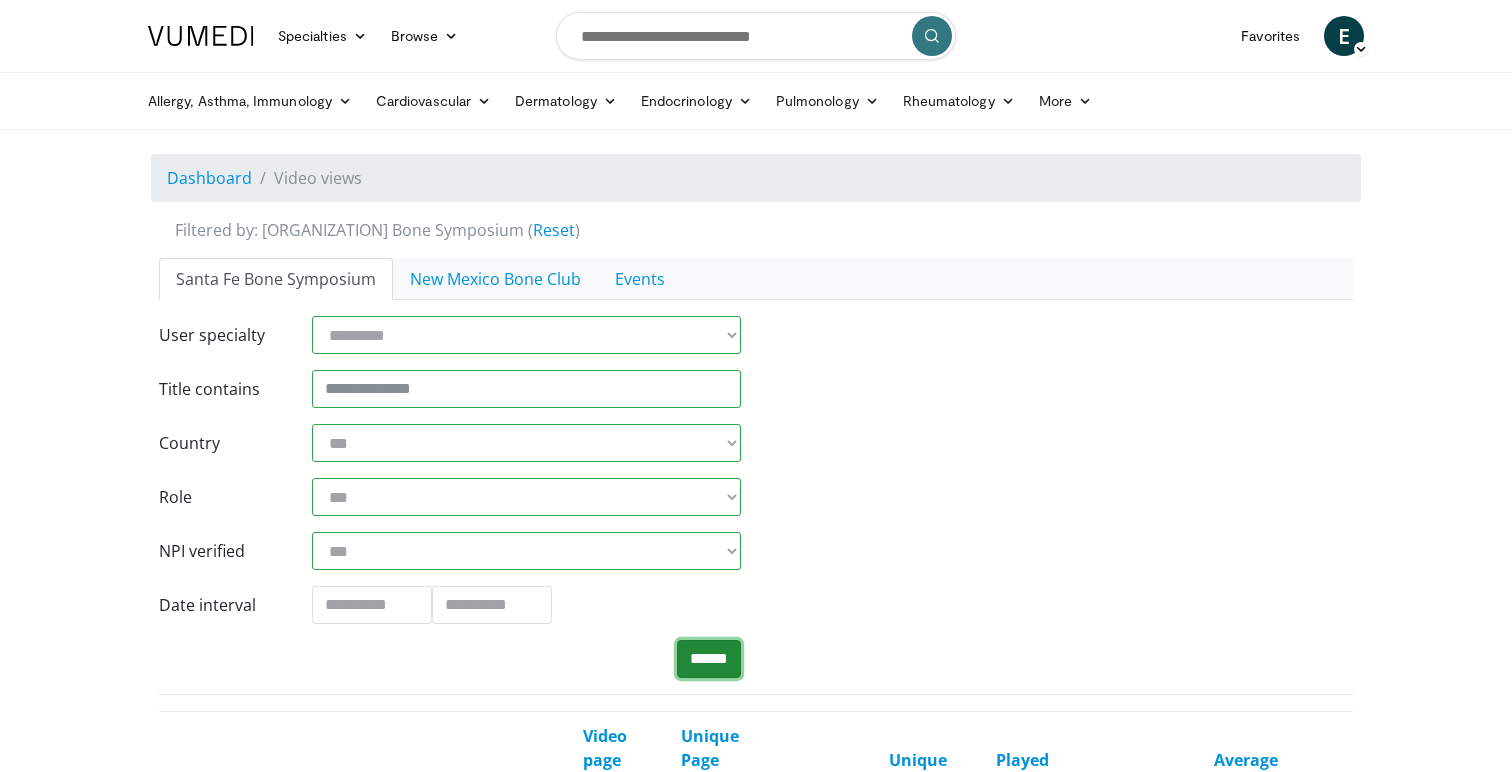 click on "******" at bounding box center (709, 659) 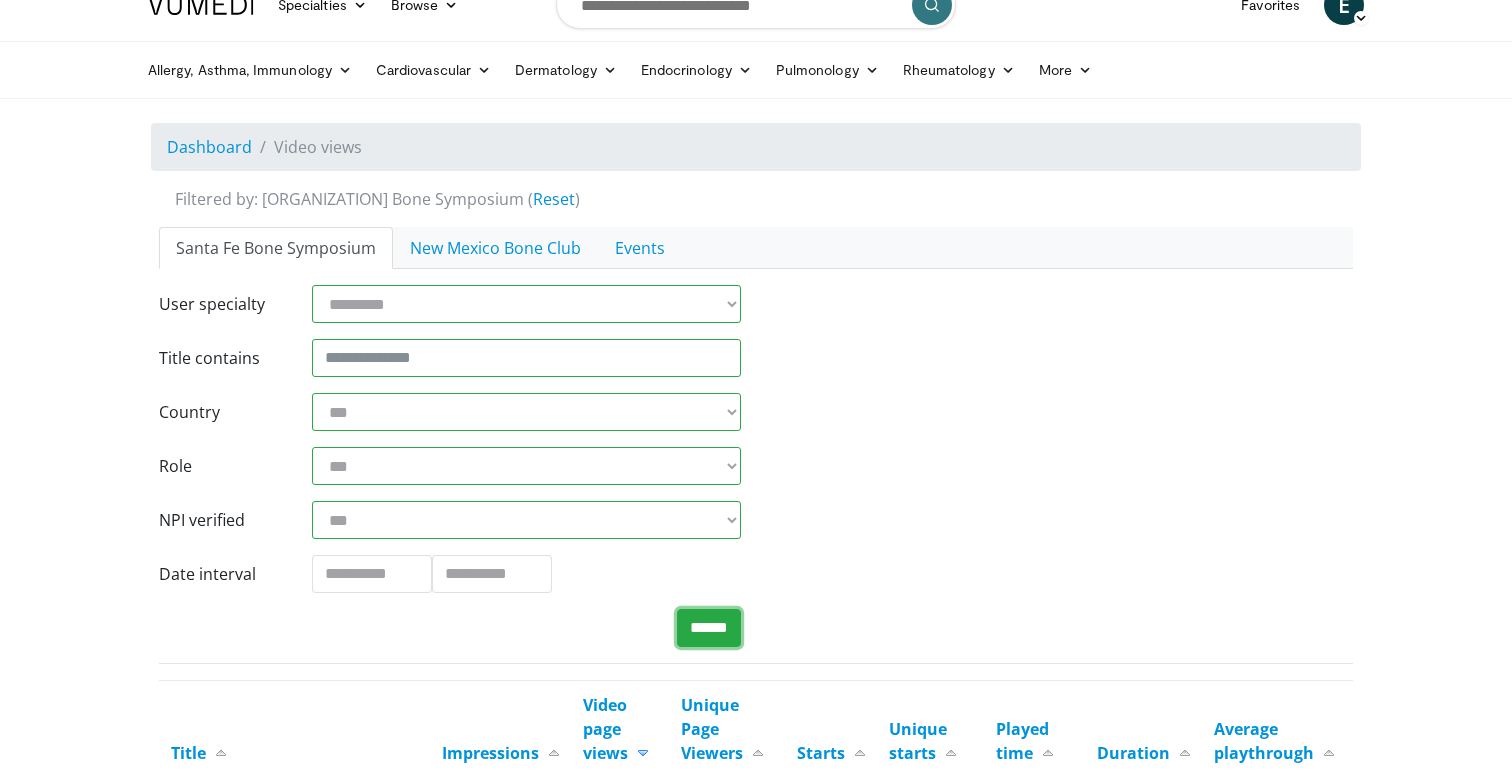 scroll, scrollTop: 0, scrollLeft: 0, axis: both 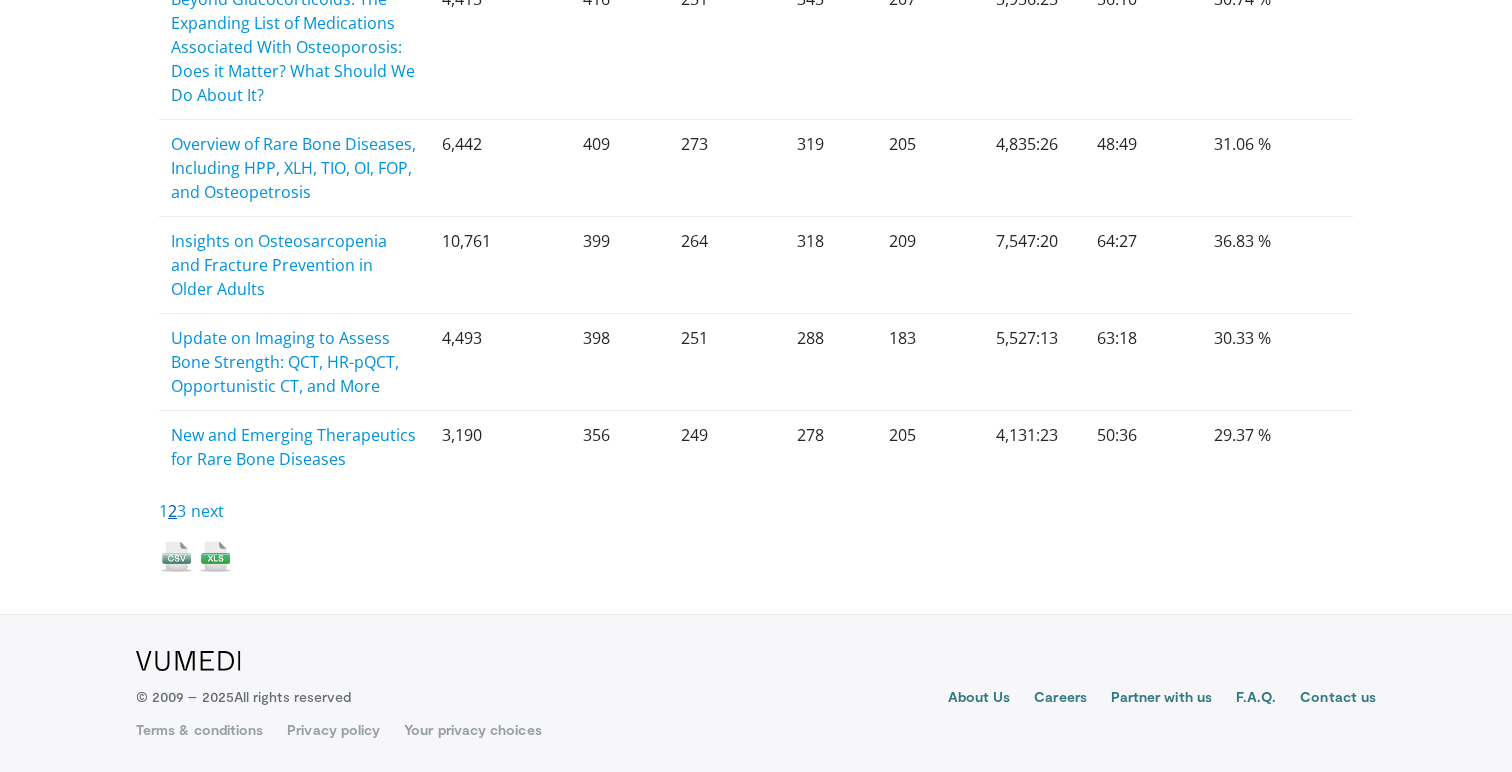 click on "2" at bounding box center (172, 511) 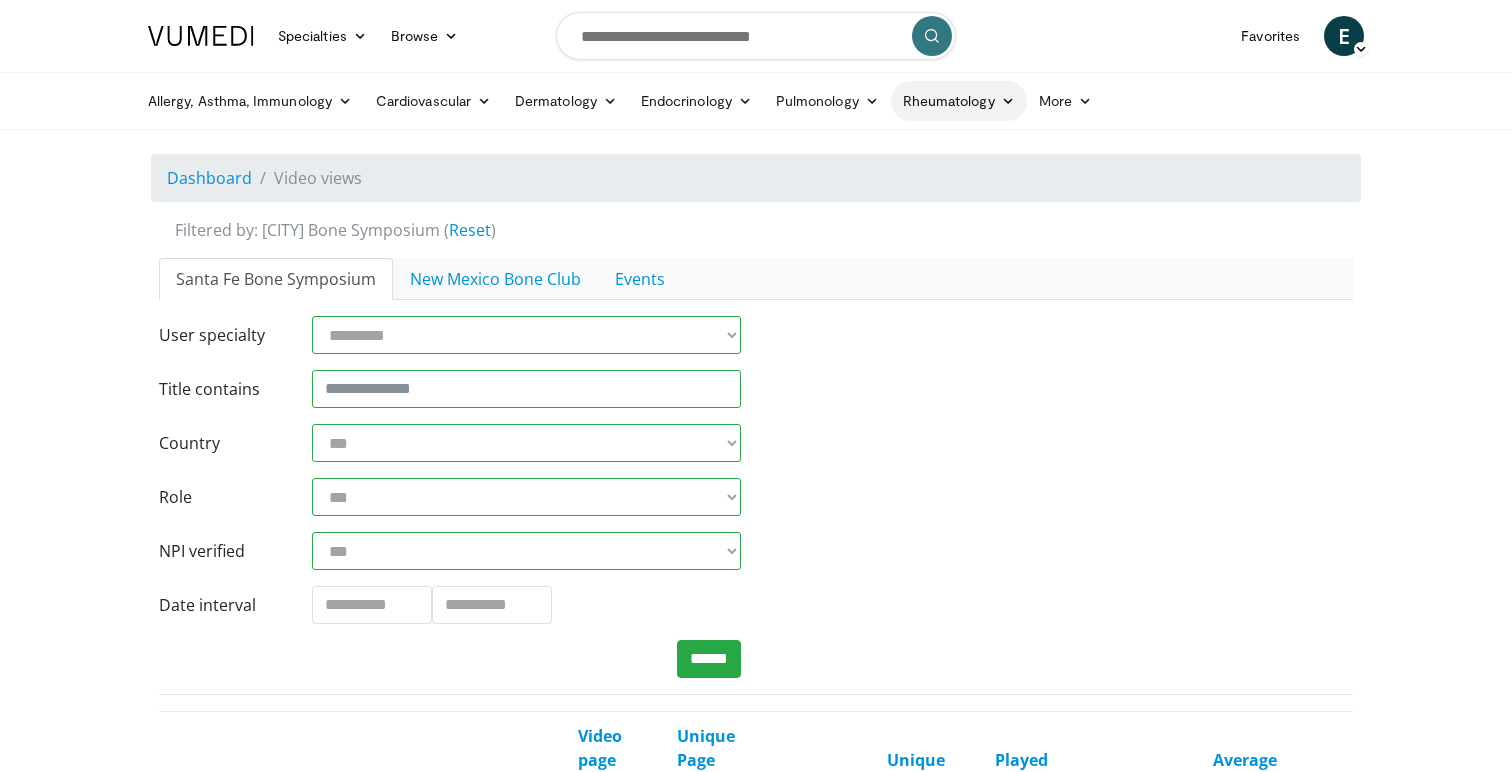 scroll, scrollTop: 751, scrollLeft: 0, axis: vertical 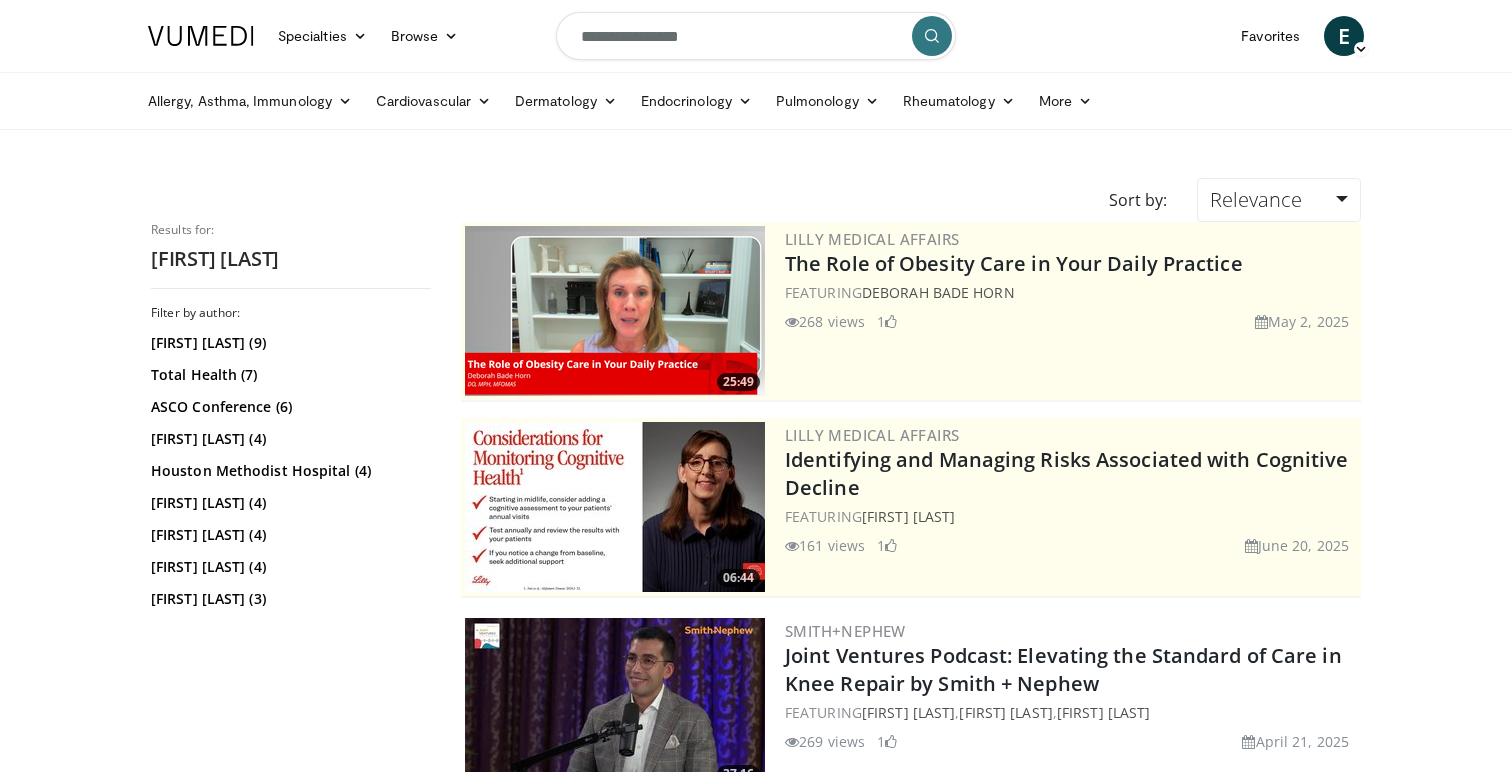 click on "**********" at bounding box center [756, 36] 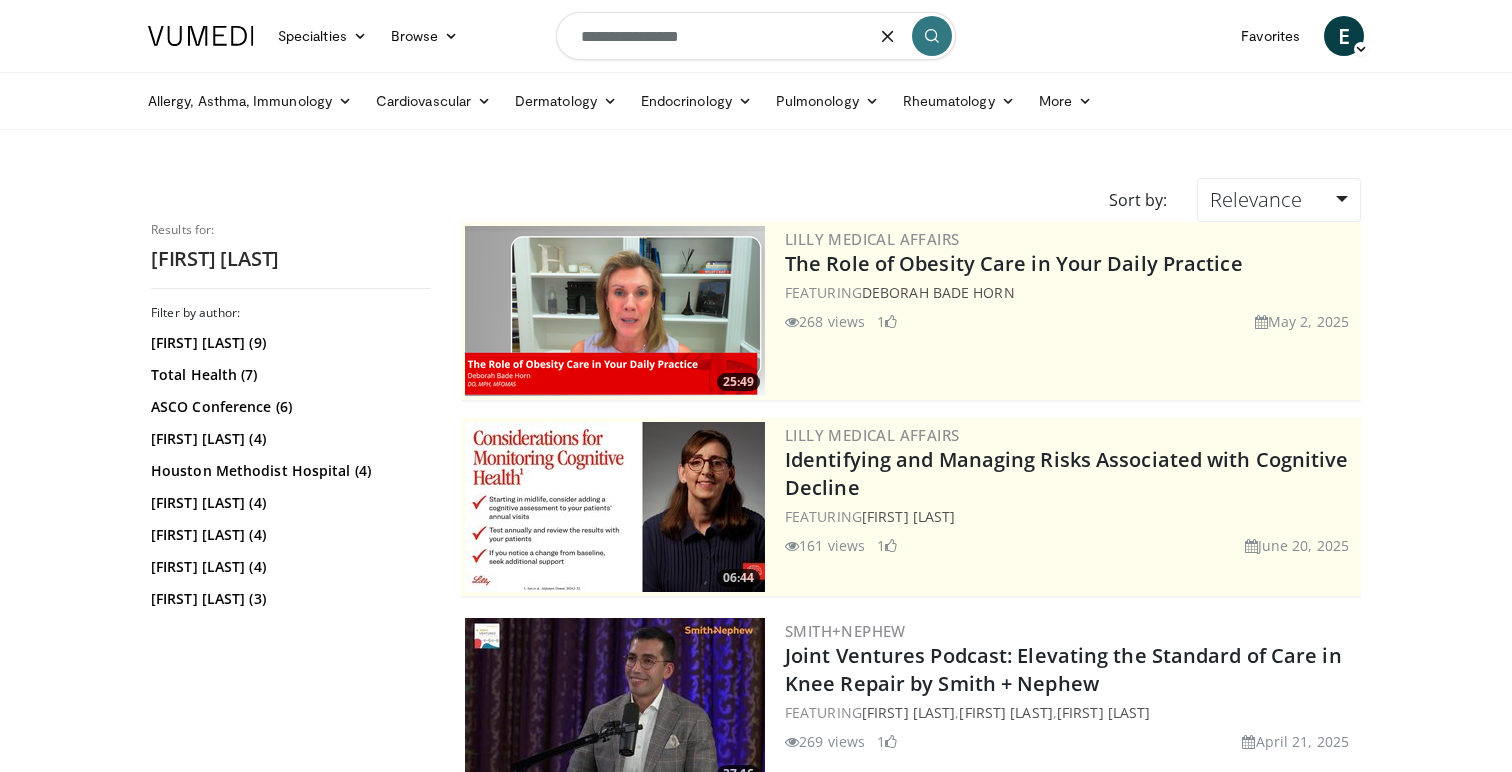 click on "**********" at bounding box center (756, 36) 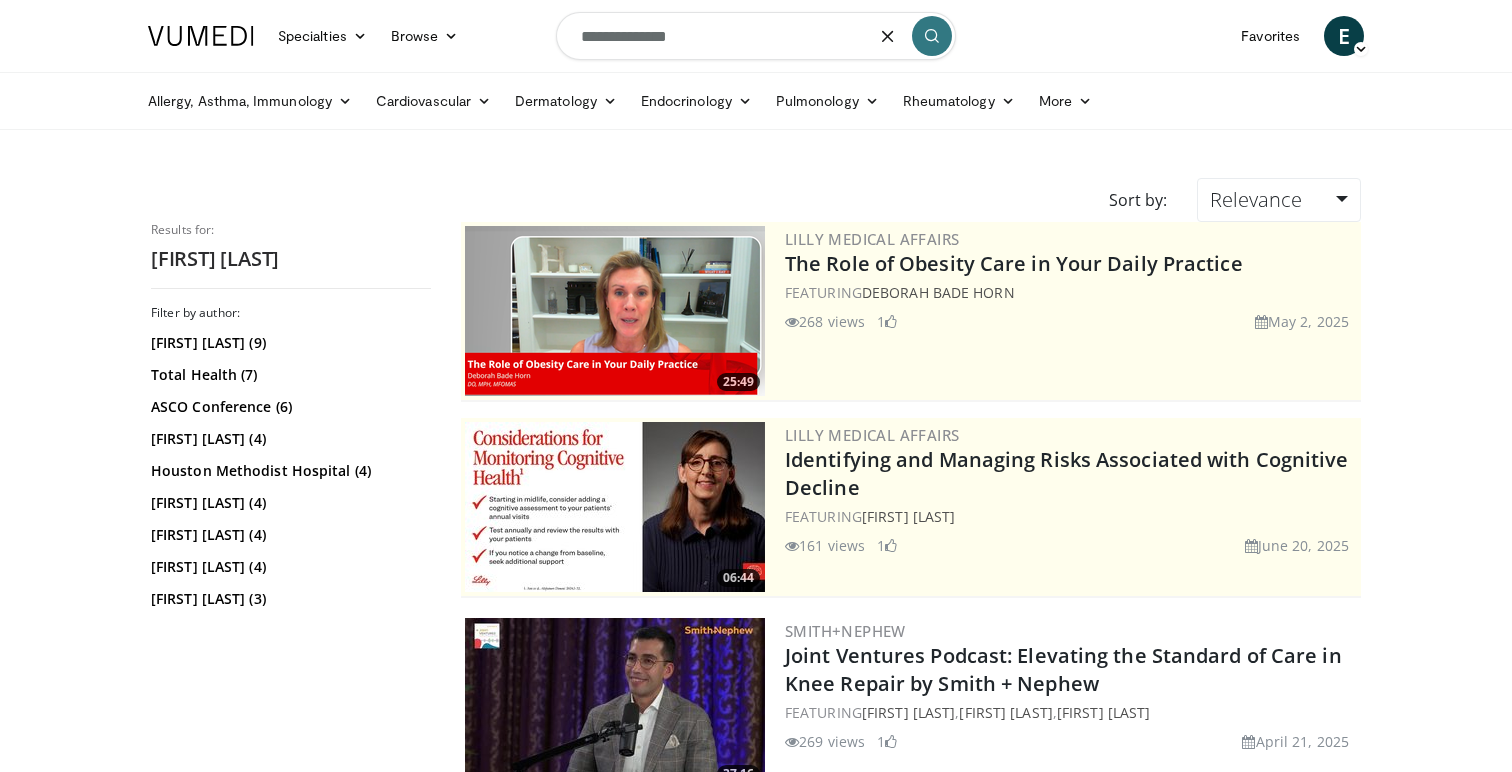 type on "**********" 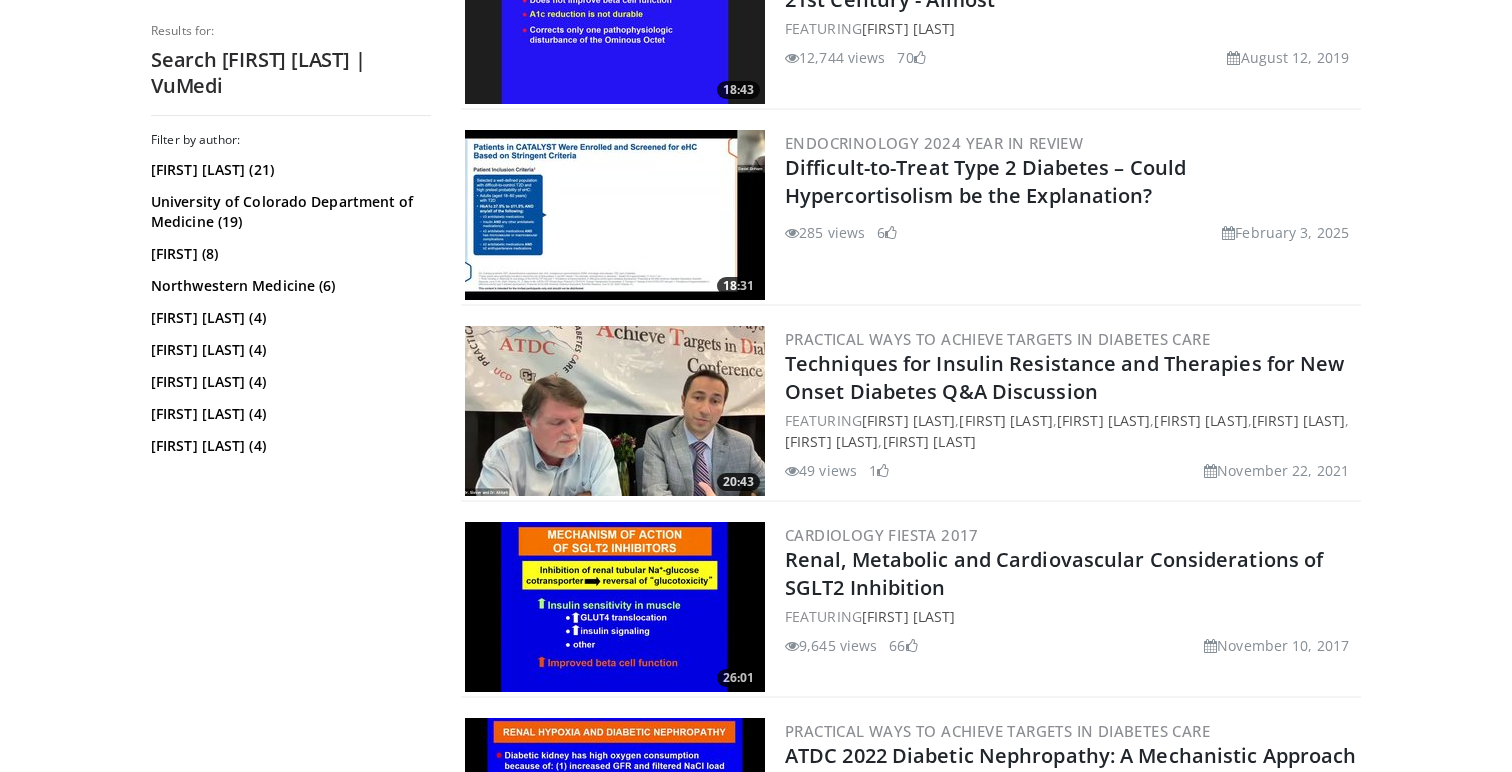 scroll, scrollTop: 3442, scrollLeft: 0, axis: vertical 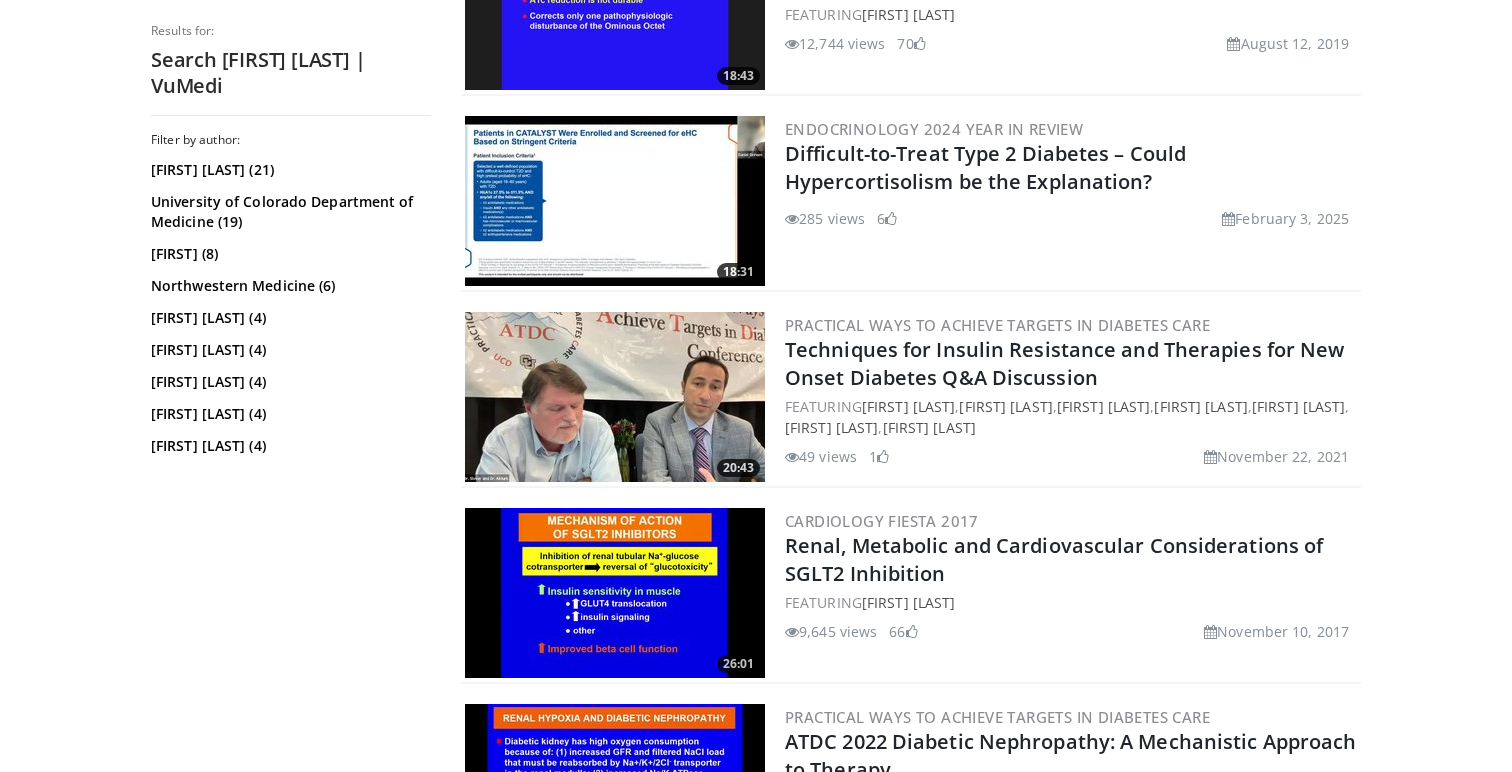 click at bounding box center [615, 201] 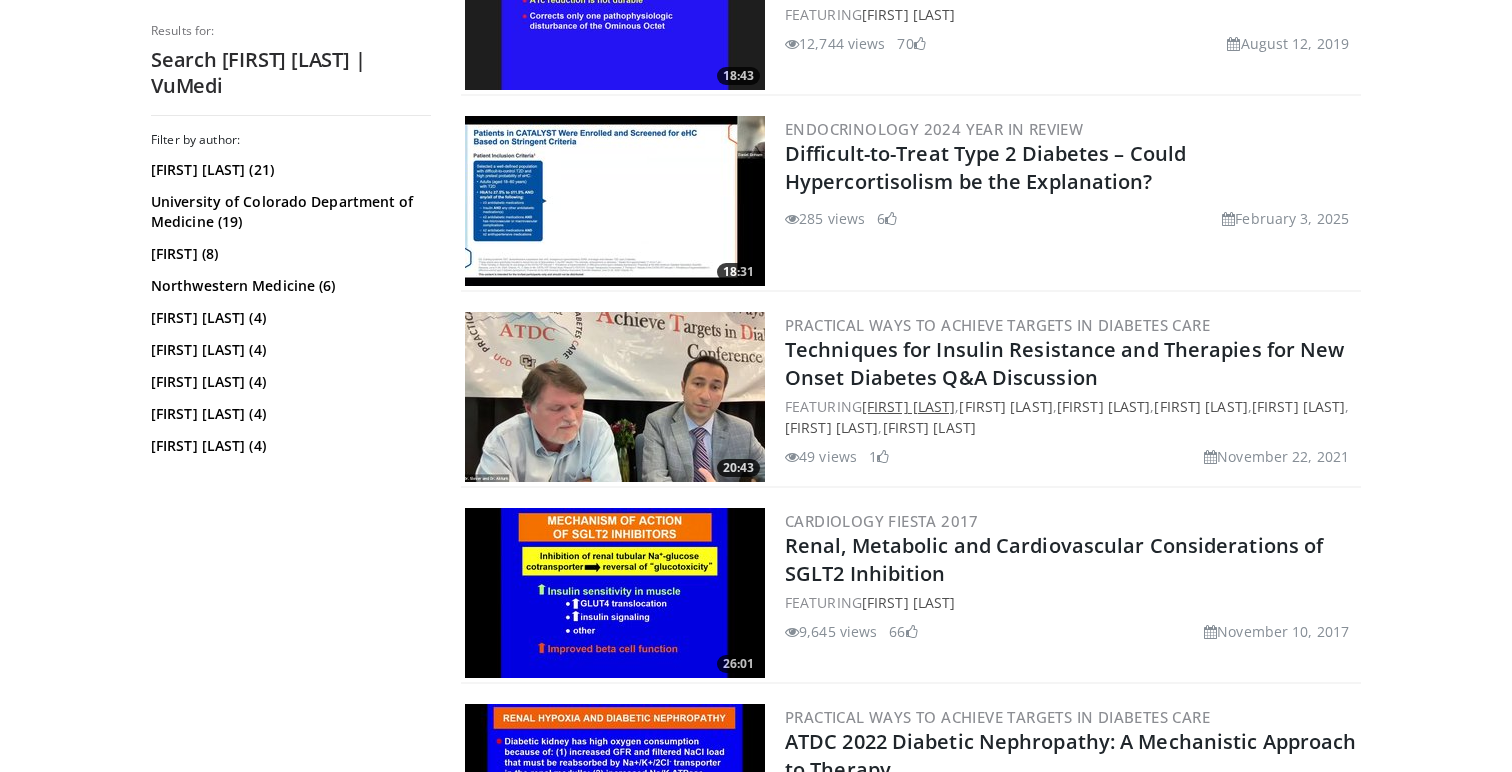 click on "Ralph DeFronzo" at bounding box center (908, 406) 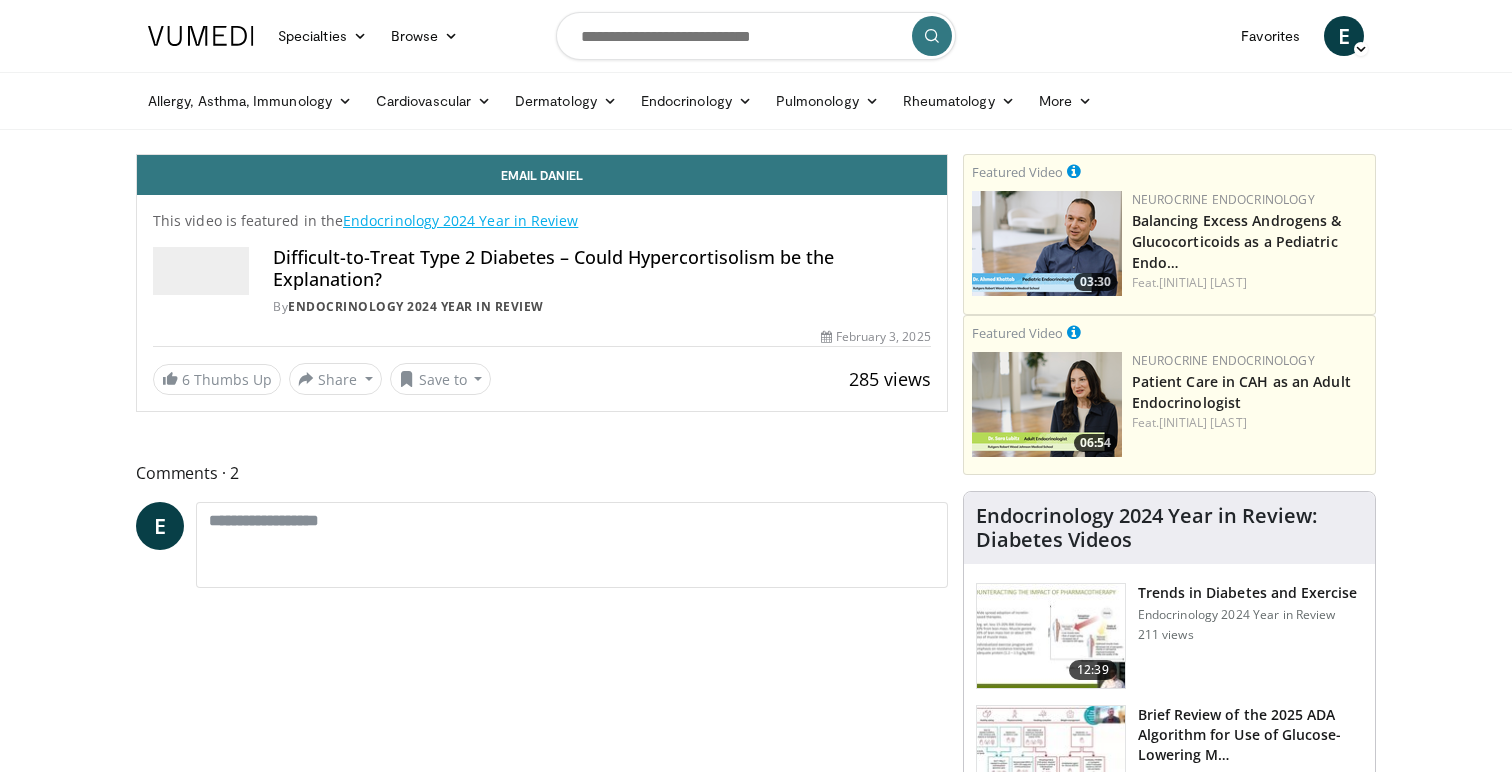 scroll, scrollTop: 0, scrollLeft: 0, axis: both 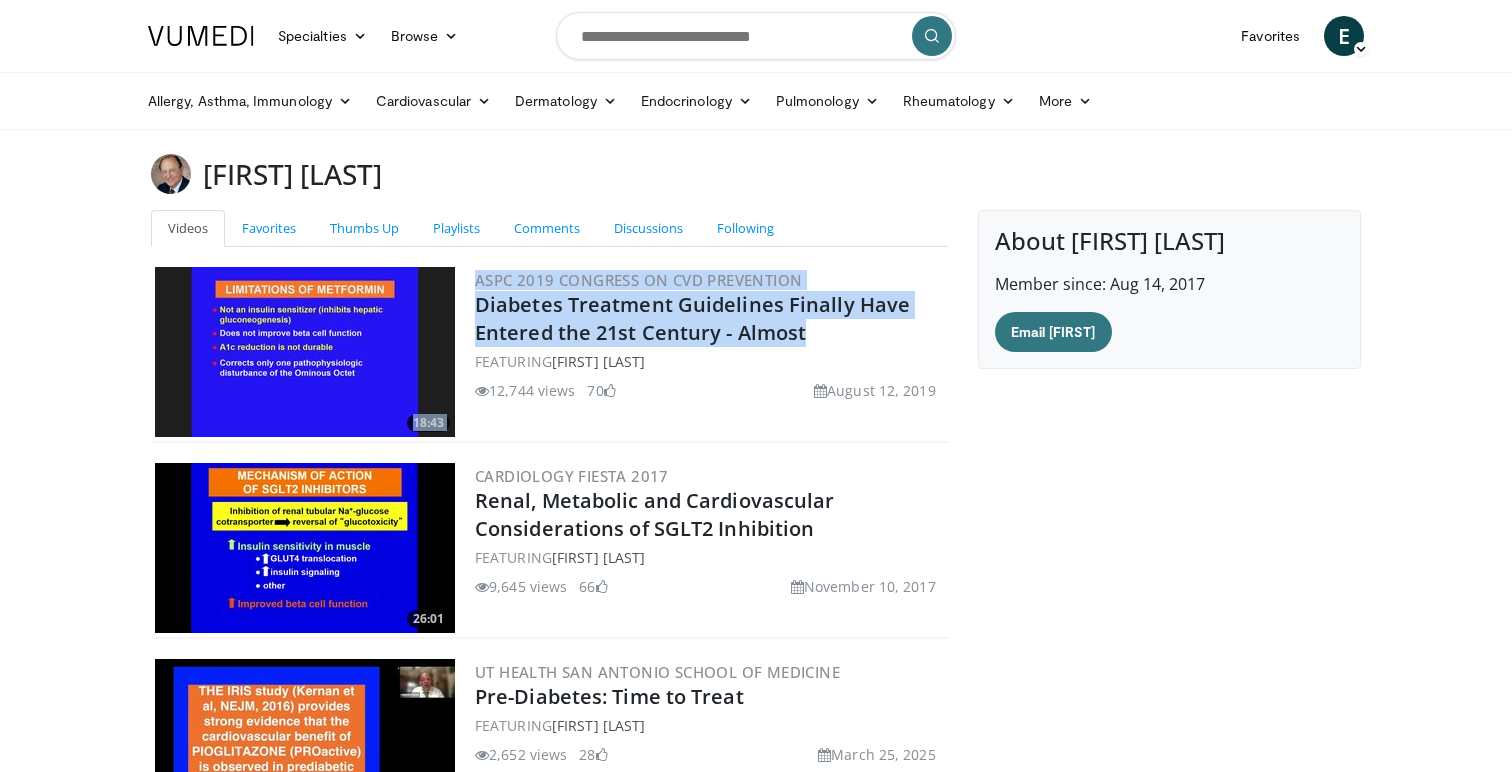 drag, startPoint x: 819, startPoint y: 336, endPoint x: 463, endPoint y: 307, distance: 357.17923 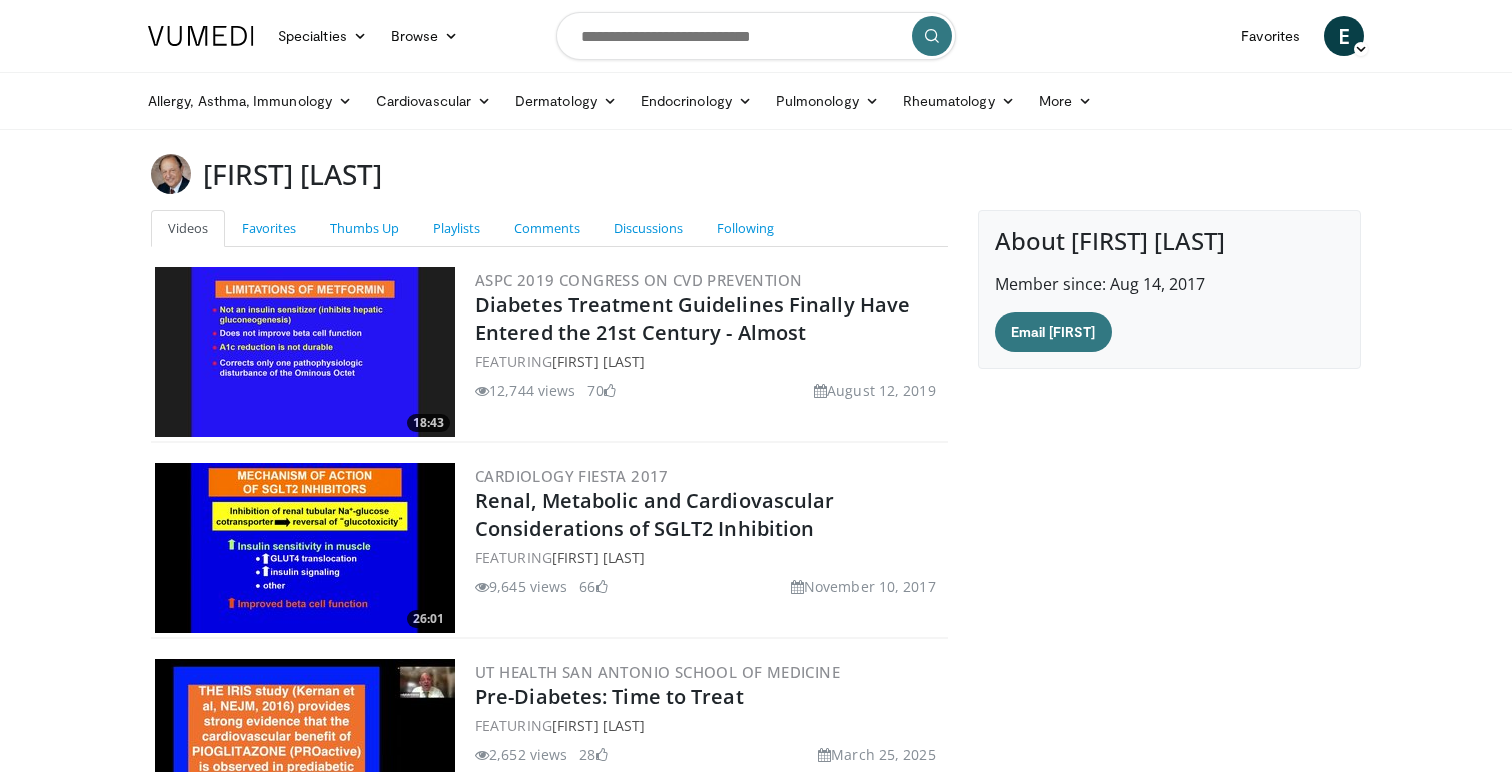 click on "About [FIRST] [LAST]
Member since: Aug 14, 2017
Email
[FIRST]" at bounding box center [1169, 2111] 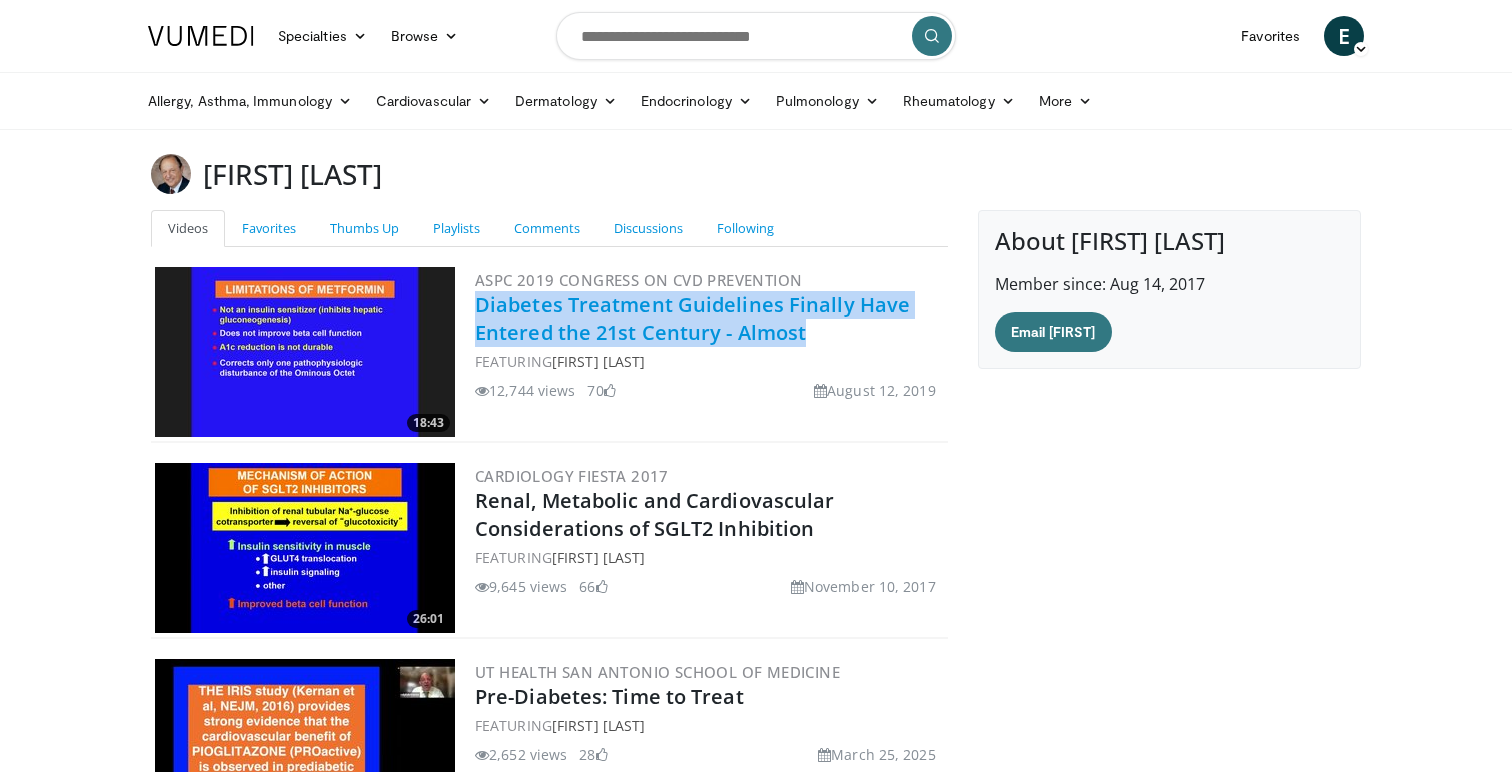 drag, startPoint x: 816, startPoint y: 340, endPoint x: 475, endPoint y: 307, distance: 342.59305 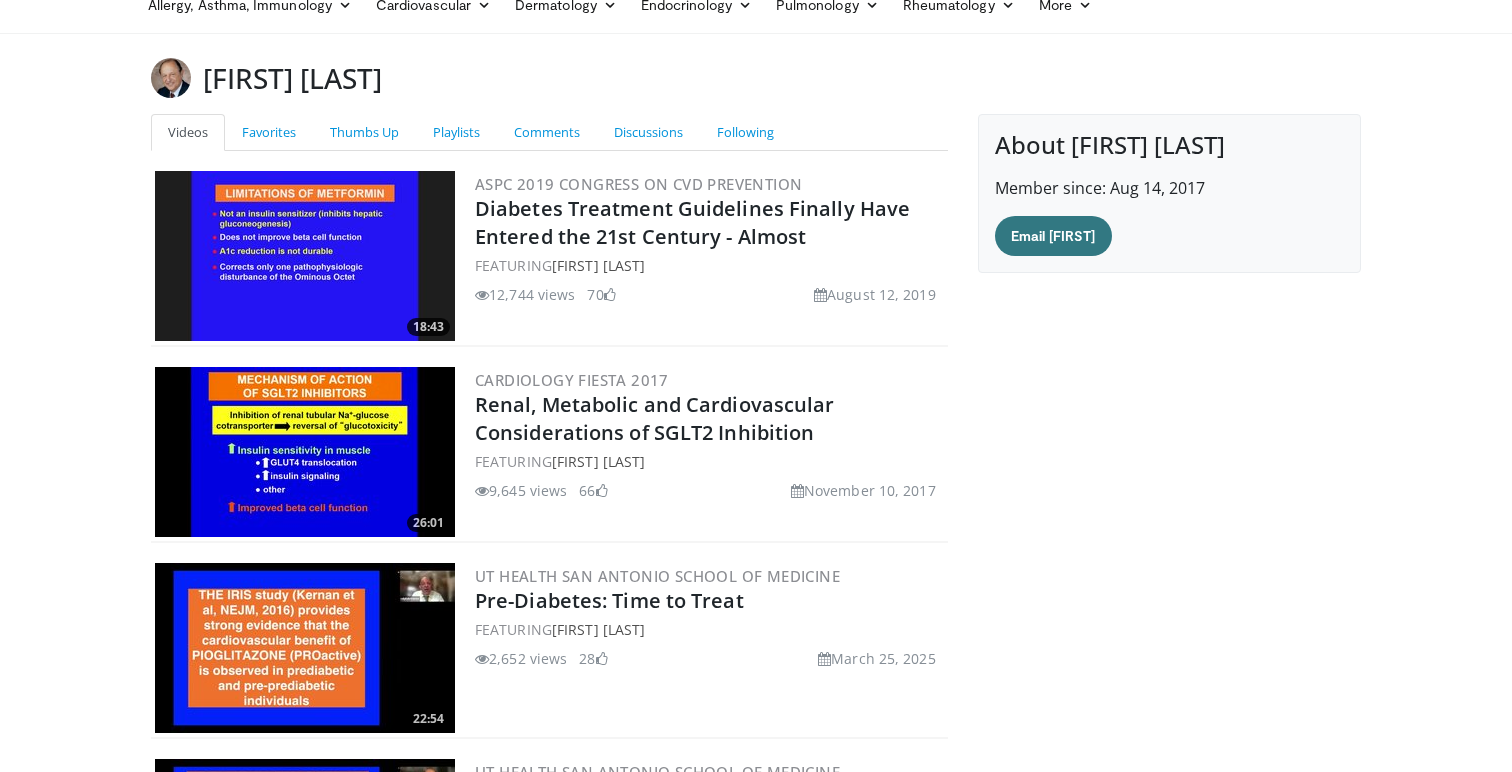 scroll, scrollTop: 130, scrollLeft: 0, axis: vertical 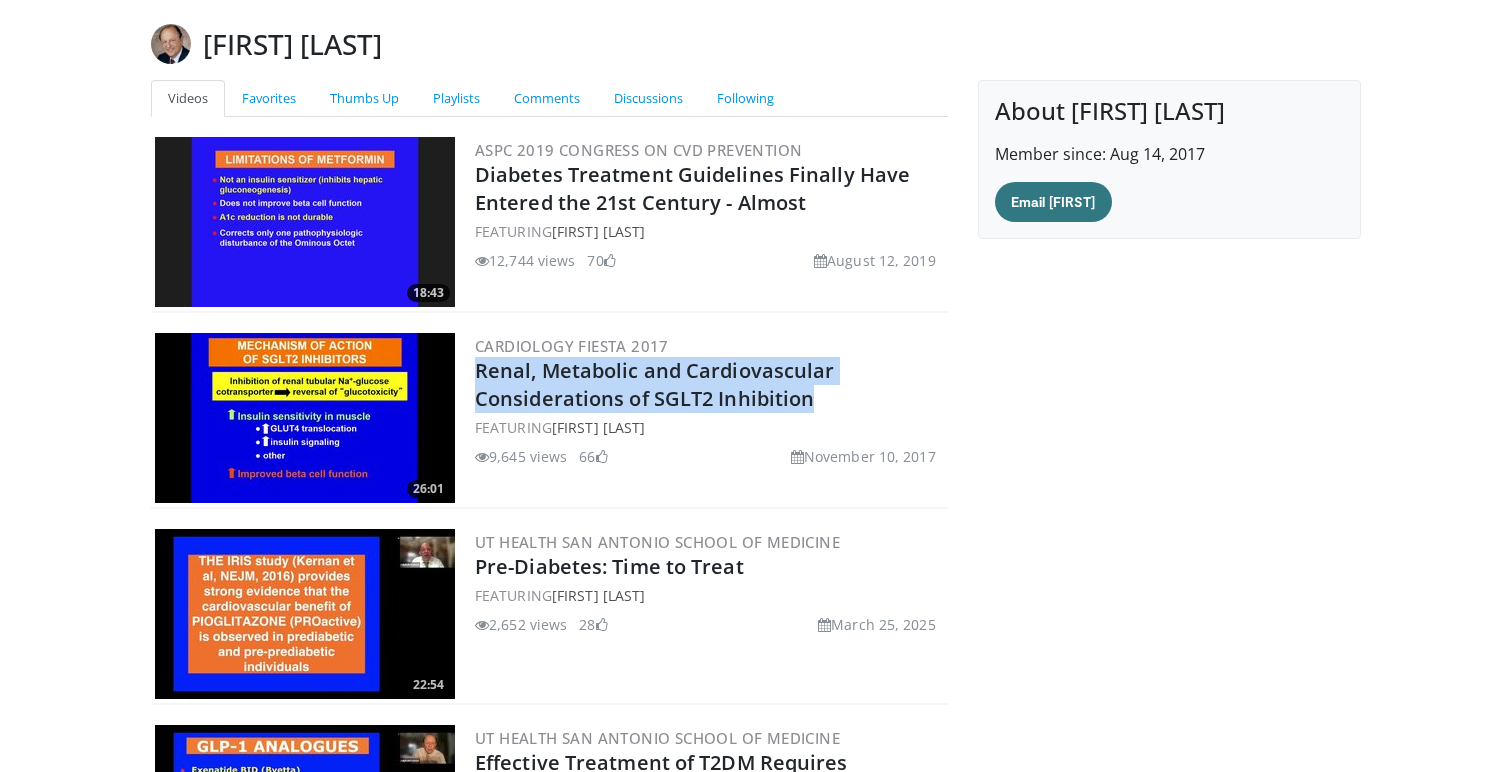 drag, startPoint x: 782, startPoint y: 398, endPoint x: 472, endPoint y: 377, distance: 310.71048 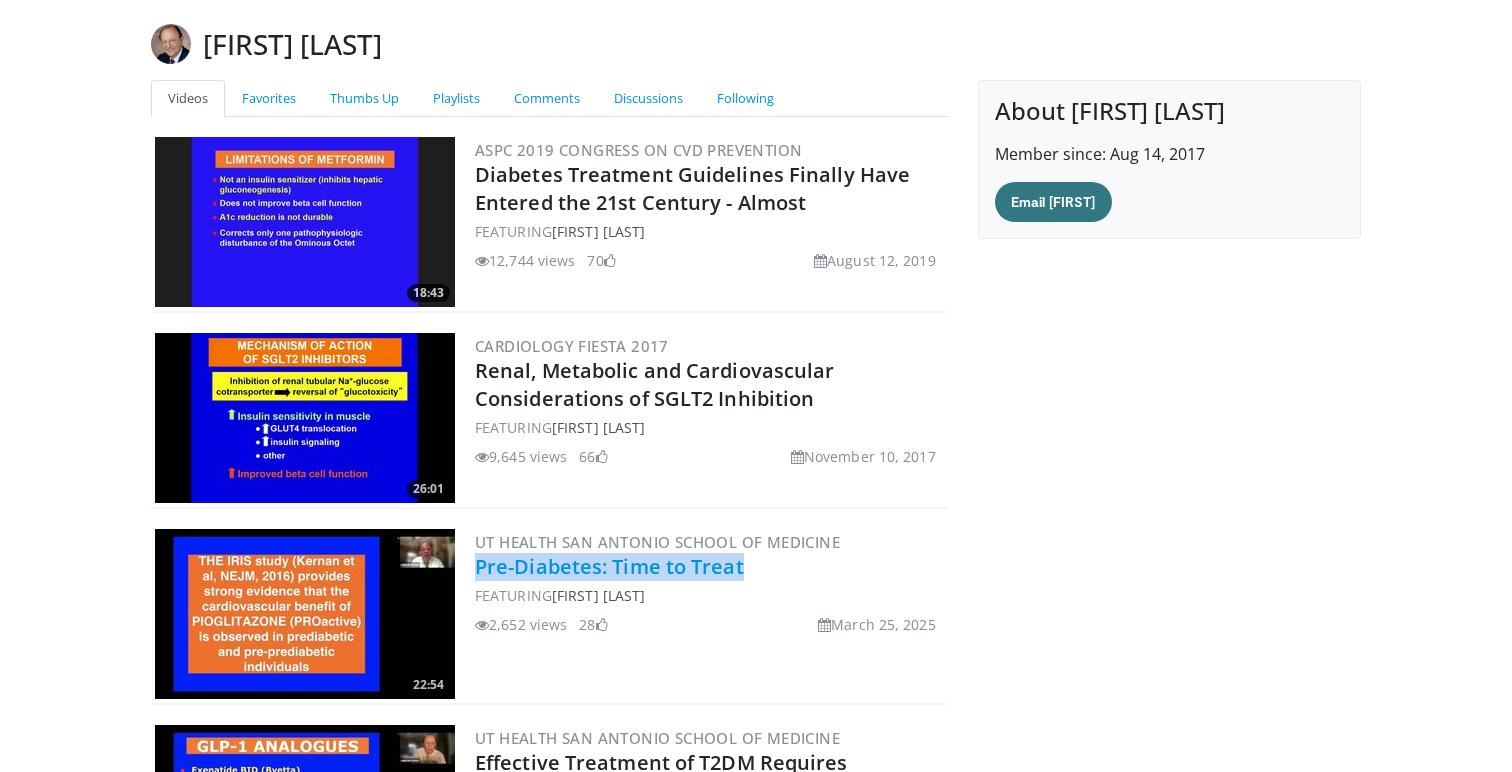 drag, startPoint x: 772, startPoint y: 571, endPoint x: 477, endPoint y: 567, distance: 295.02713 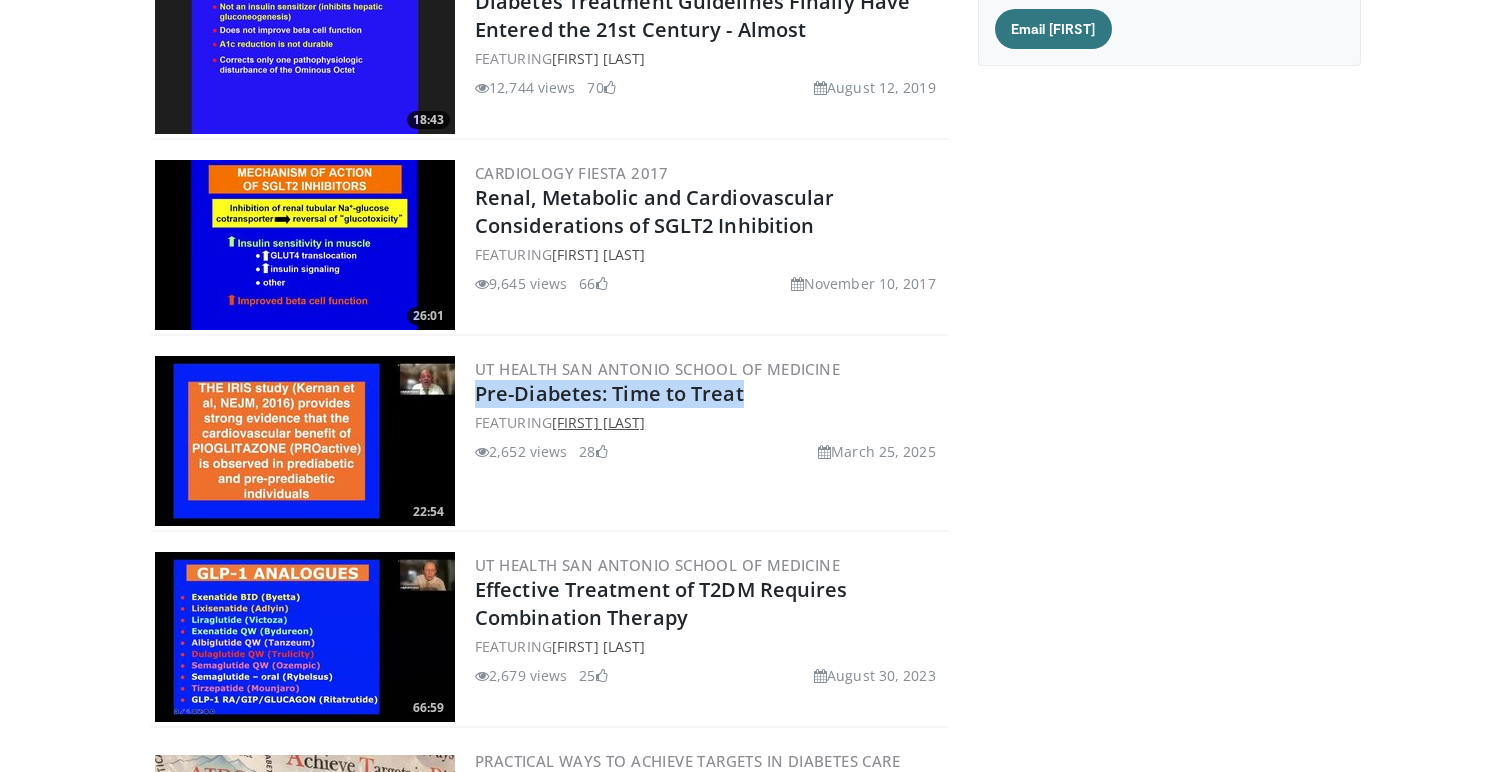 scroll, scrollTop: 474, scrollLeft: 0, axis: vertical 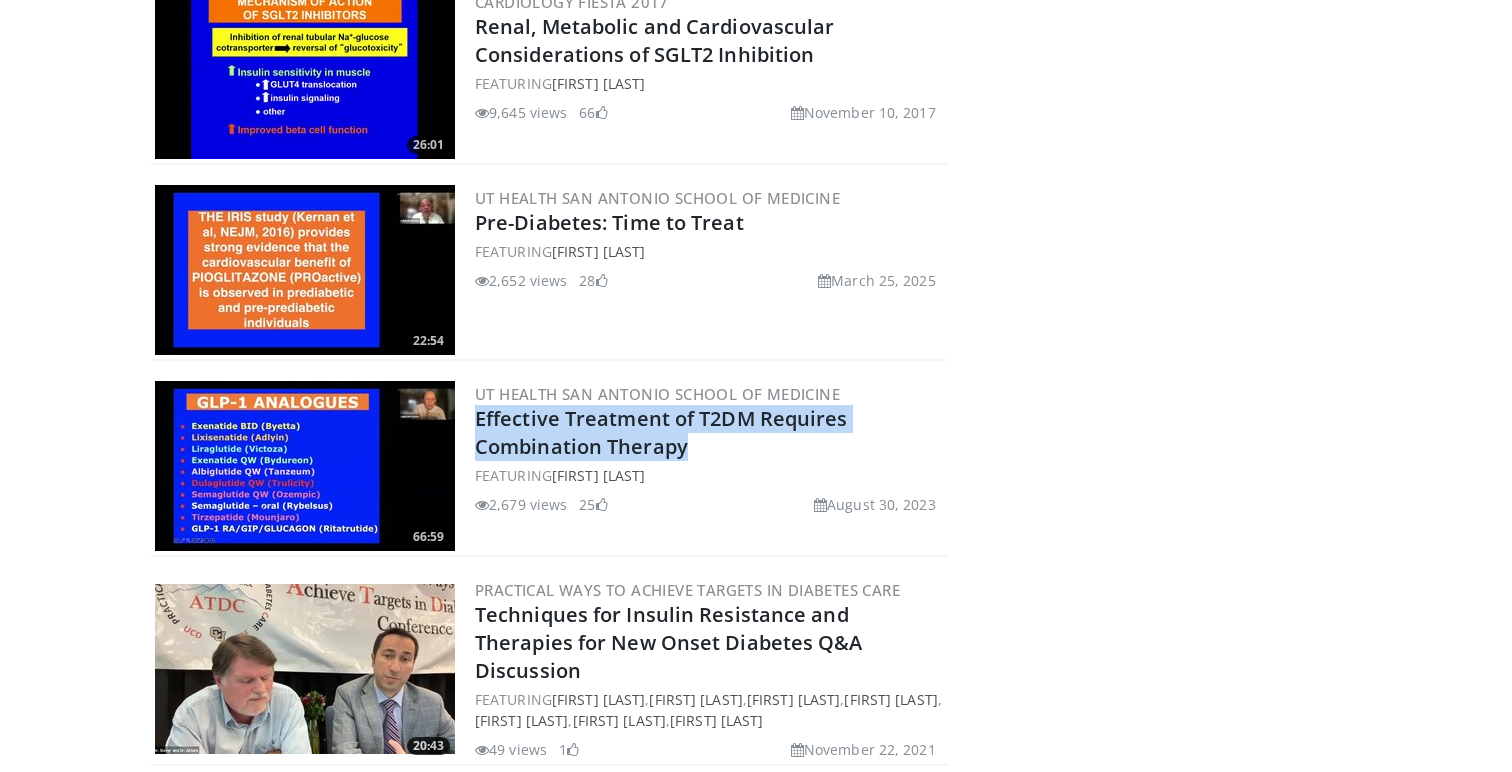 drag, startPoint x: 714, startPoint y: 446, endPoint x: 474, endPoint y: 426, distance: 240.8319 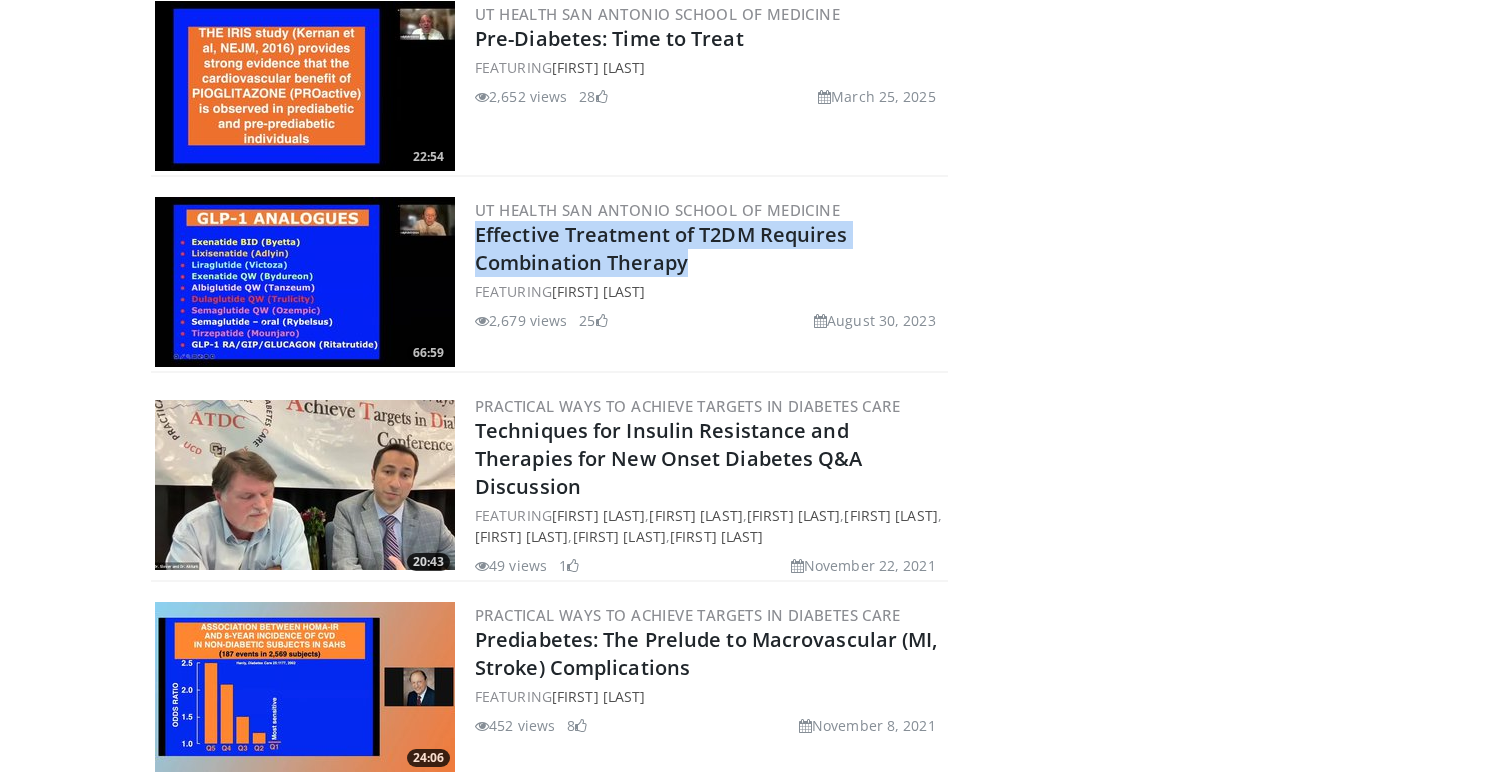 scroll, scrollTop: 843, scrollLeft: 0, axis: vertical 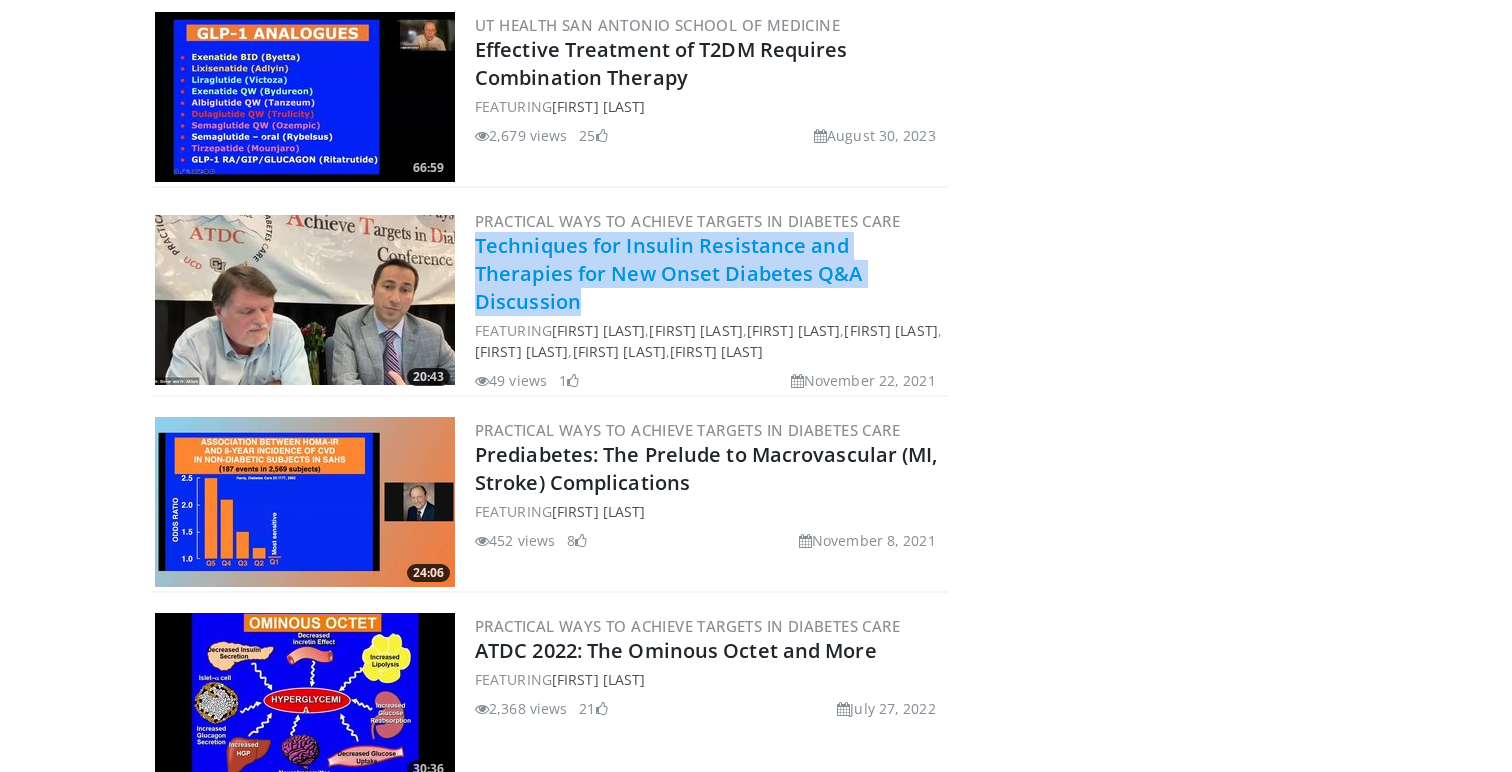 drag, startPoint x: 590, startPoint y: 306, endPoint x: 478, endPoint y: 245, distance: 127.53431 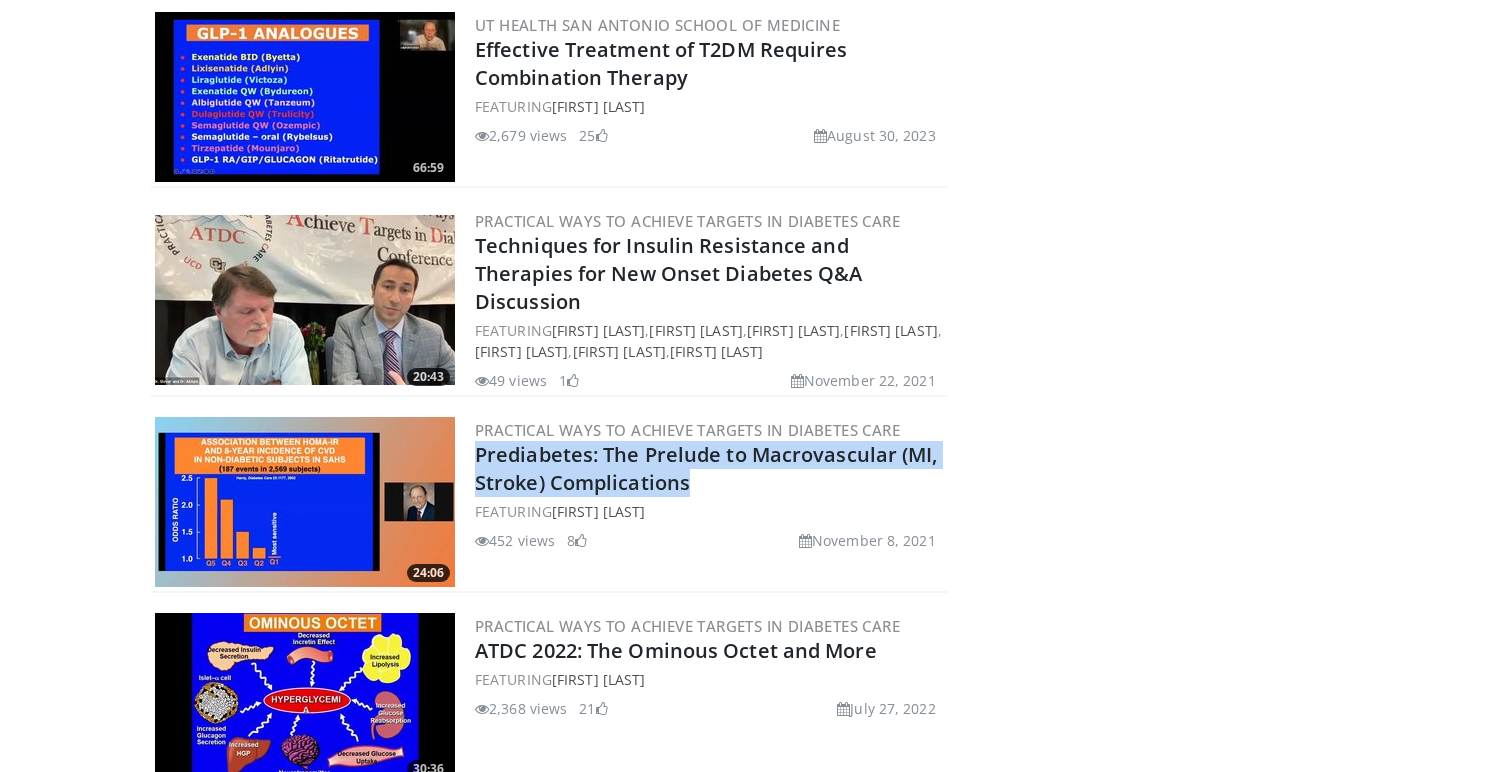 drag, startPoint x: 699, startPoint y: 488, endPoint x: 471, endPoint y: 458, distance: 229.96521 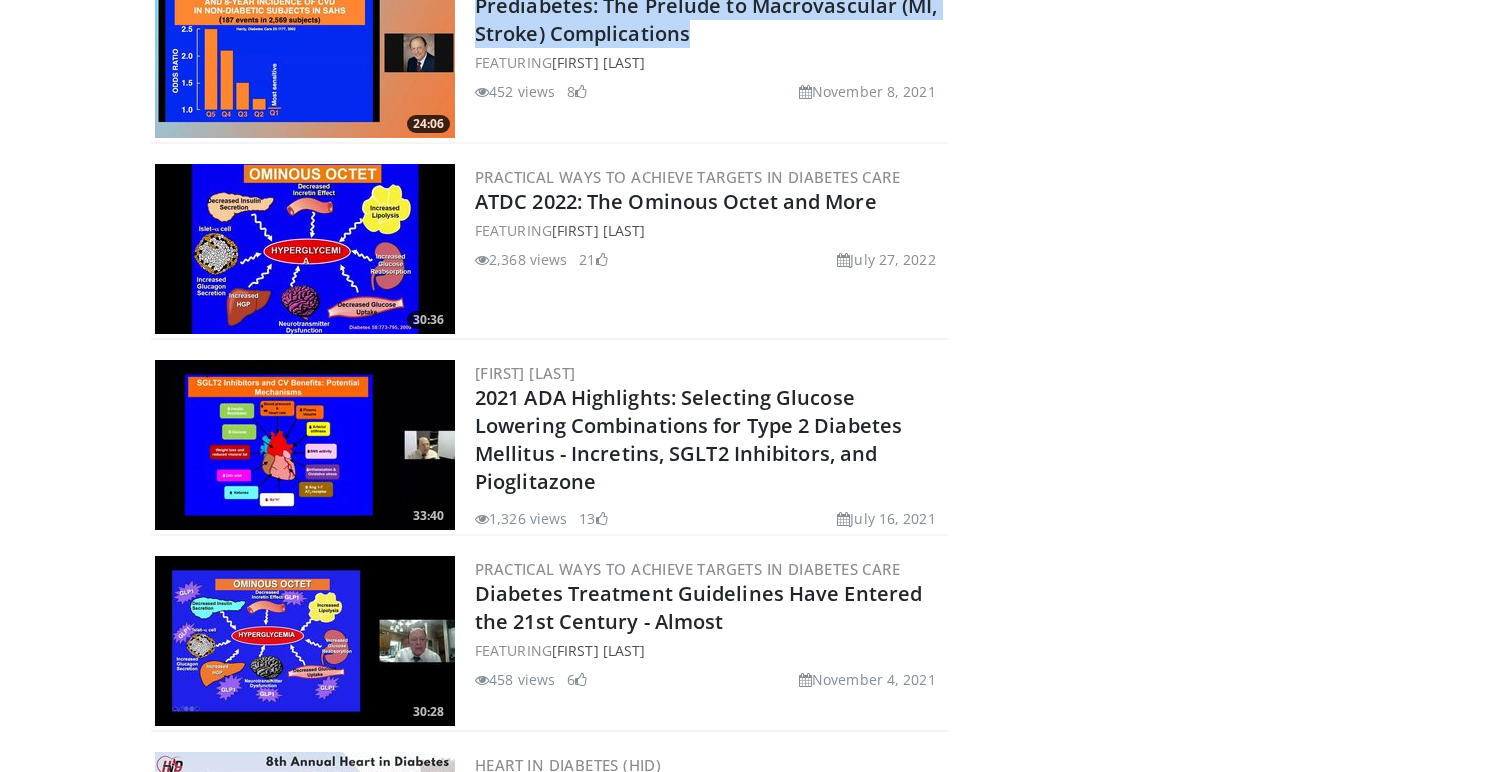 scroll, scrollTop: 1329, scrollLeft: 0, axis: vertical 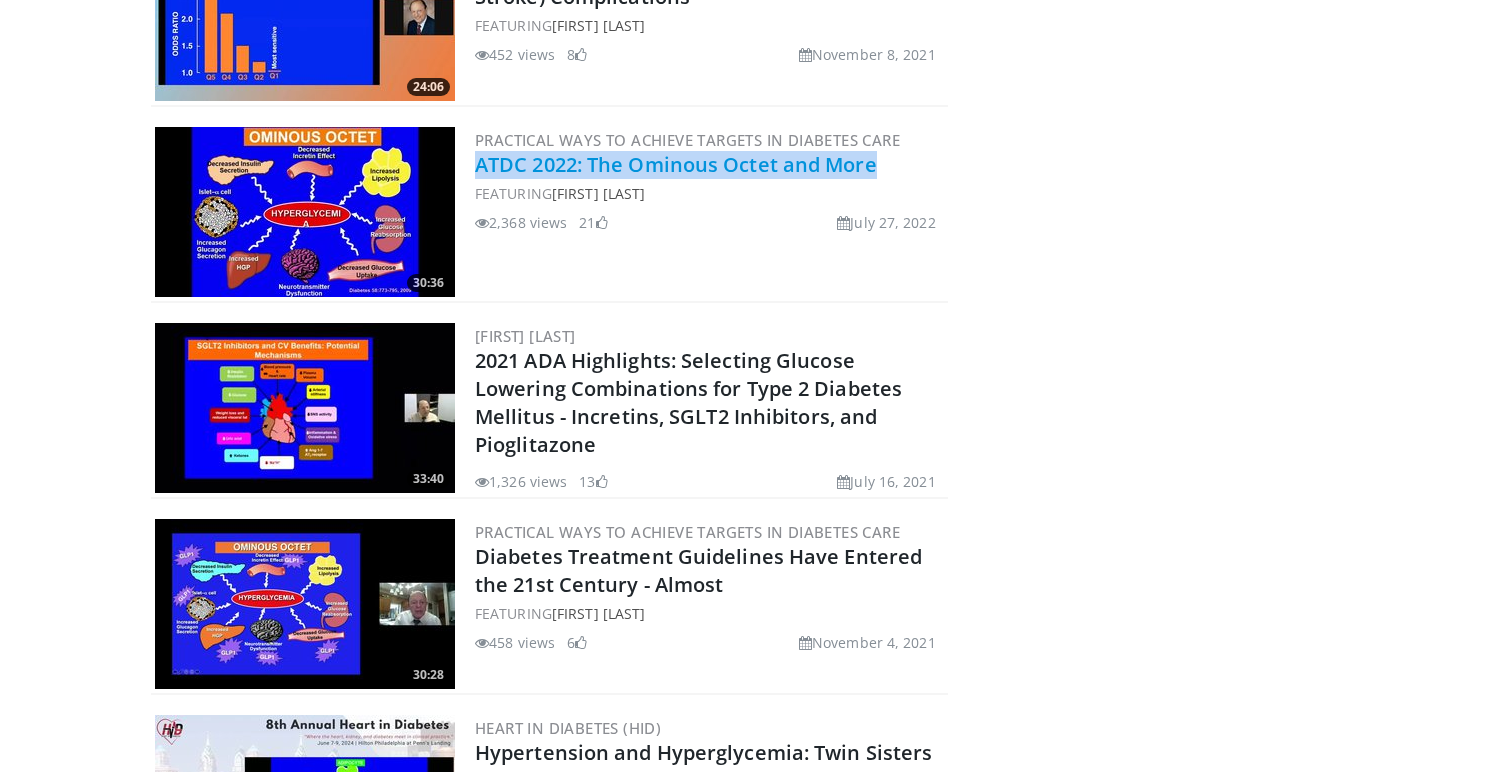 drag, startPoint x: 897, startPoint y: 165, endPoint x: 476, endPoint y: 176, distance: 421.14368 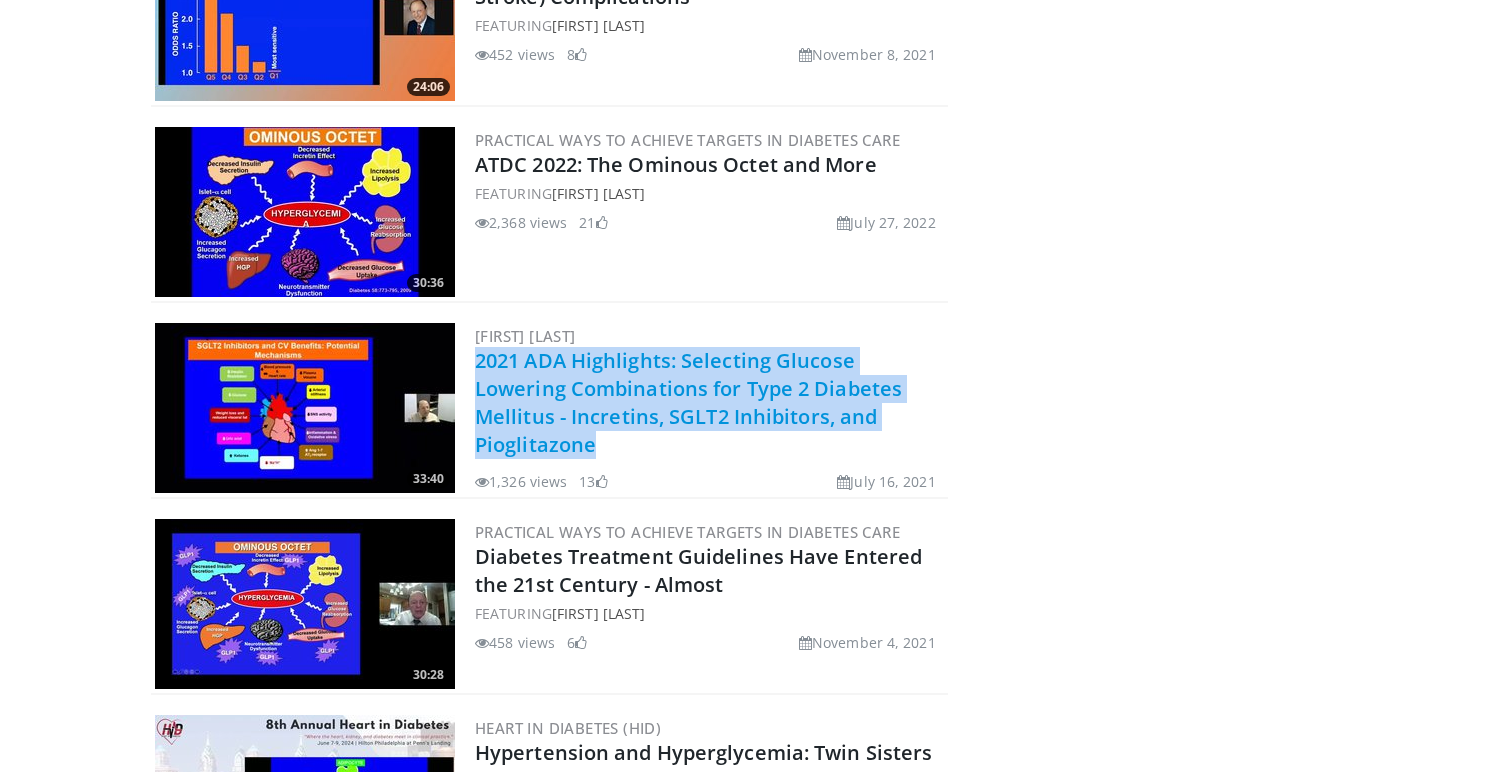 drag, startPoint x: 610, startPoint y: 456, endPoint x: 477, endPoint y: 367, distance: 160.03125 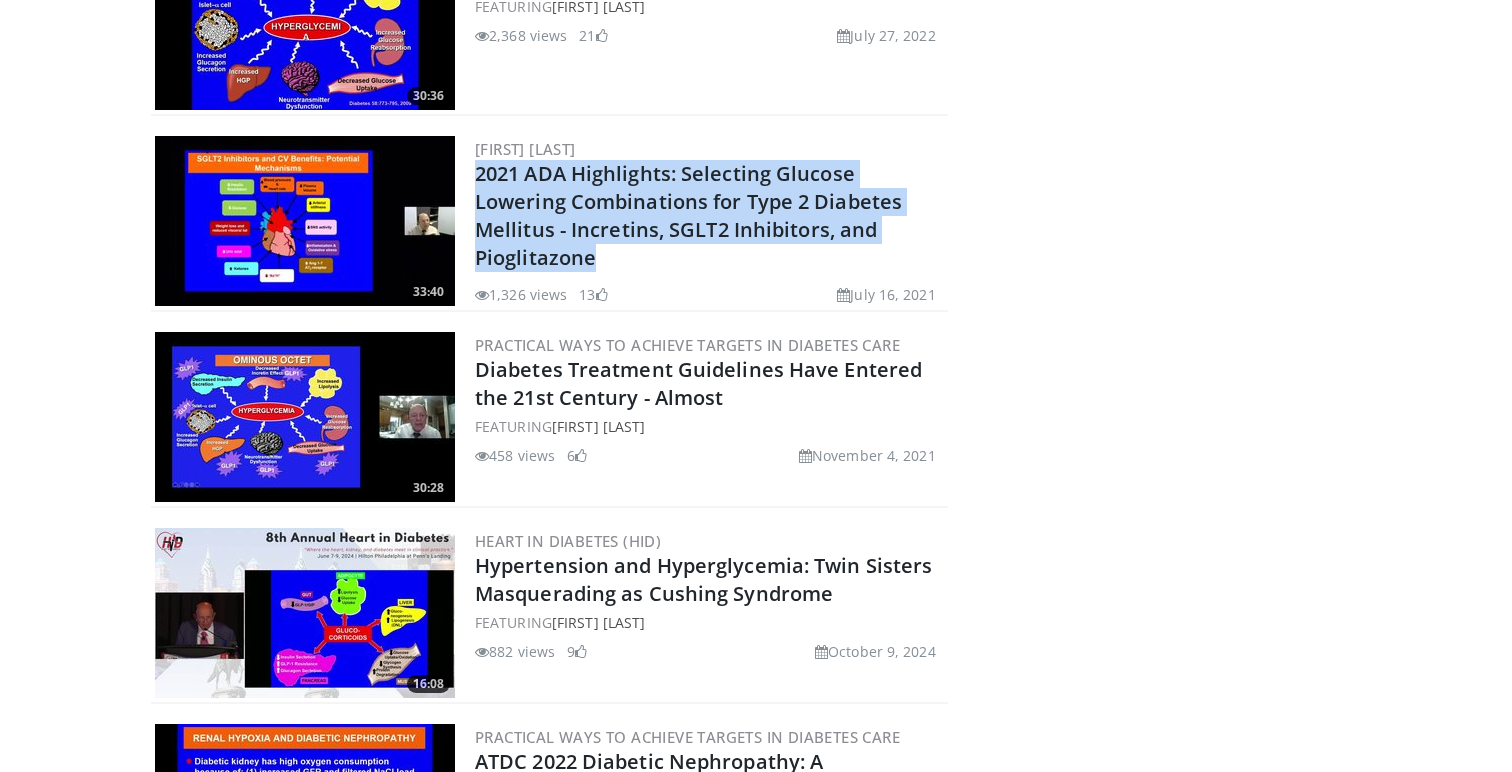 scroll, scrollTop: 1568, scrollLeft: 0, axis: vertical 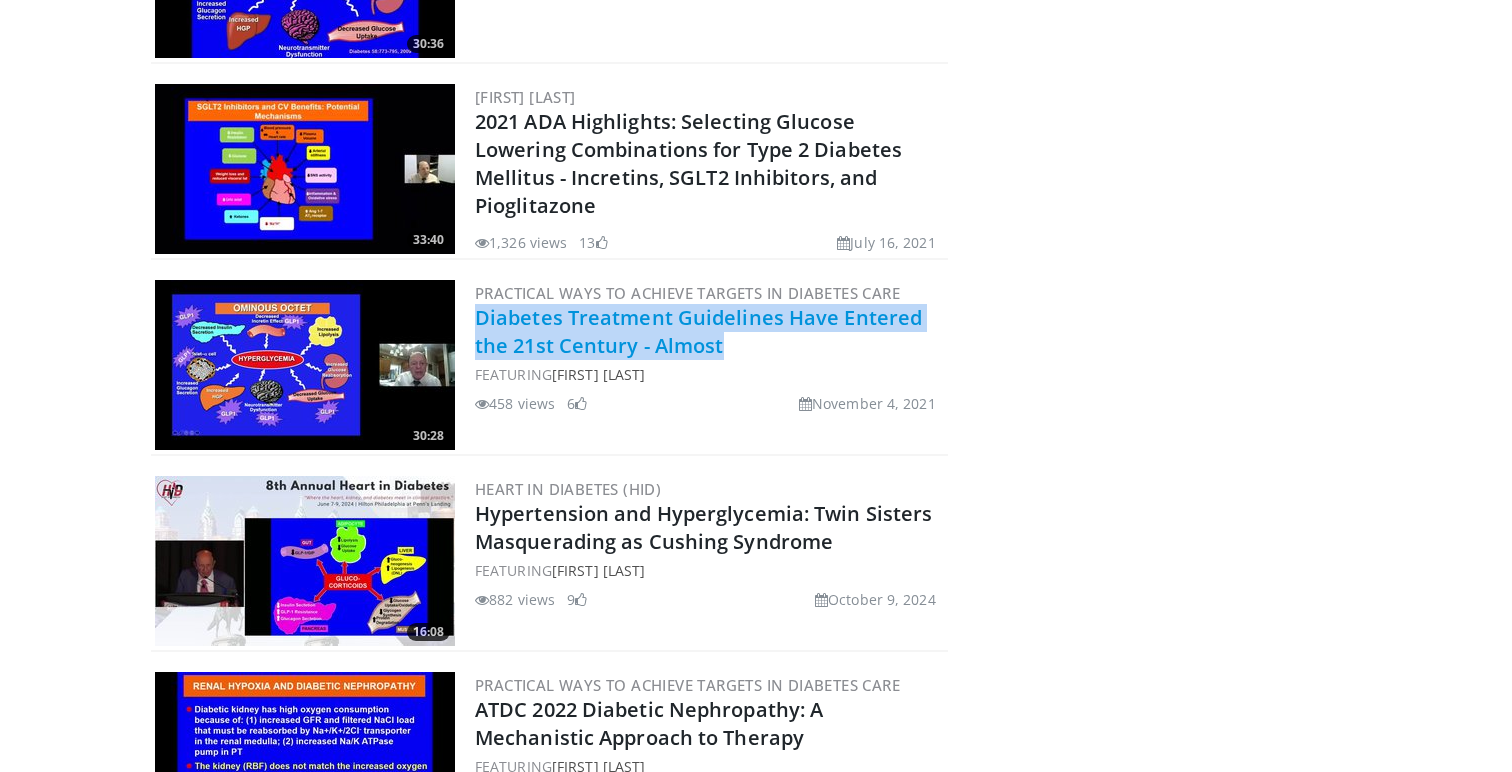 drag, startPoint x: 760, startPoint y: 335, endPoint x: 476, endPoint y: 312, distance: 284.9298 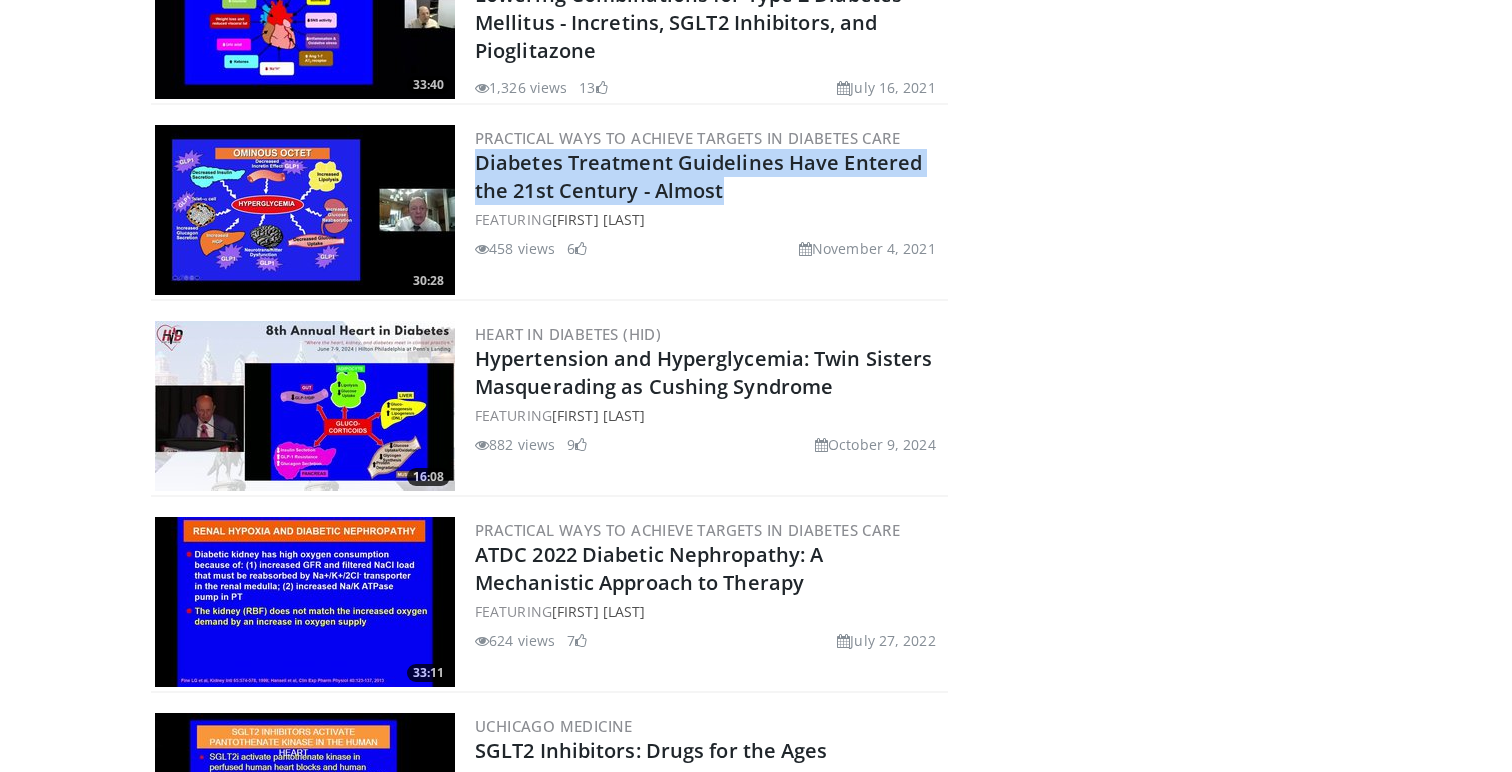scroll, scrollTop: 1918, scrollLeft: 0, axis: vertical 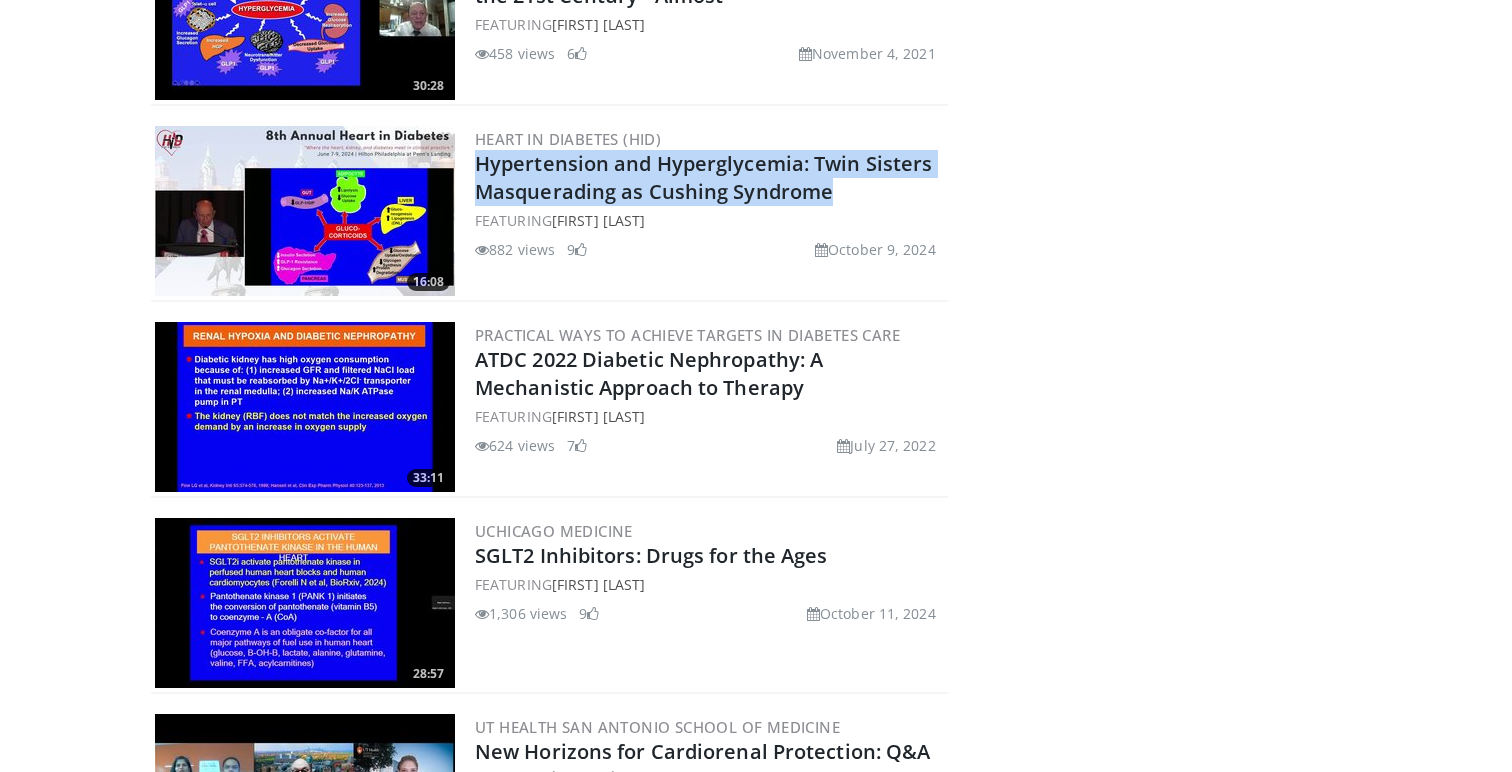 drag, startPoint x: 860, startPoint y: 197, endPoint x: 473, endPoint y: 159, distance: 388.86115 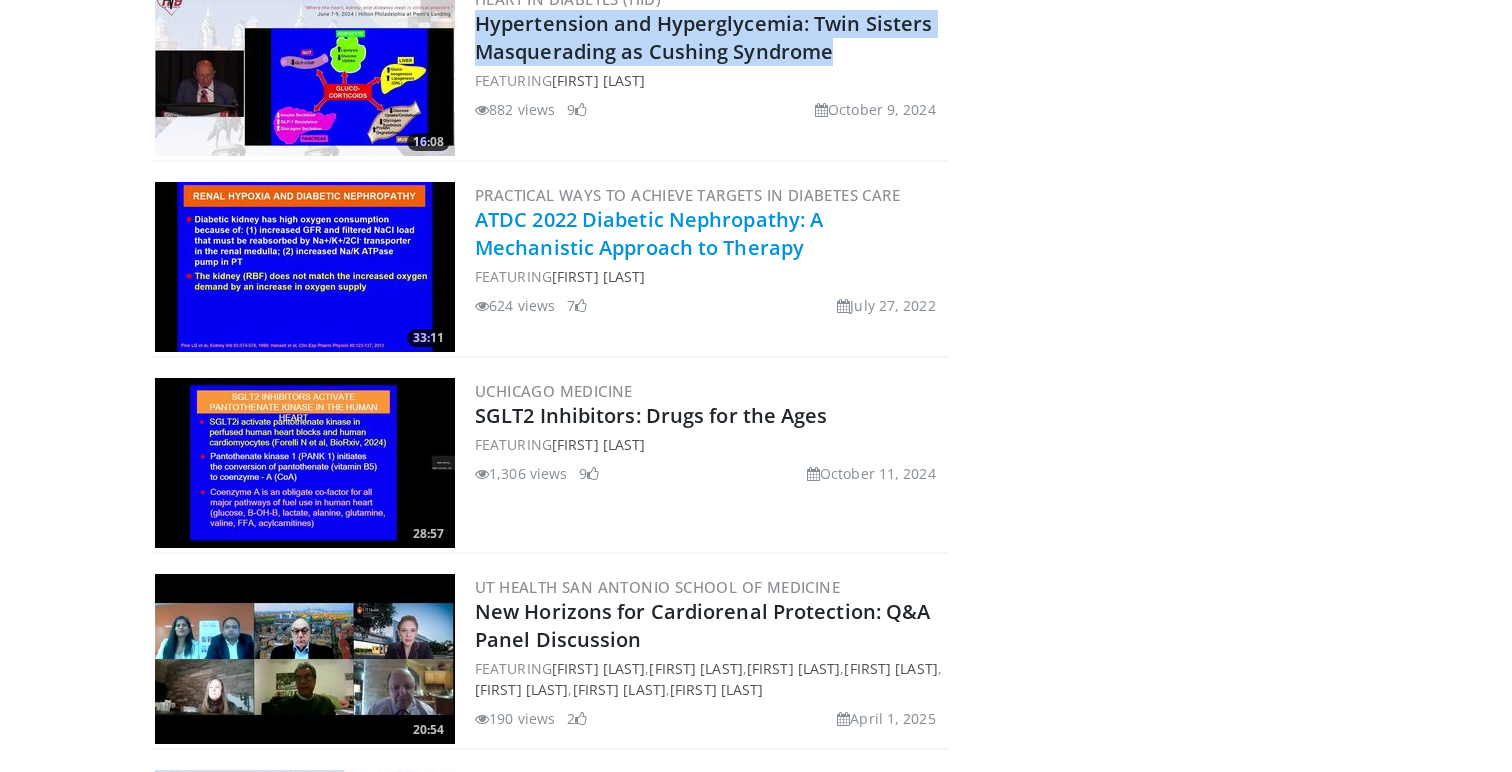 scroll, scrollTop: 2050, scrollLeft: 0, axis: vertical 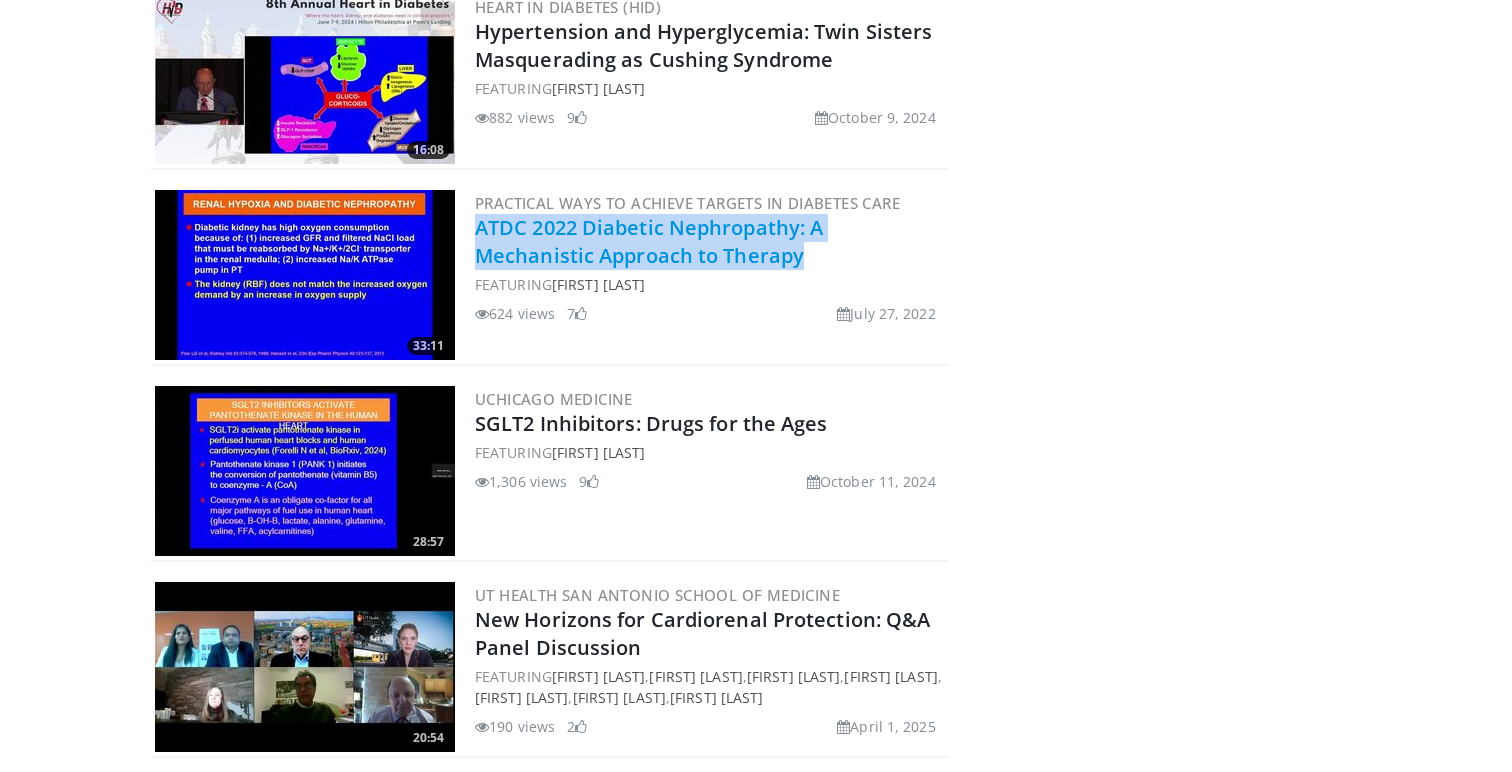 drag, startPoint x: 822, startPoint y: 254, endPoint x: 479, endPoint y: 230, distance: 343.83862 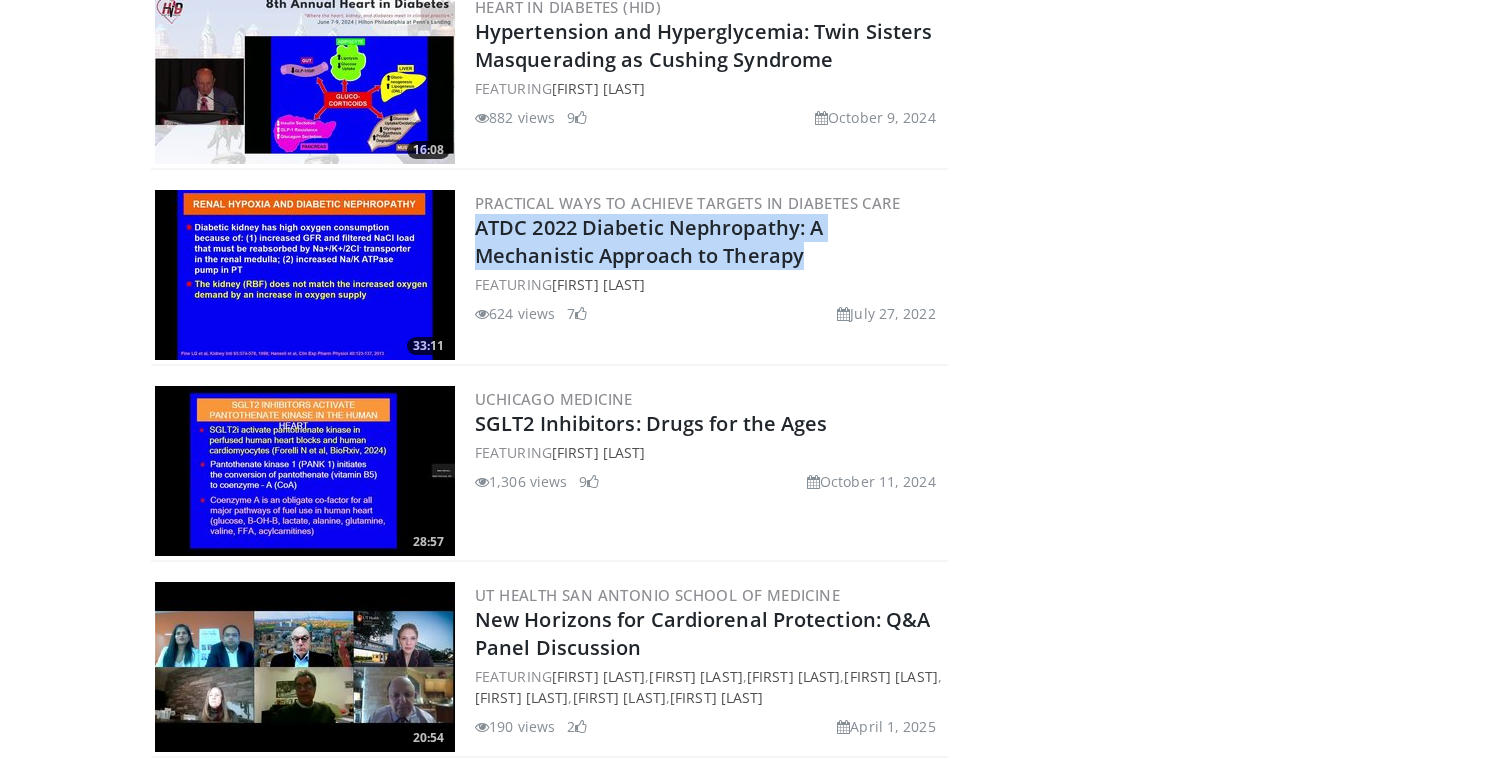 scroll, scrollTop: 2173, scrollLeft: 0, axis: vertical 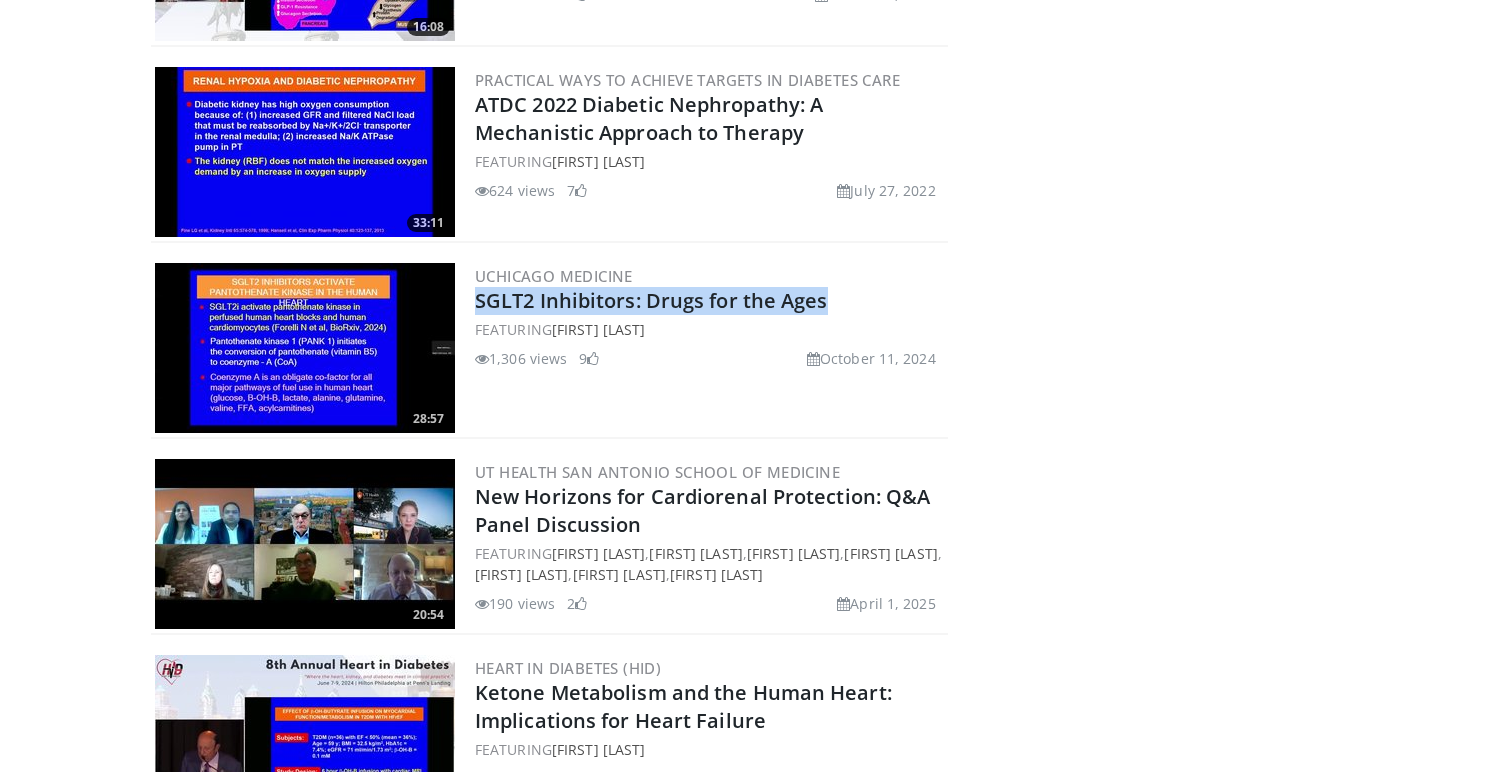 drag, startPoint x: 855, startPoint y: 299, endPoint x: 471, endPoint y: 301, distance: 384.00522 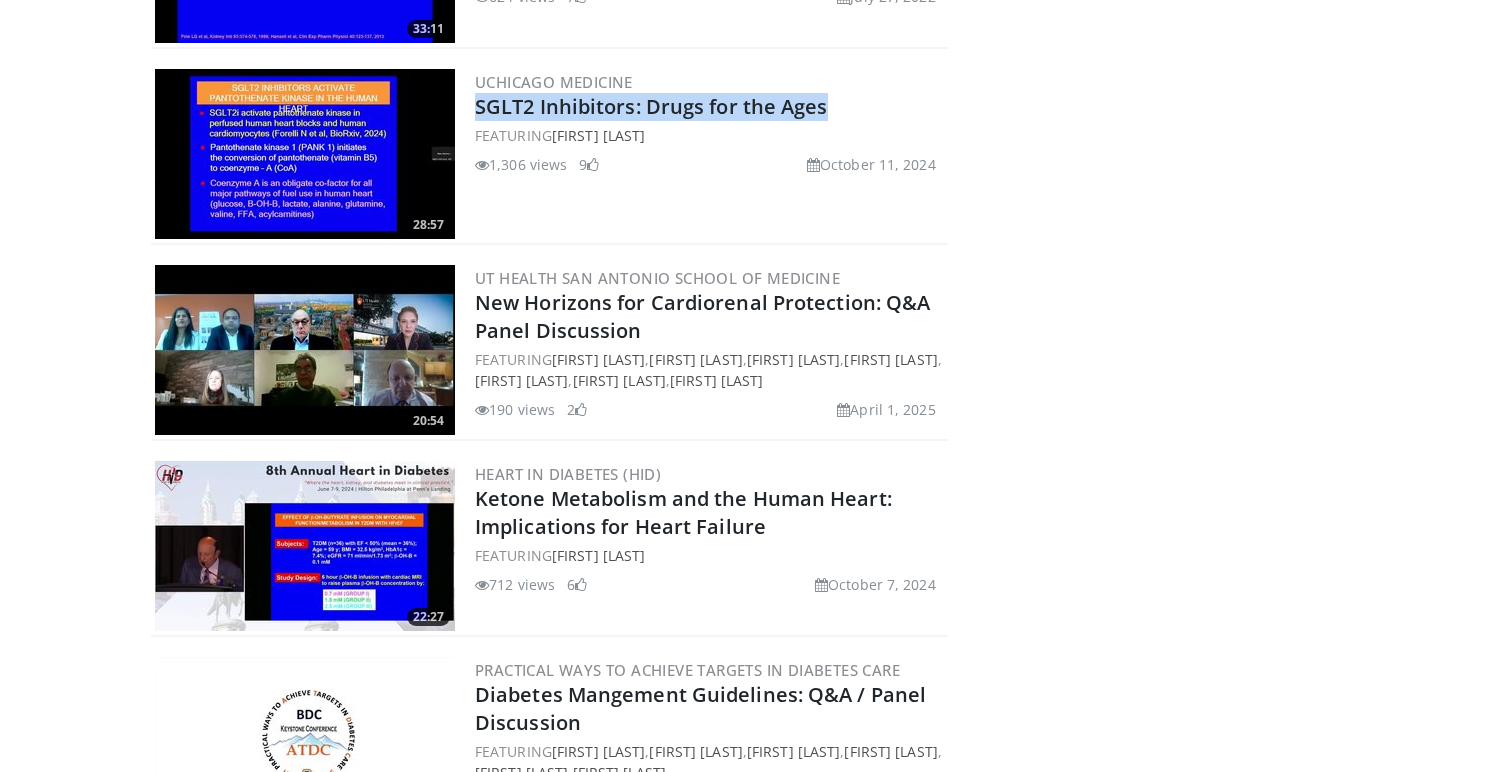 scroll, scrollTop: 2429, scrollLeft: 0, axis: vertical 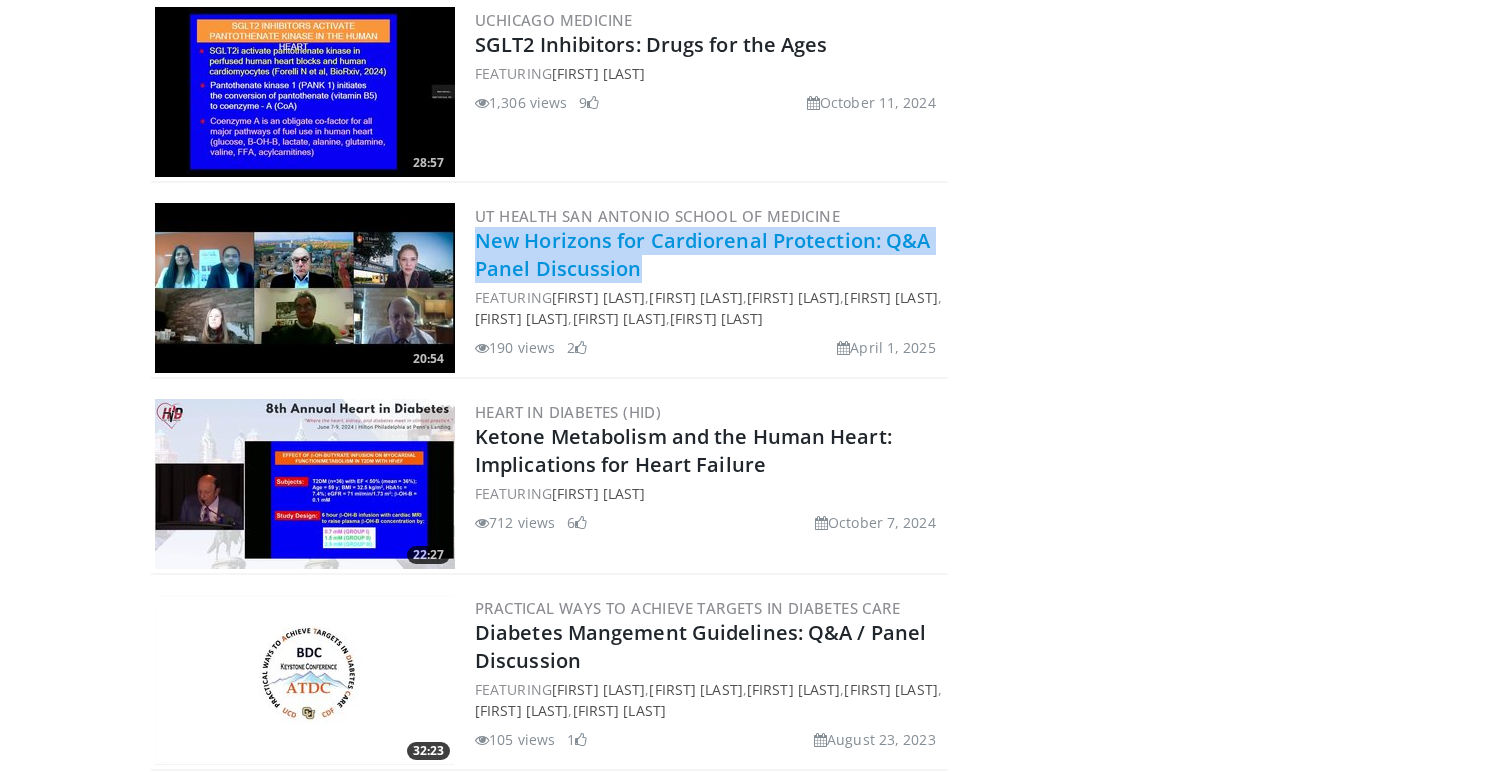 drag, startPoint x: 665, startPoint y: 262, endPoint x: 475, endPoint y: 242, distance: 191.04973 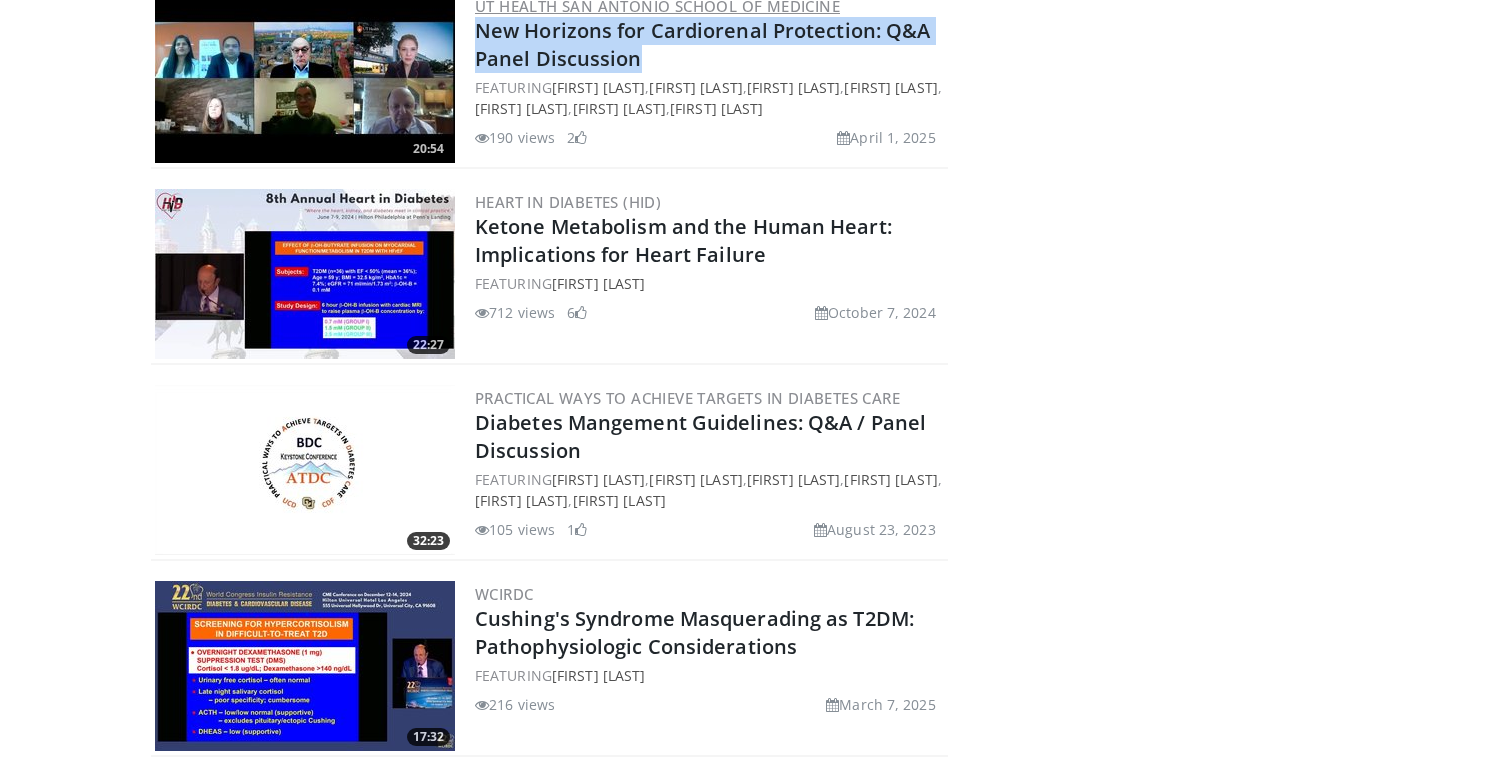scroll, scrollTop: 2812, scrollLeft: 0, axis: vertical 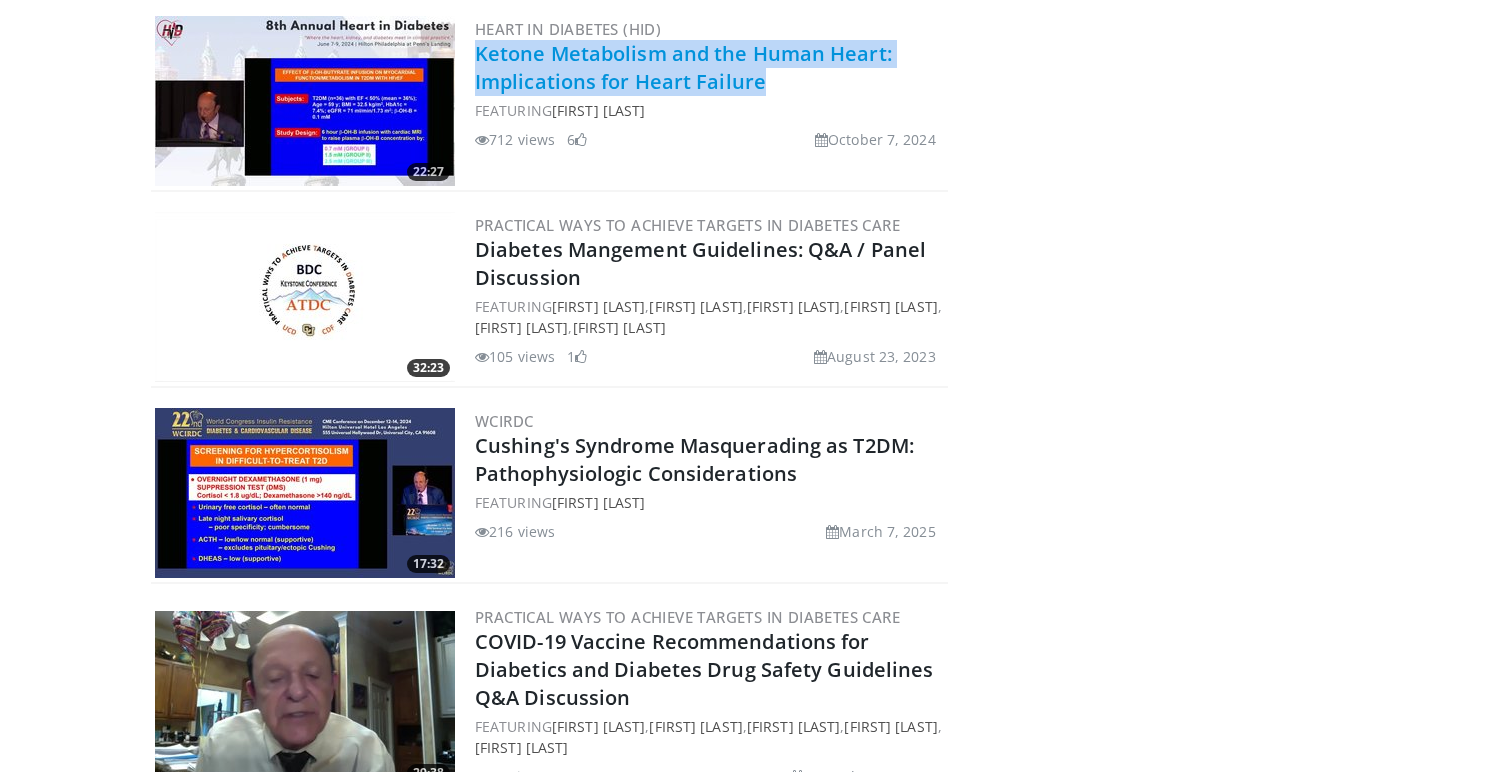 drag, startPoint x: 791, startPoint y: 95, endPoint x: 477, endPoint y: 59, distance: 316.05695 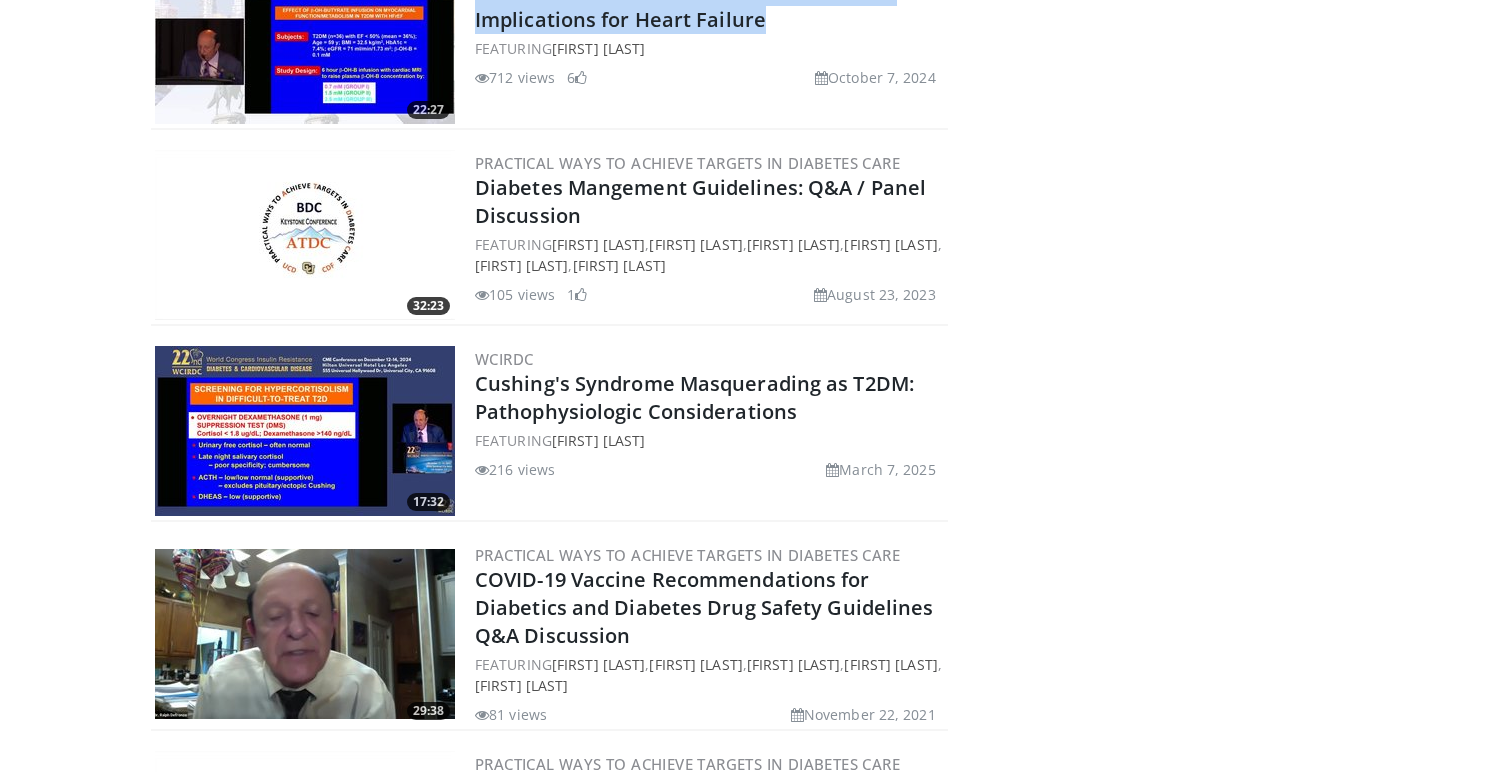 scroll, scrollTop: 2877, scrollLeft: 0, axis: vertical 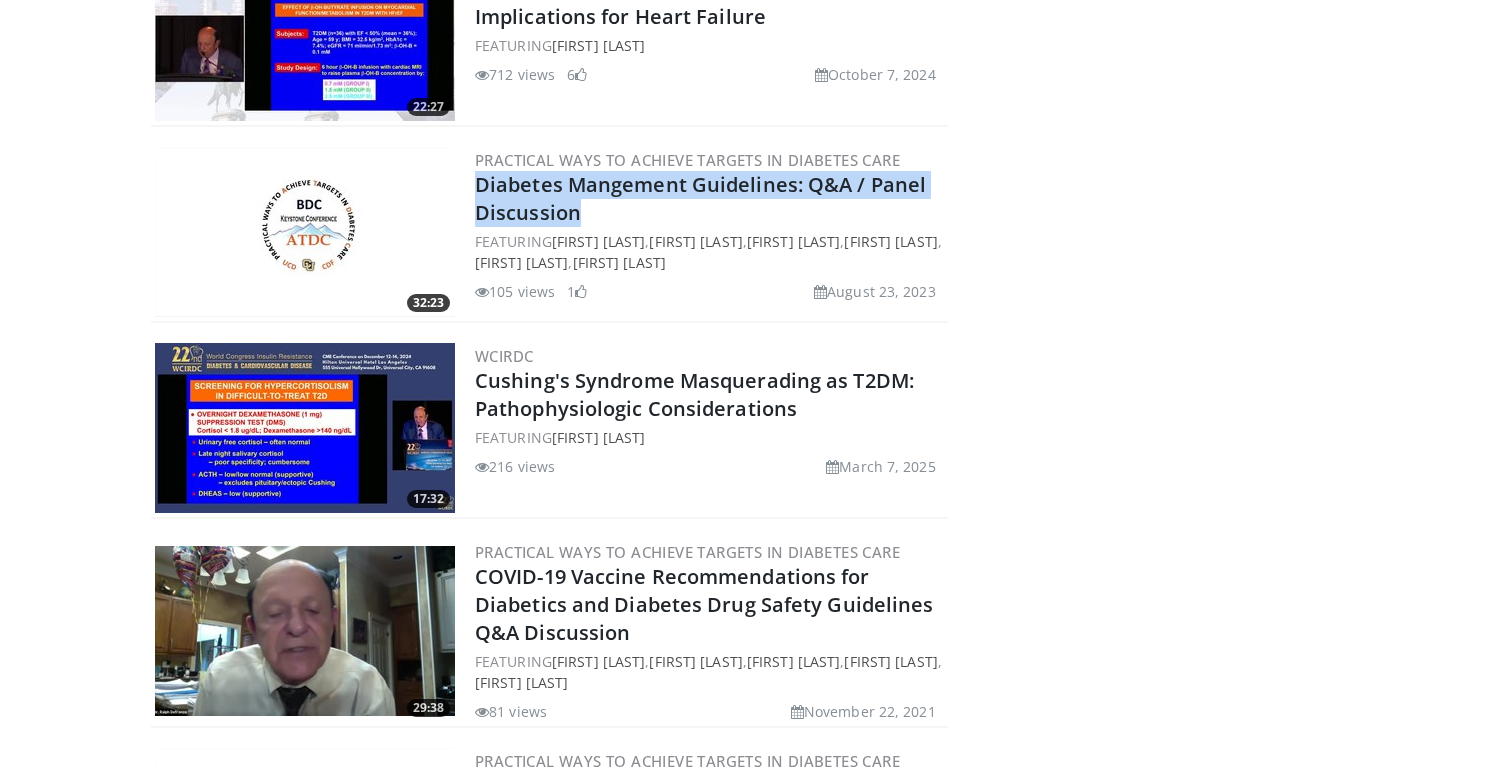 drag, startPoint x: 598, startPoint y: 218, endPoint x: 470, endPoint y: 190, distance: 131.02672 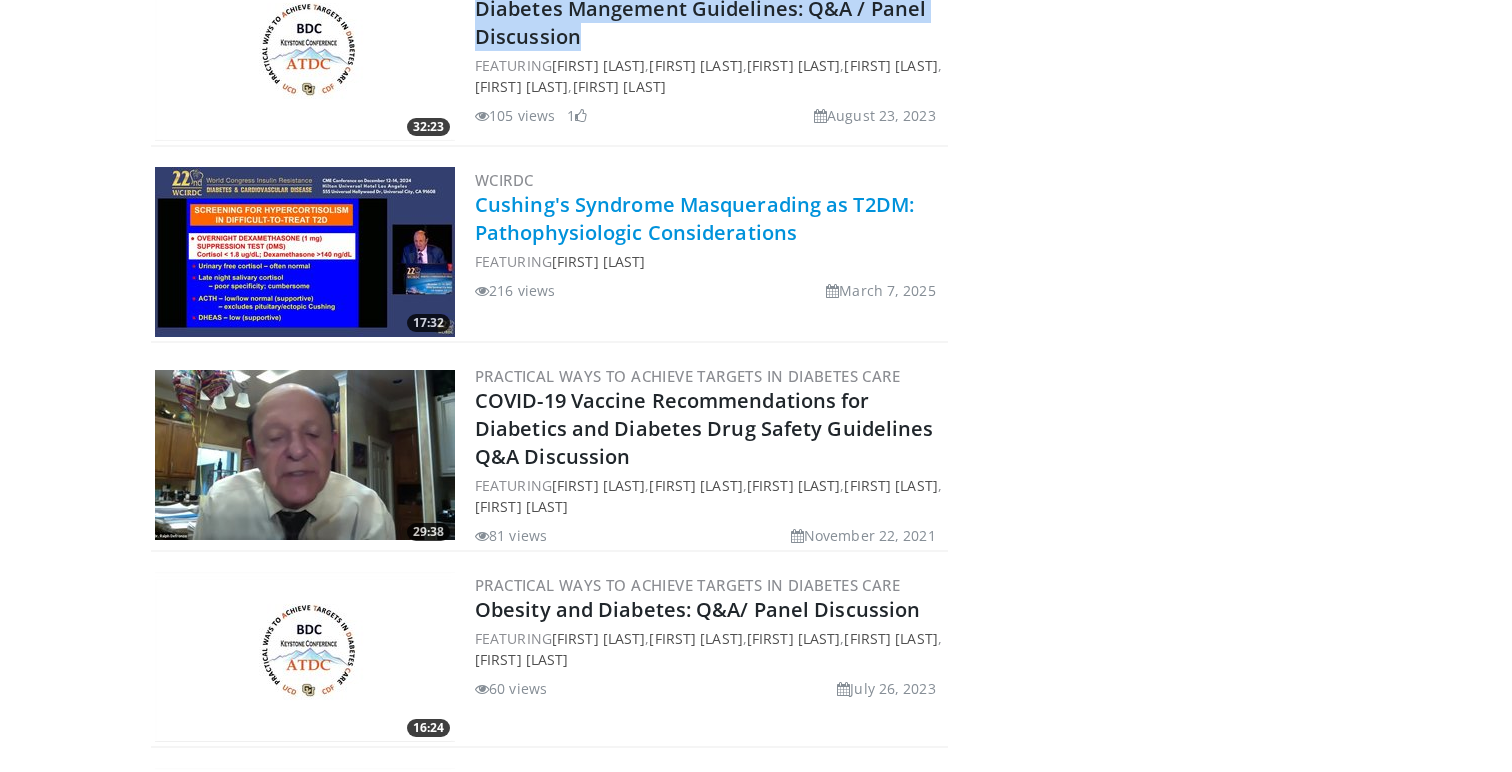 scroll, scrollTop: 3089, scrollLeft: 0, axis: vertical 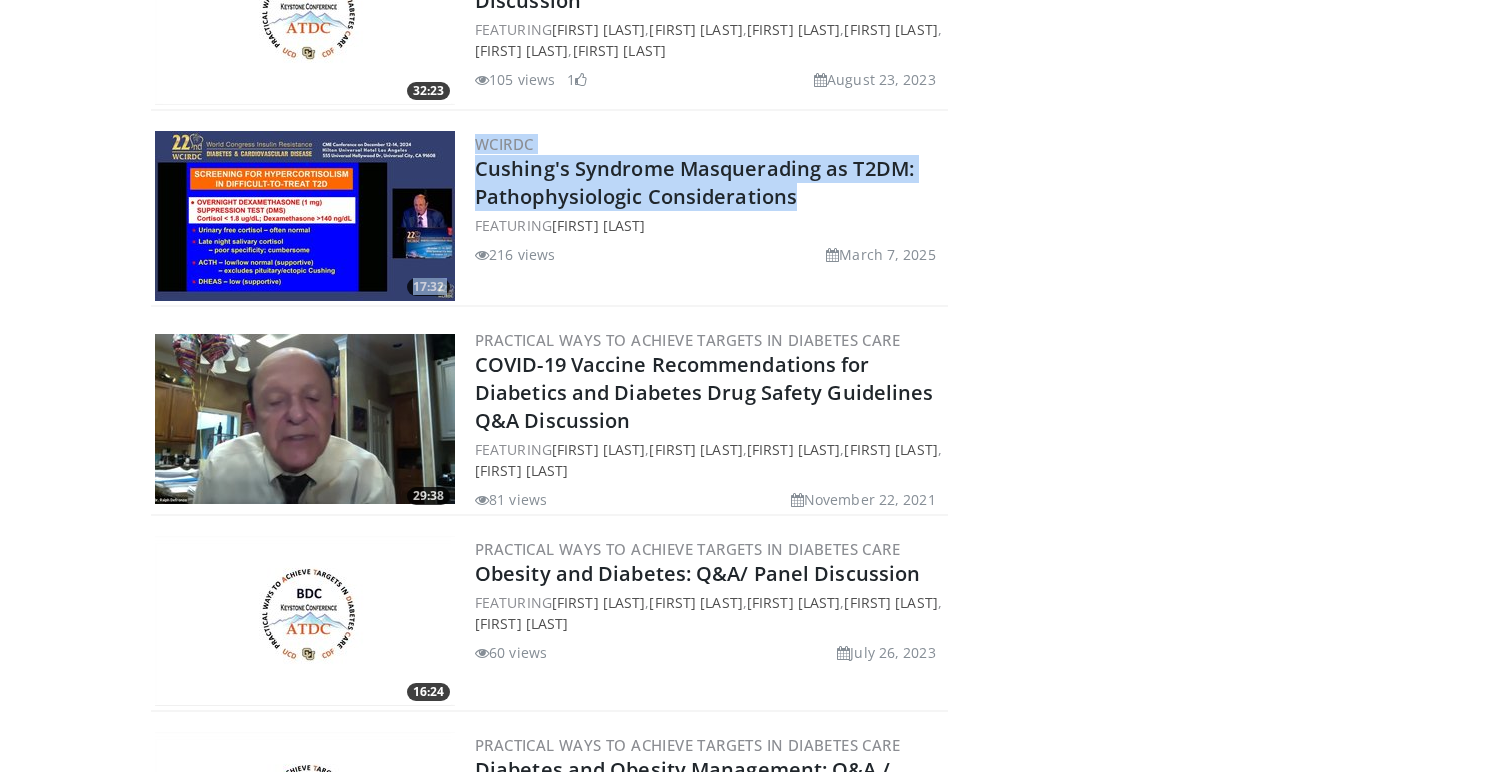 drag, startPoint x: 810, startPoint y: 199, endPoint x: 464, endPoint y: 174, distance: 346.902 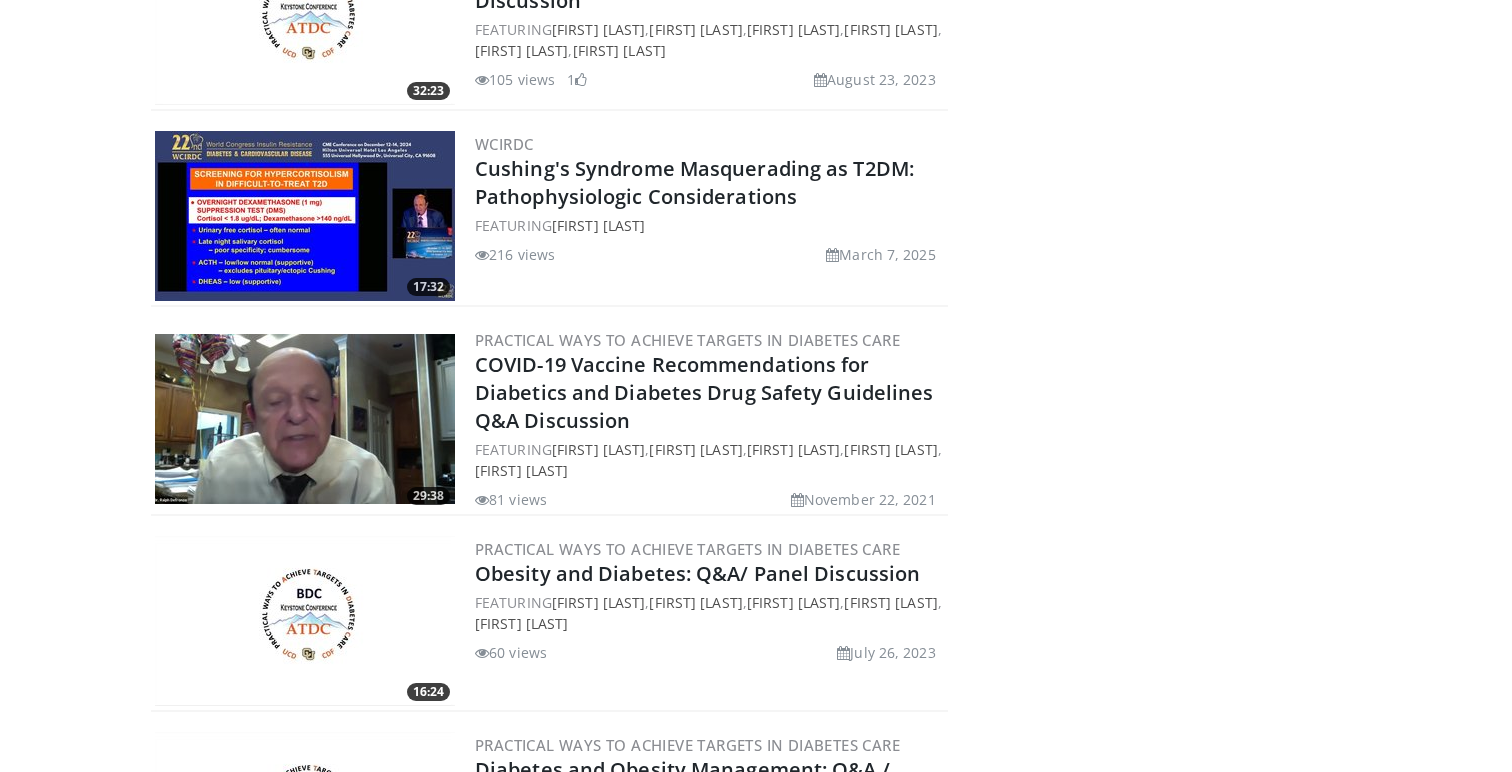 click on "About Ralph DeFronzo
Member since: Aug 14, 2017
Email
Ralph" at bounding box center [1169, -978] 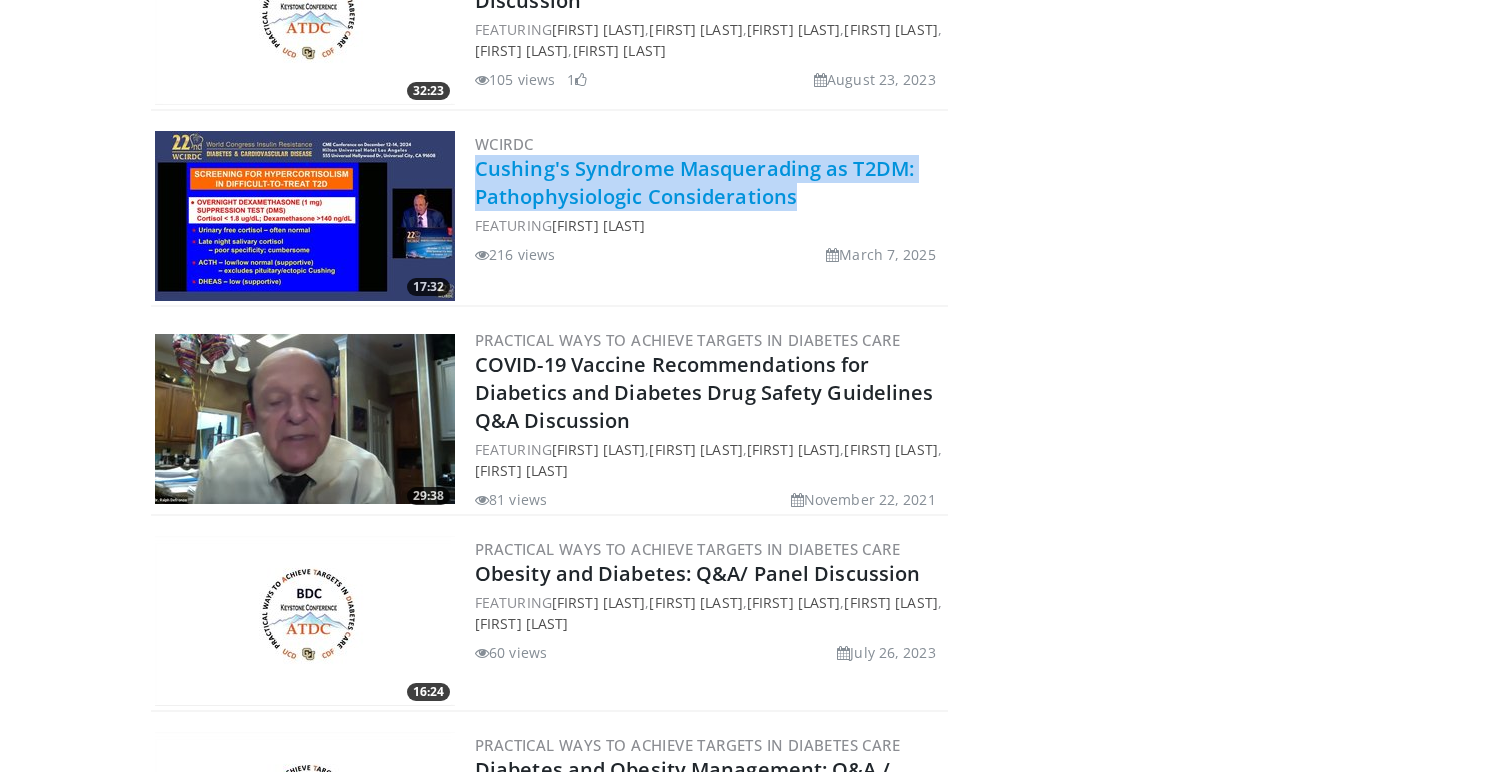 drag, startPoint x: 813, startPoint y: 206, endPoint x: 475, endPoint y: 183, distance: 338.78165 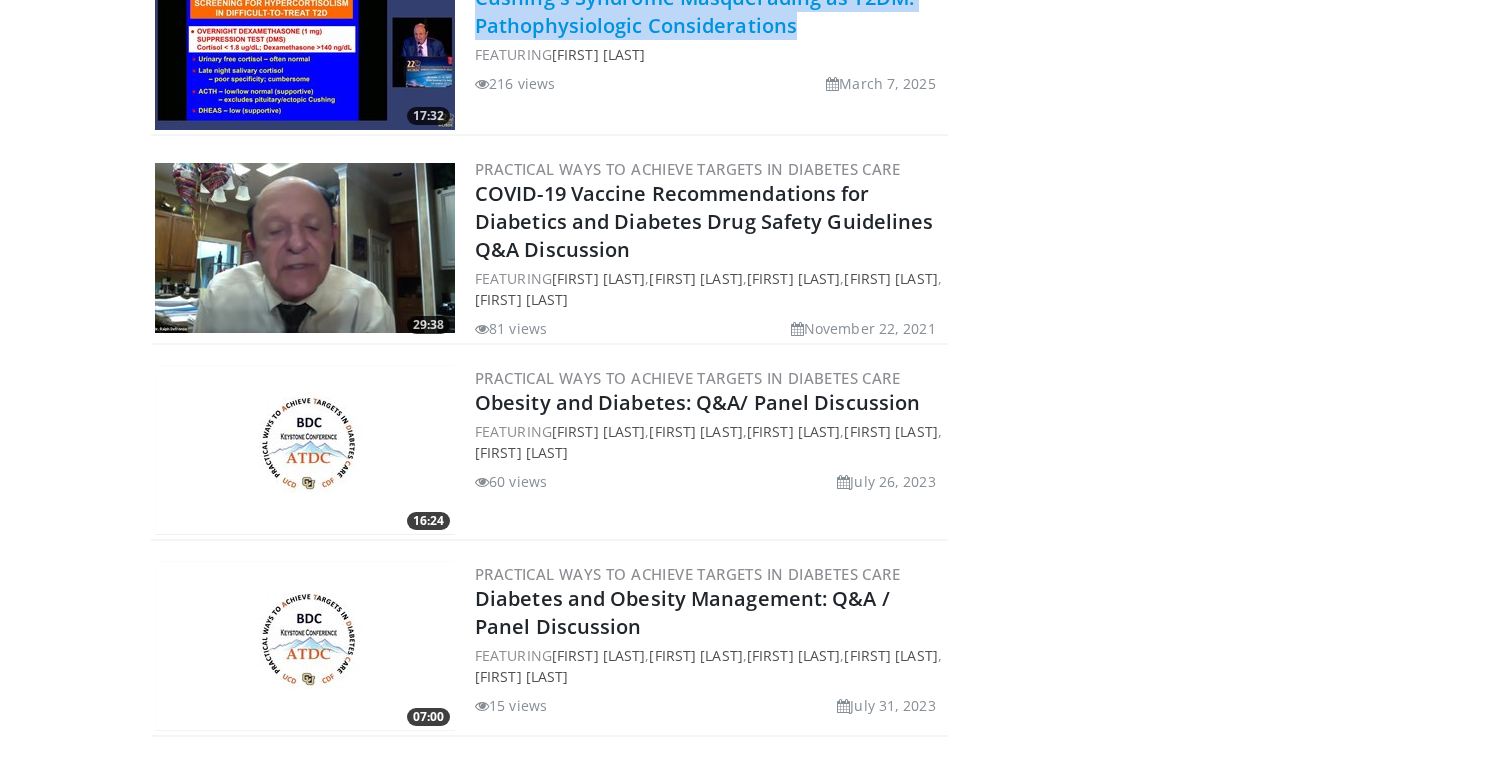 scroll, scrollTop: 3275, scrollLeft: 0, axis: vertical 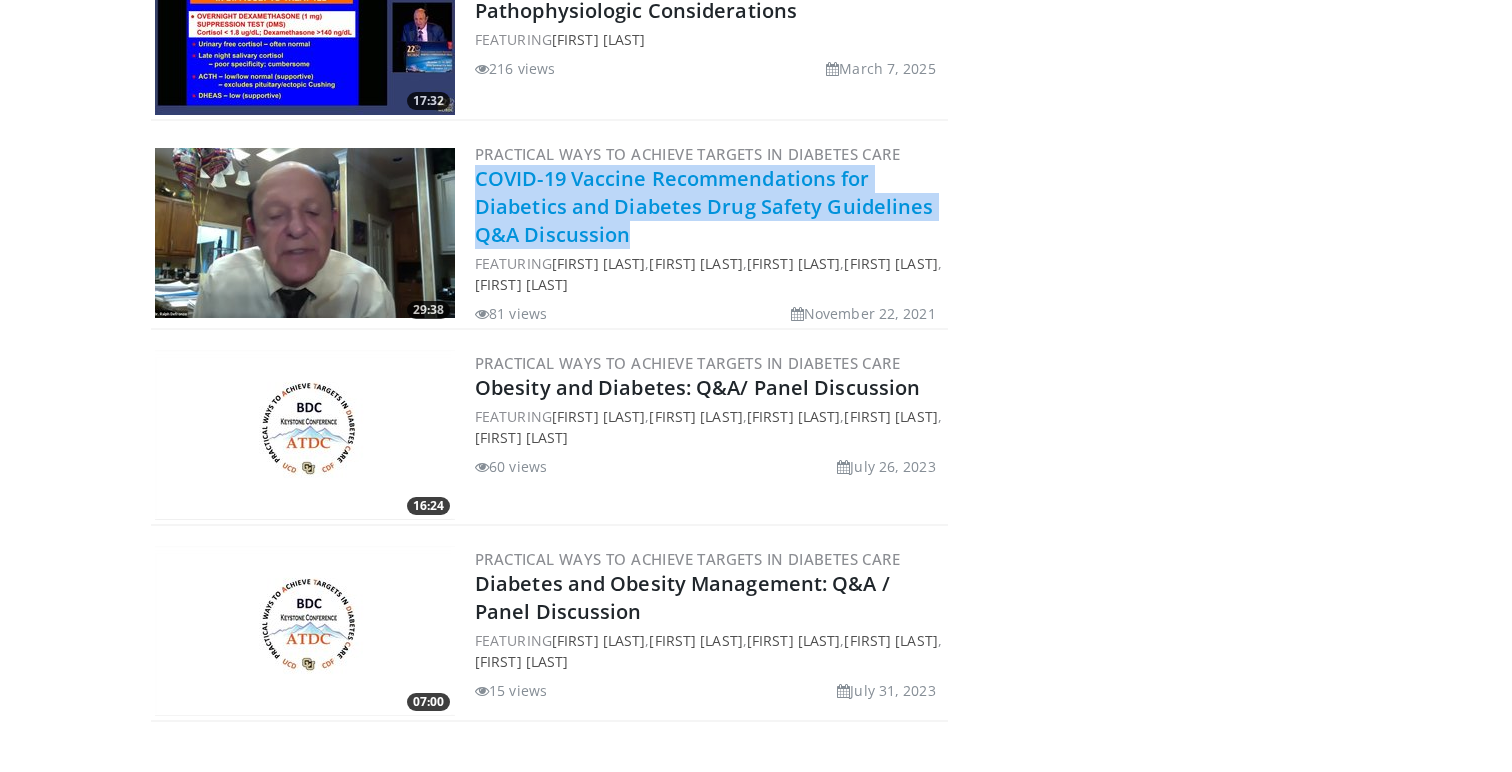 drag, startPoint x: 636, startPoint y: 253, endPoint x: 474, endPoint y: 191, distance: 173.45892 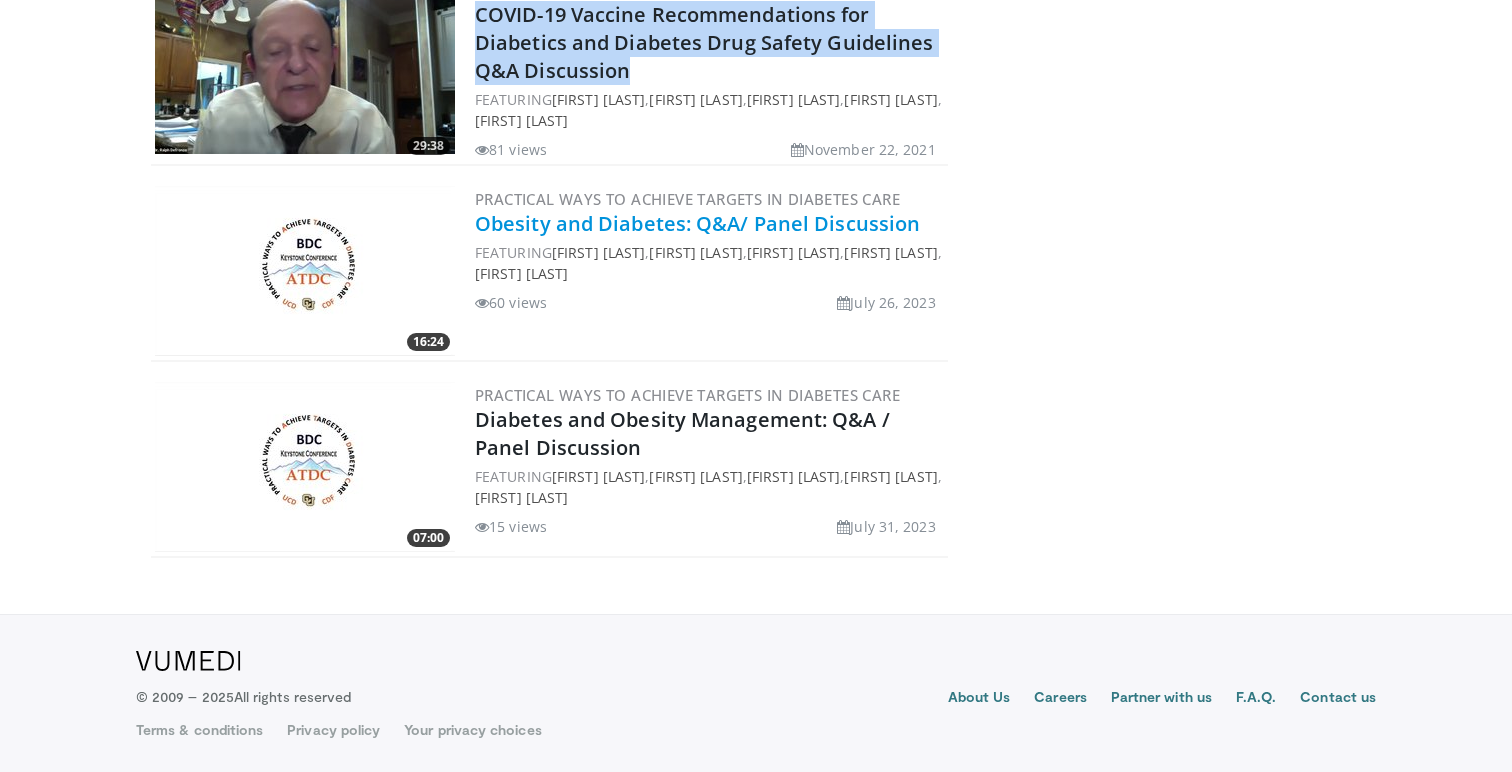 scroll, scrollTop: 3445, scrollLeft: 0, axis: vertical 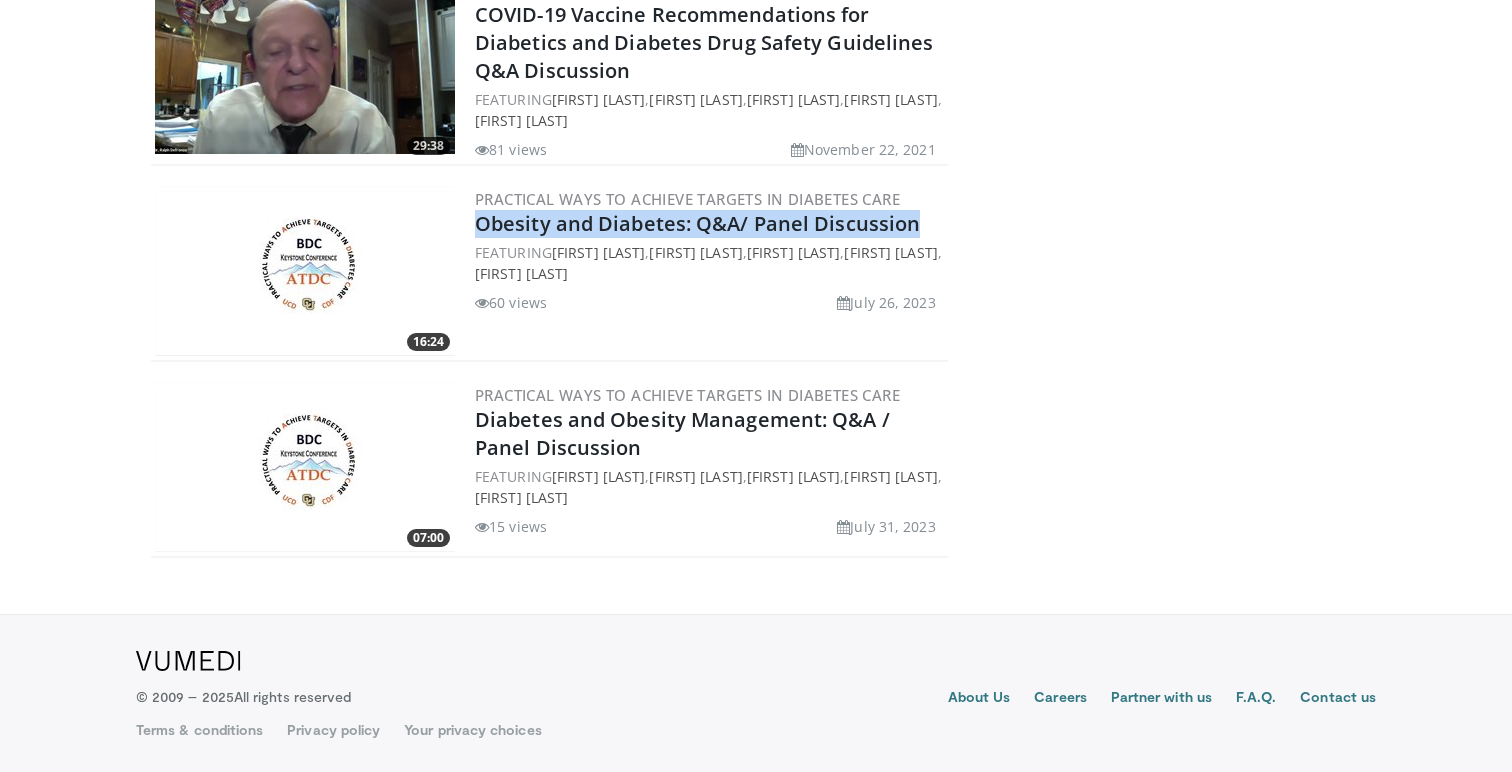 drag, startPoint x: 927, startPoint y: 216, endPoint x: 467, endPoint y: 226, distance: 460.10867 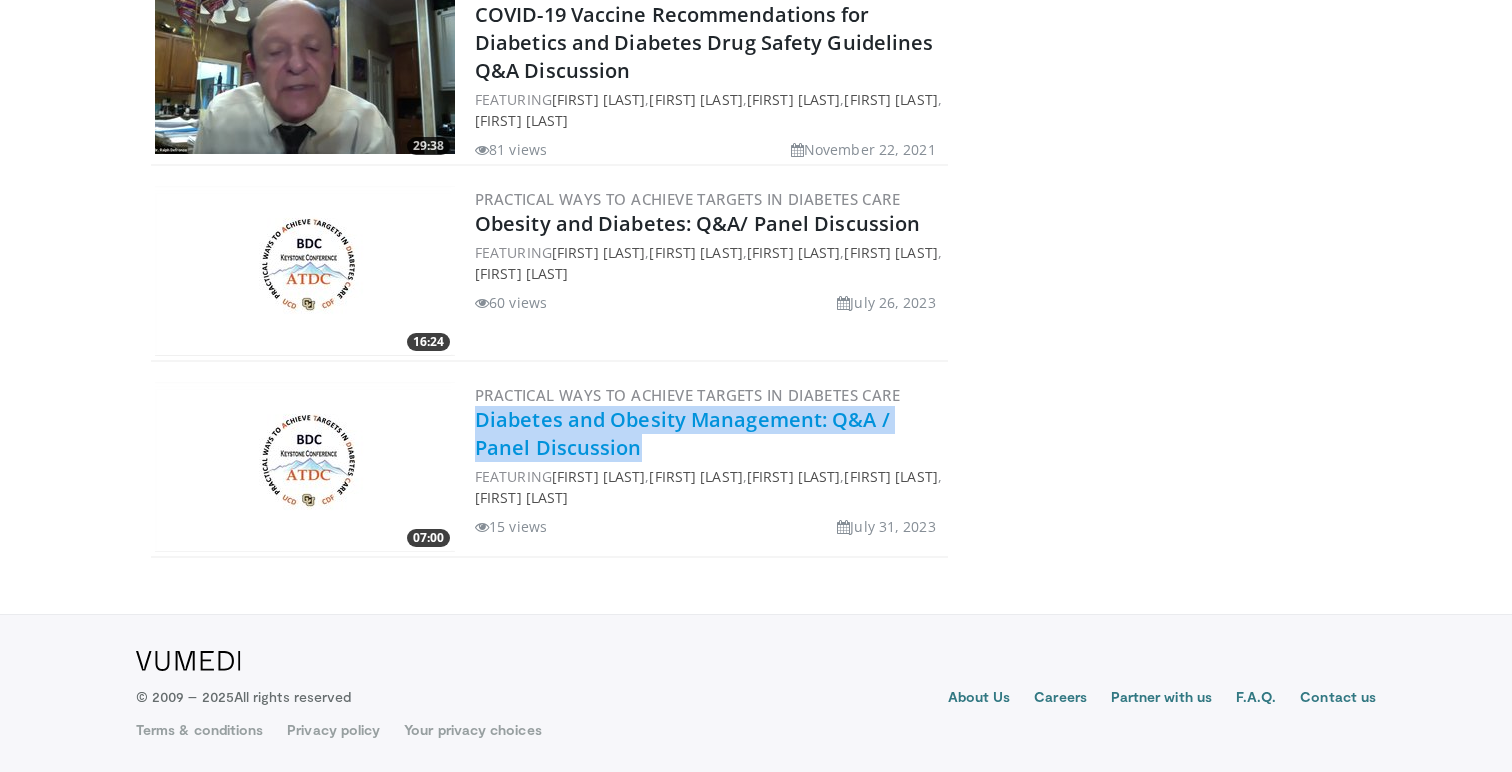 drag, startPoint x: 665, startPoint y: 447, endPoint x: 478, endPoint y: 419, distance: 189.08464 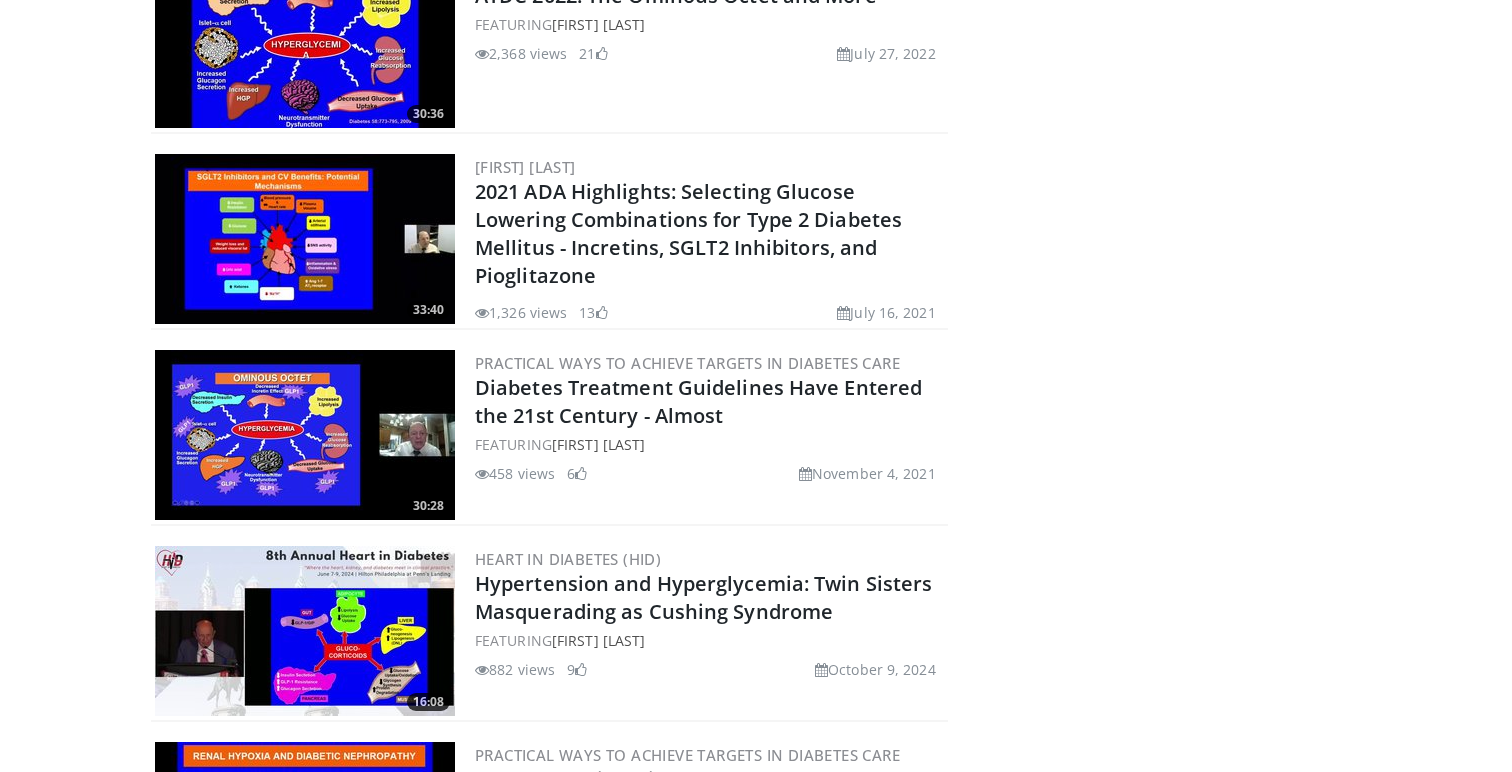 scroll, scrollTop: 1693, scrollLeft: 0, axis: vertical 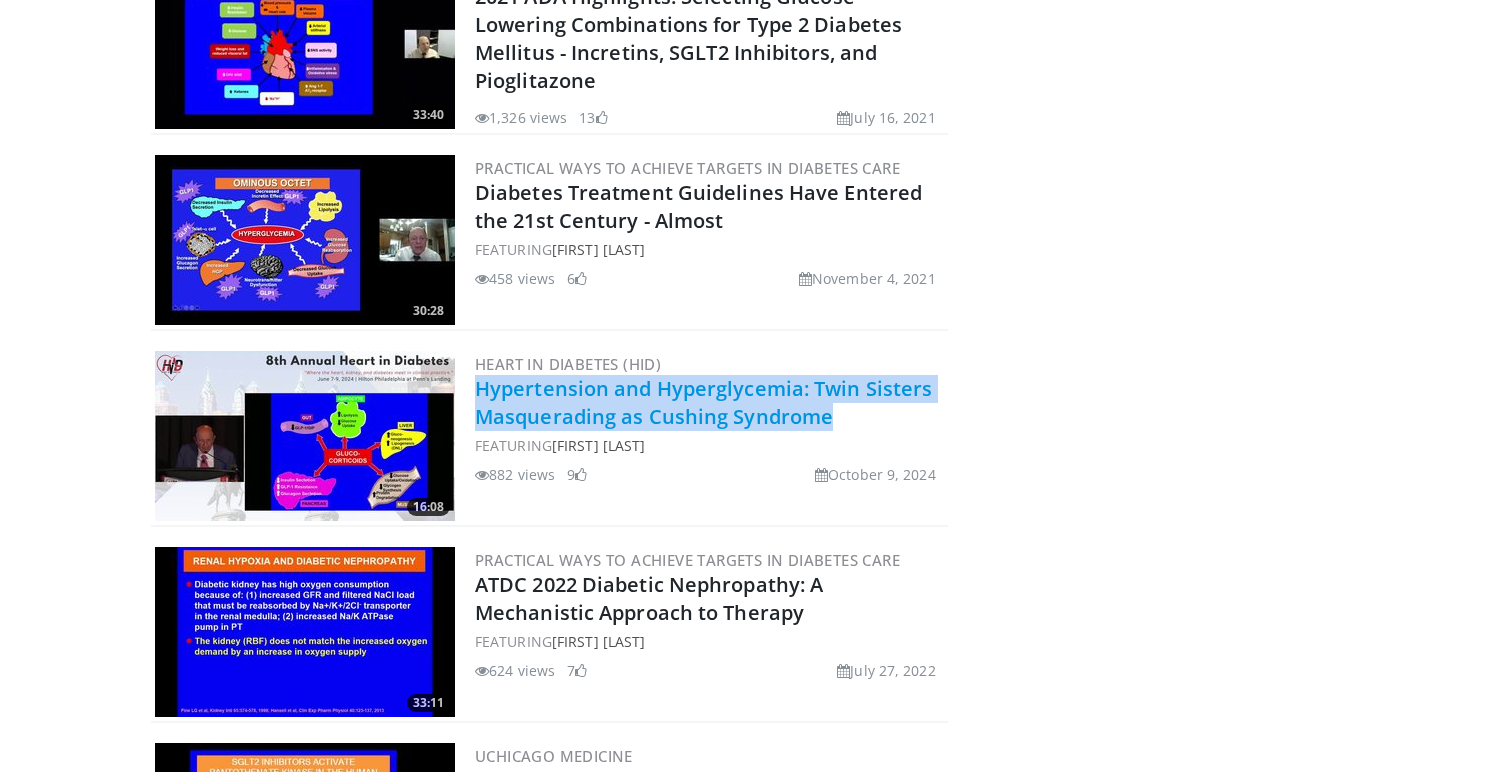 drag, startPoint x: 866, startPoint y: 417, endPoint x: 476, endPoint y: 391, distance: 390.8657 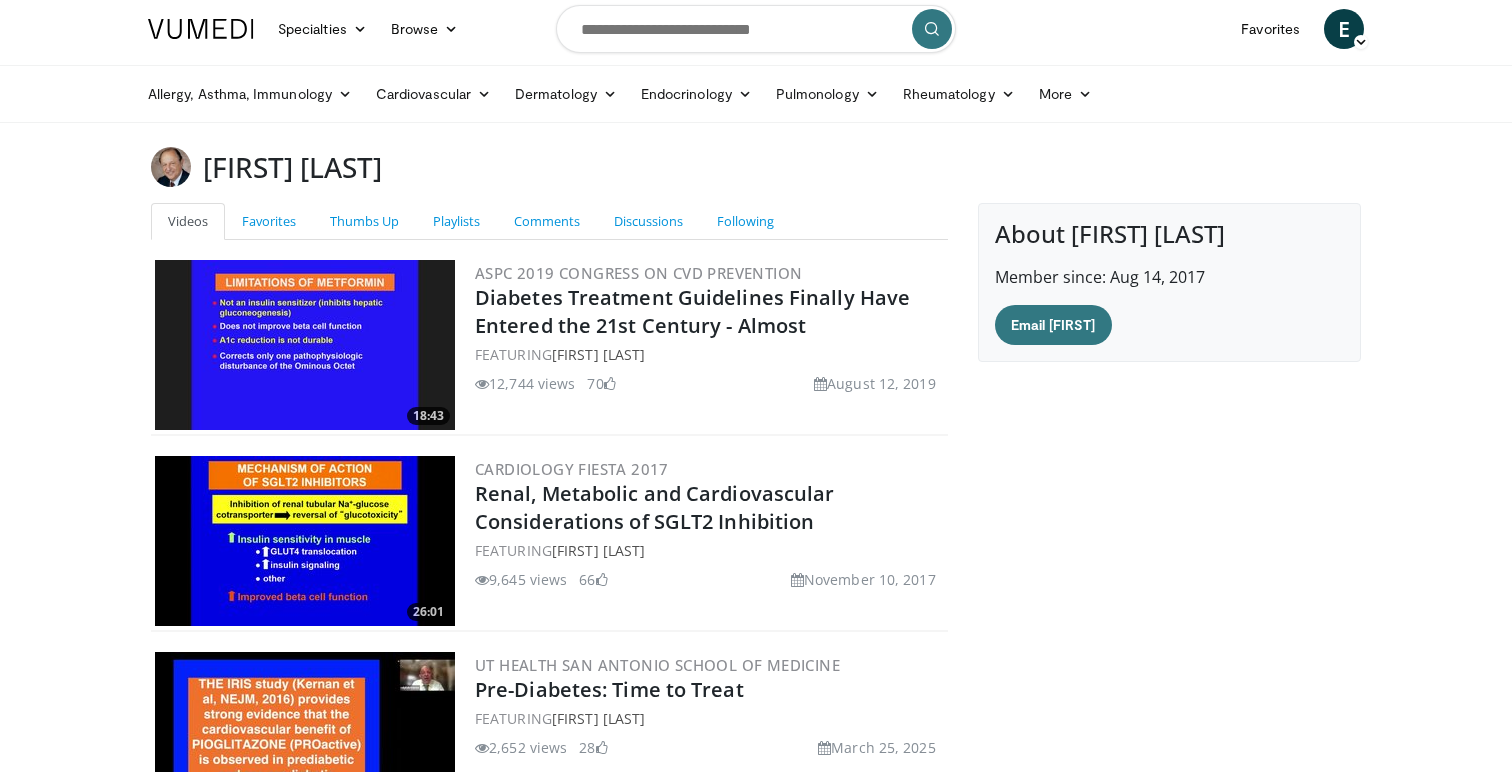 scroll, scrollTop: 5, scrollLeft: 0, axis: vertical 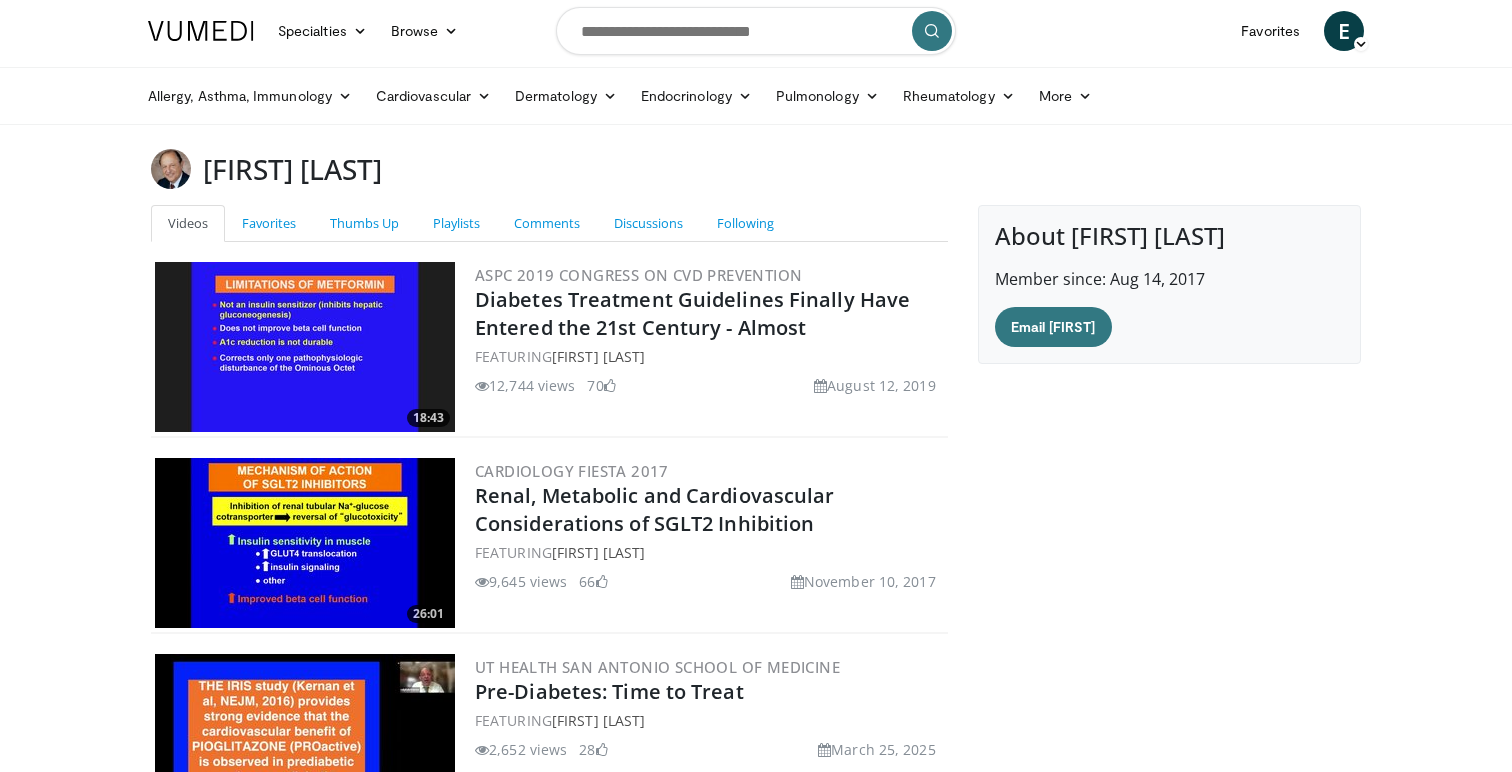 click at bounding box center (756, 31) 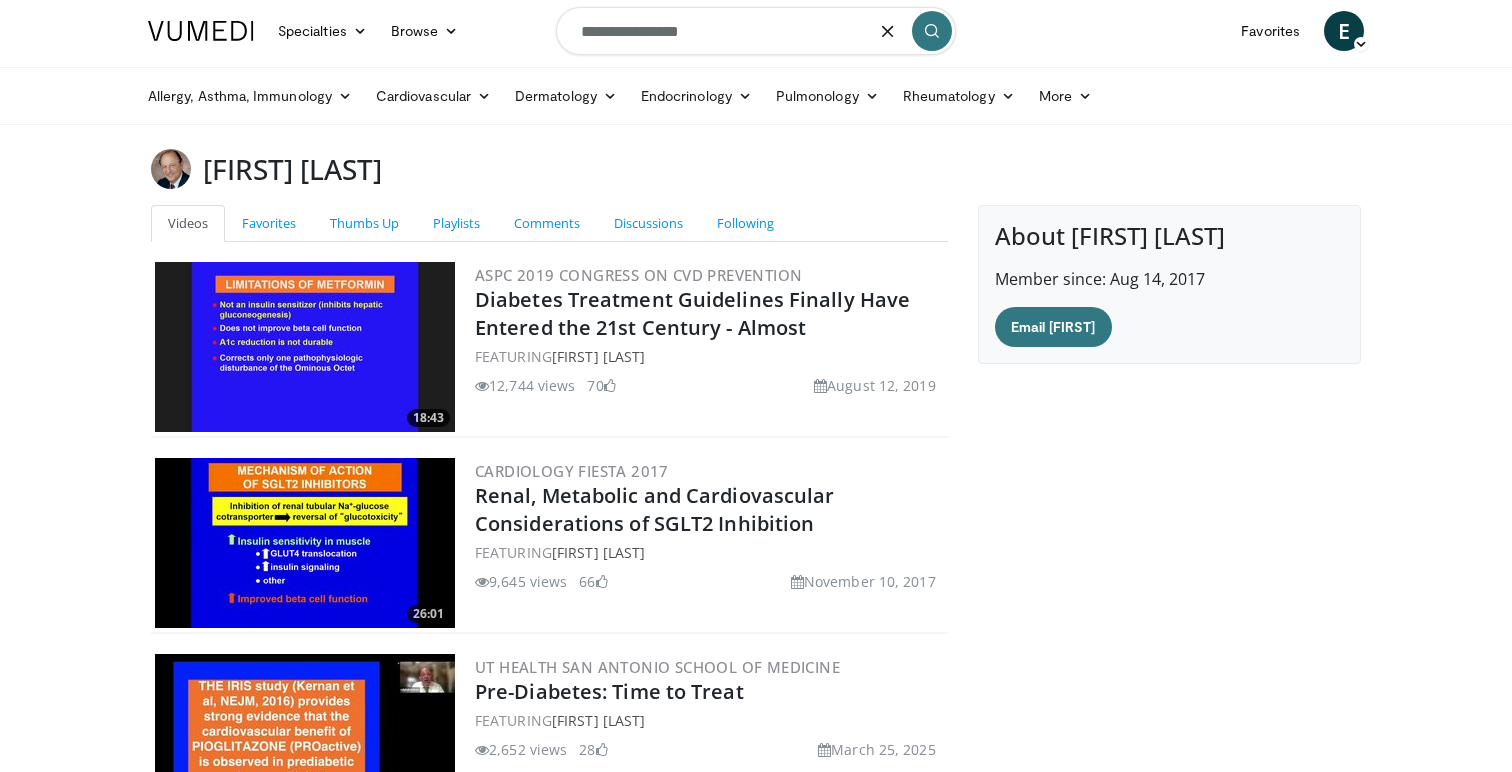 type on "**********" 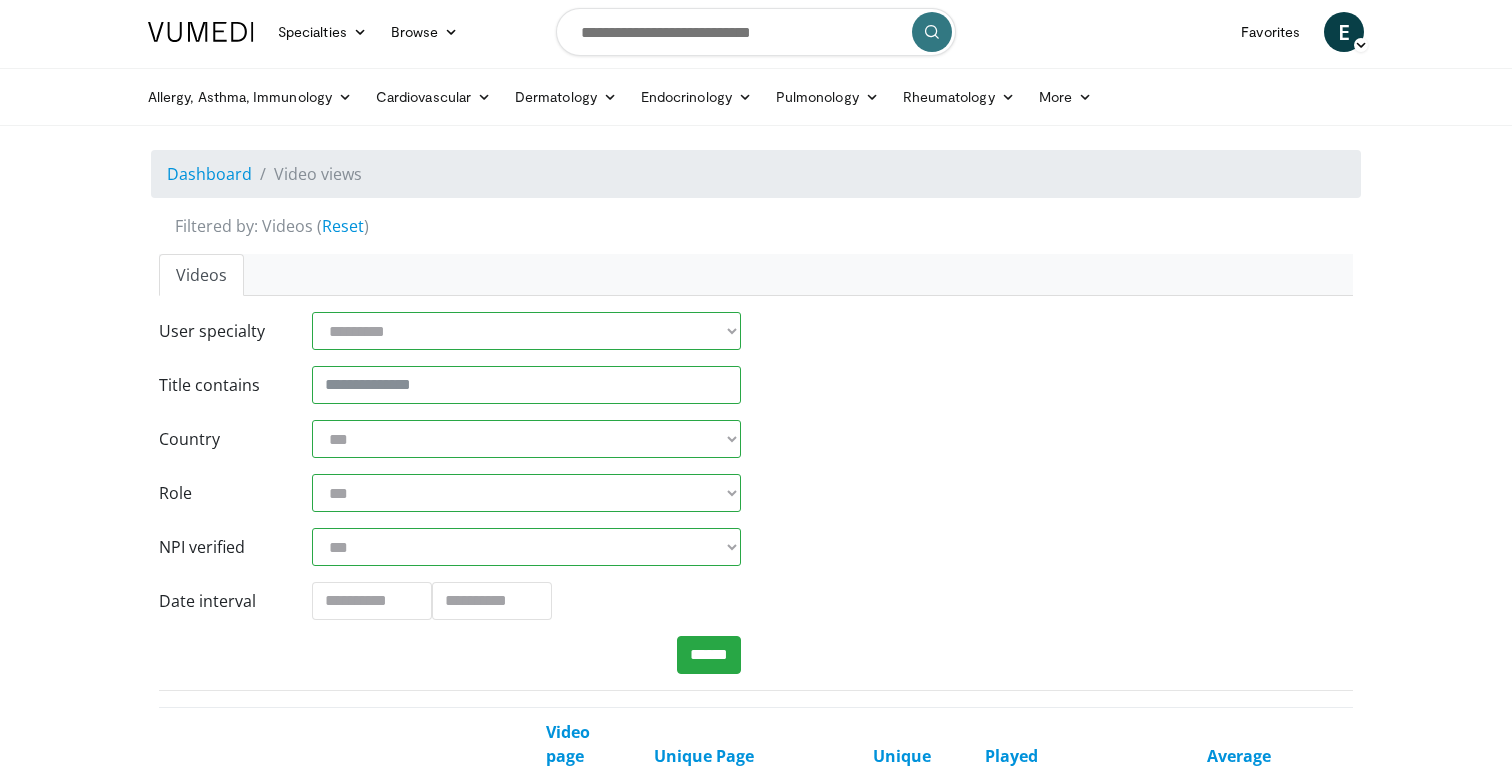 scroll, scrollTop: 0, scrollLeft: 0, axis: both 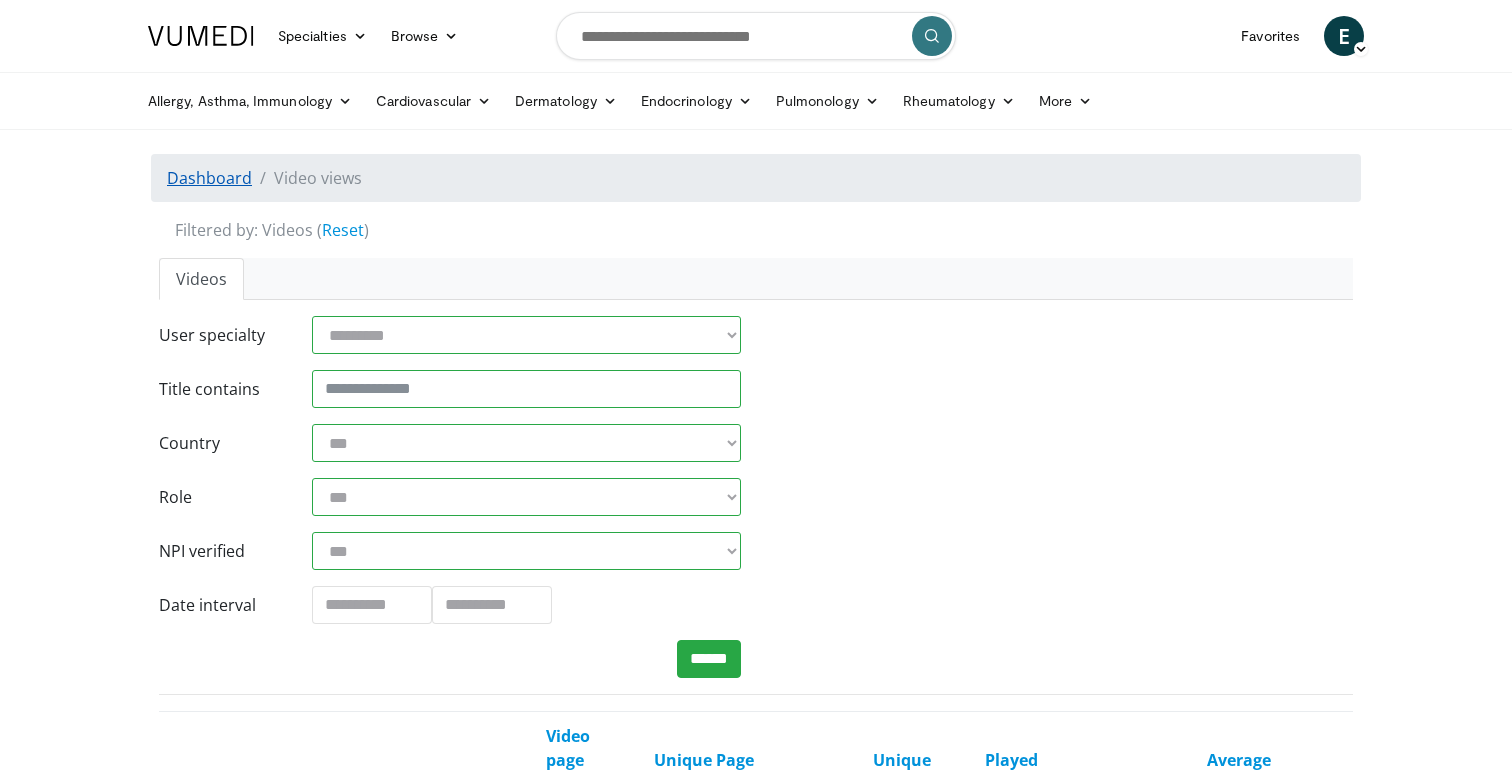 click on "Dashboard" at bounding box center [209, 178] 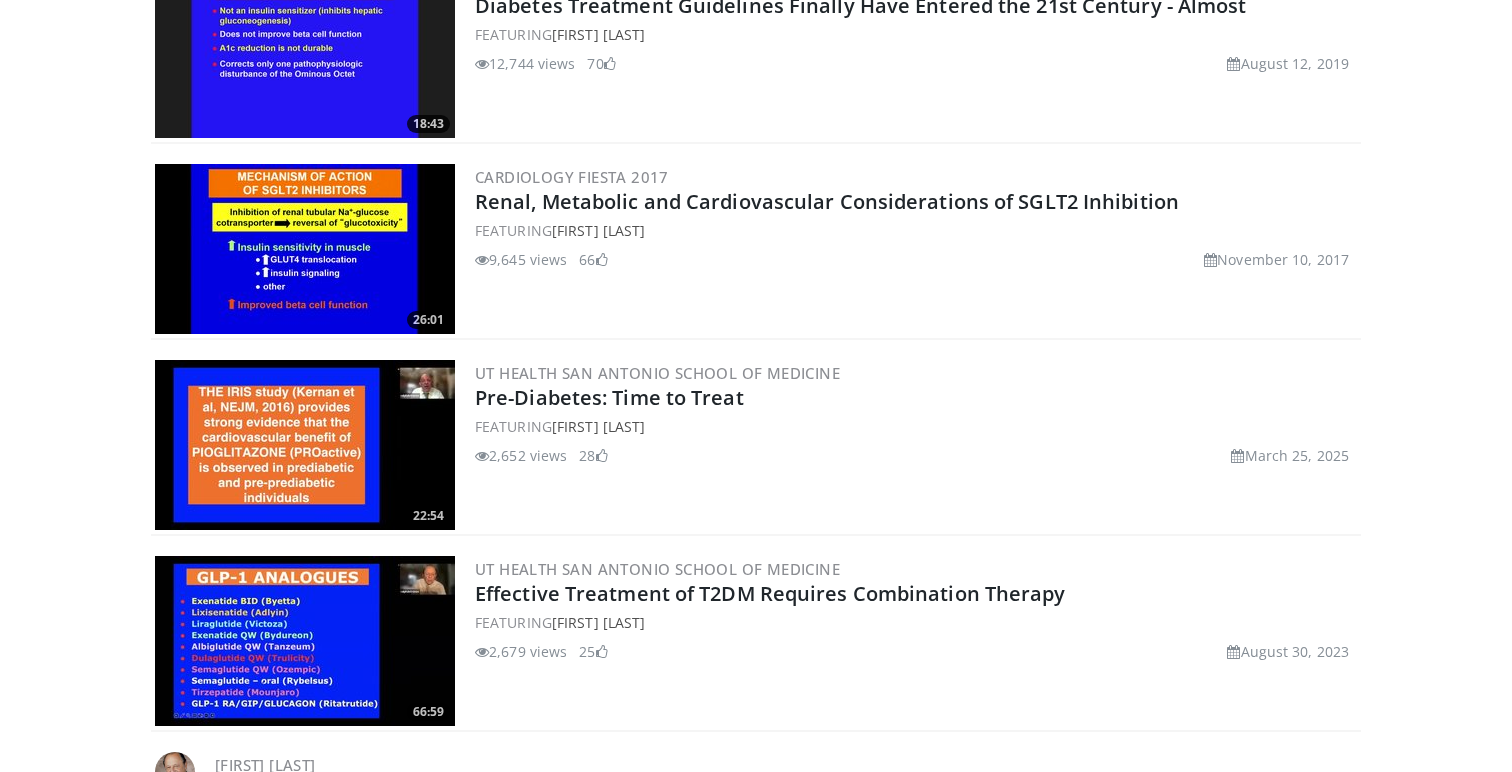 scroll, scrollTop: 972, scrollLeft: 0, axis: vertical 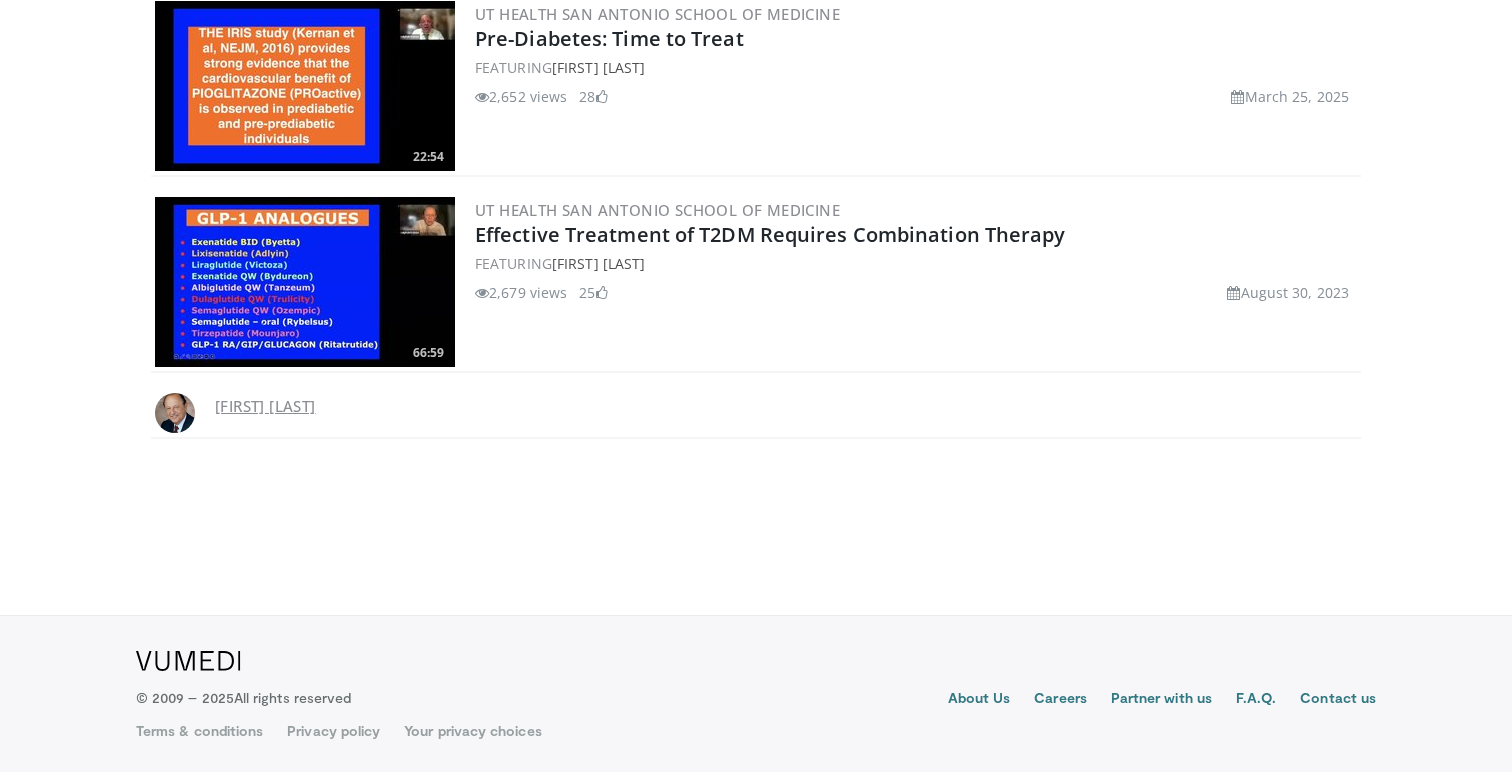 click on "[FIRST] [LAST]" at bounding box center (265, 406) 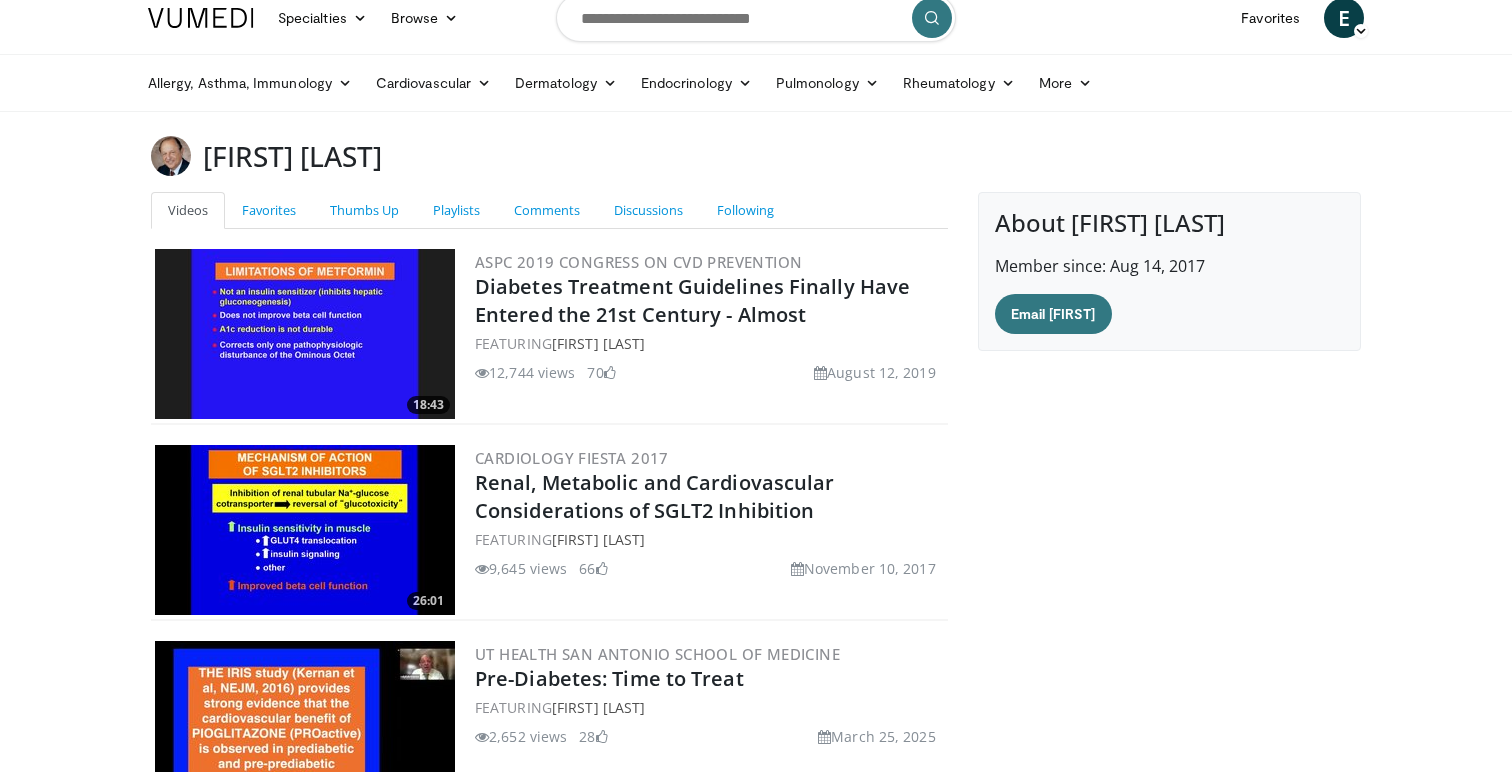 scroll, scrollTop: 0, scrollLeft: 0, axis: both 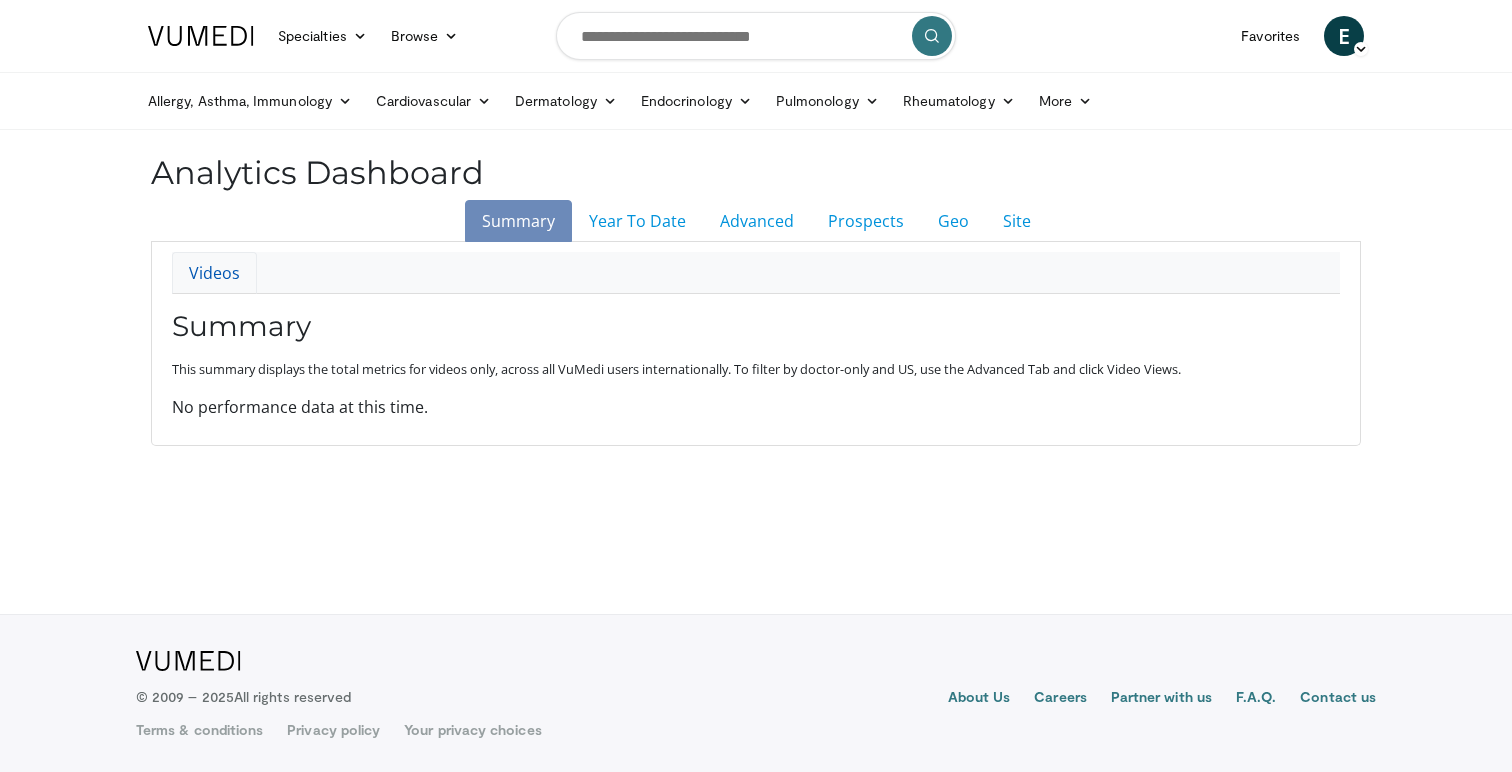 click on "Videos" at bounding box center (214, 273) 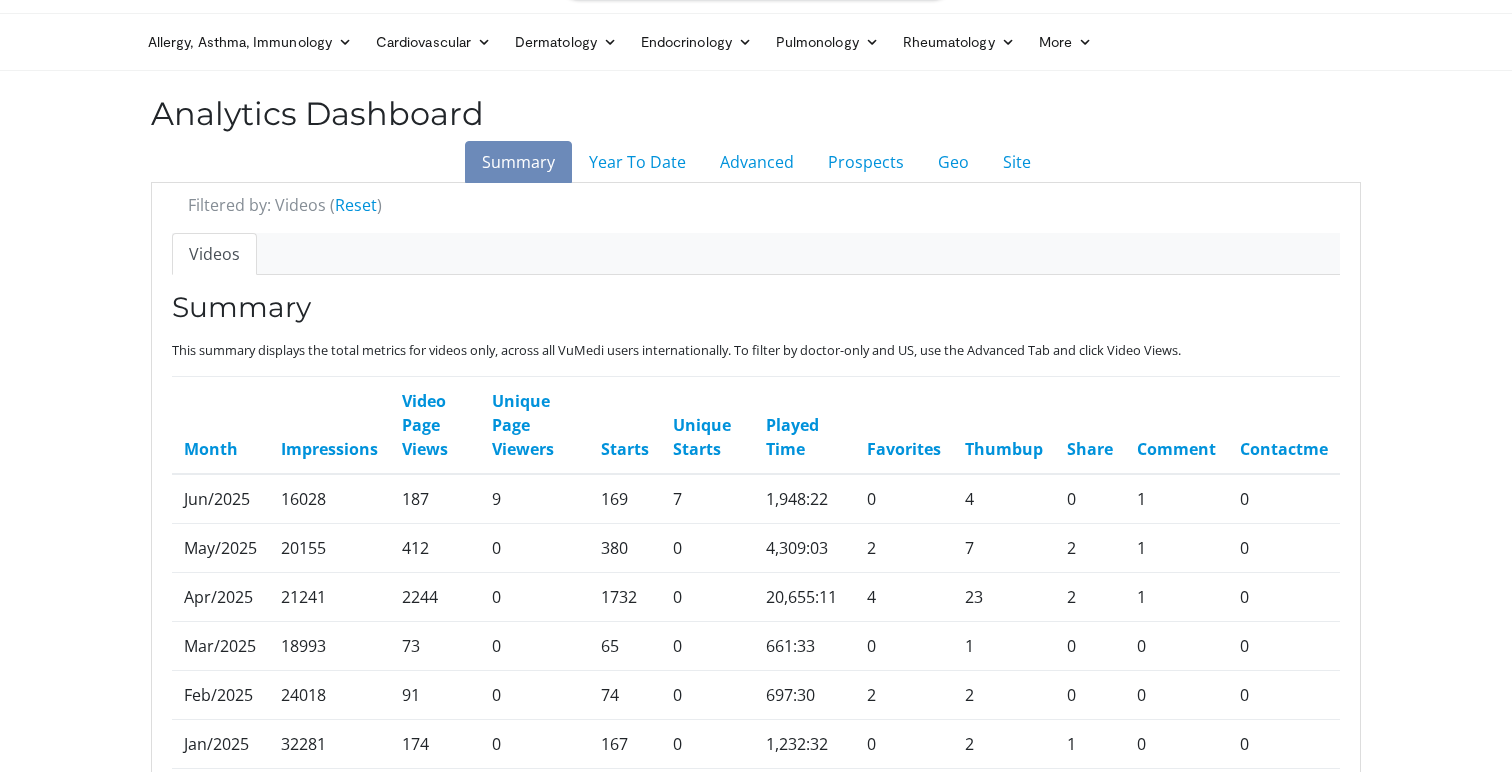 scroll, scrollTop: 0, scrollLeft: 0, axis: both 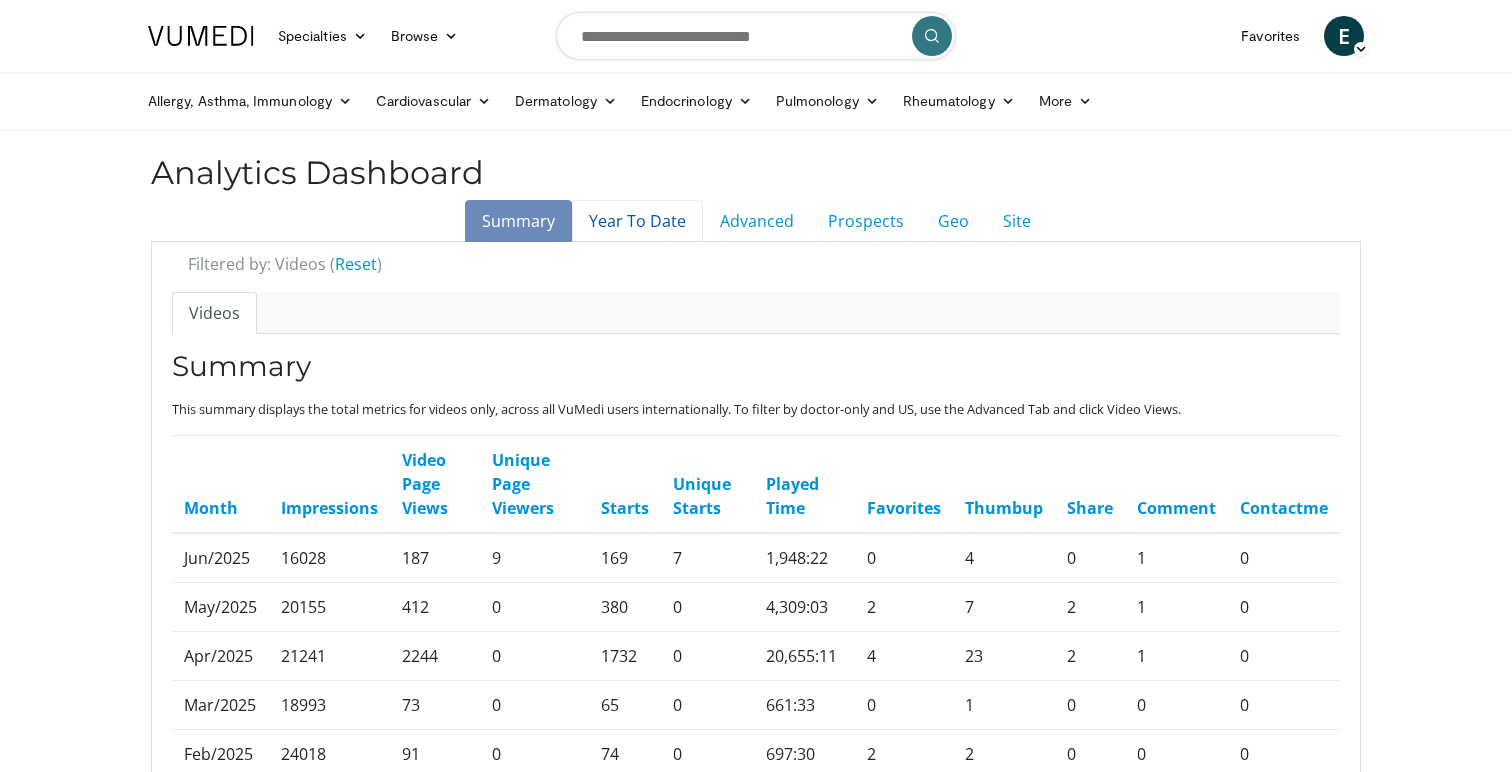 click on "Year To Date" at bounding box center (637, 221) 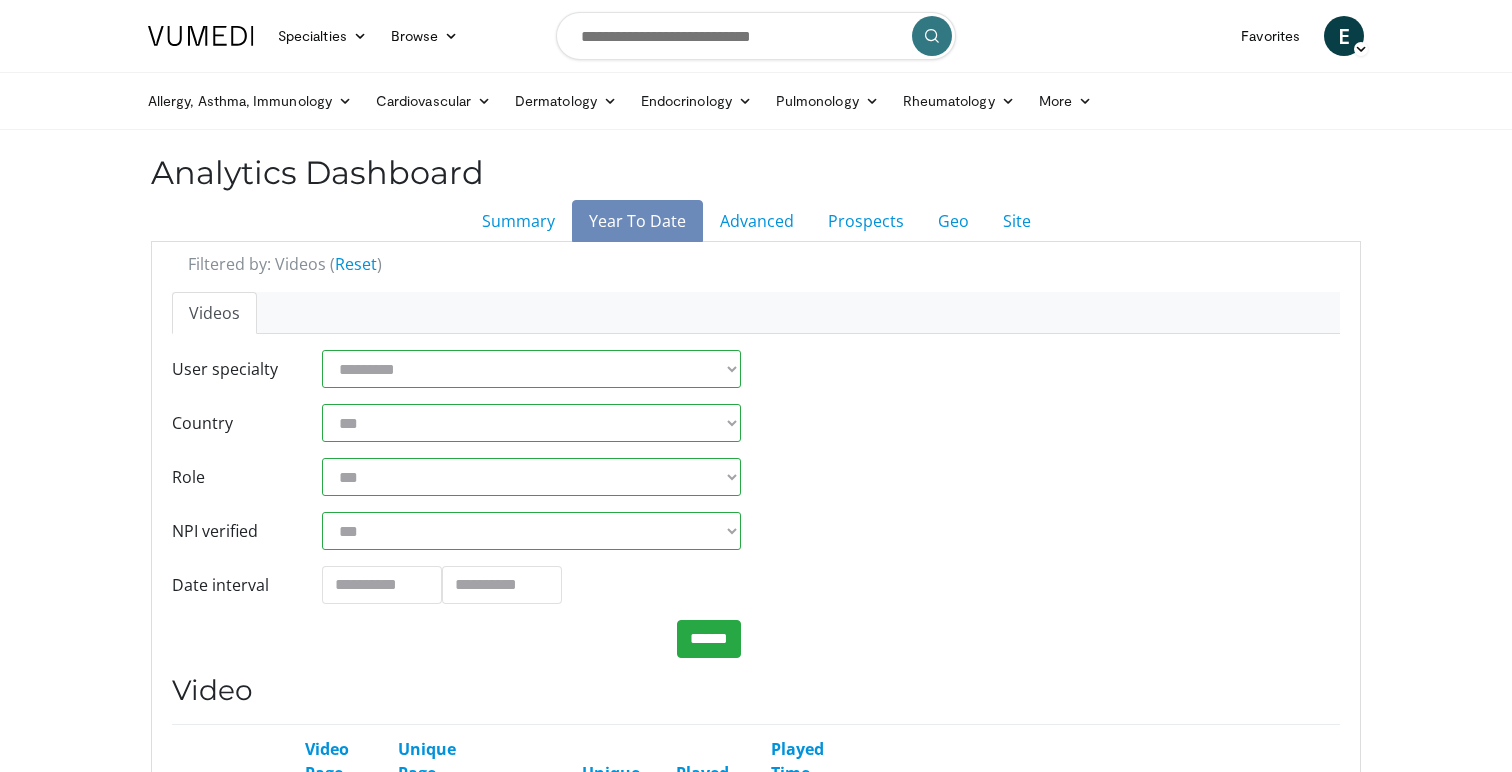 scroll, scrollTop: 0, scrollLeft: 0, axis: both 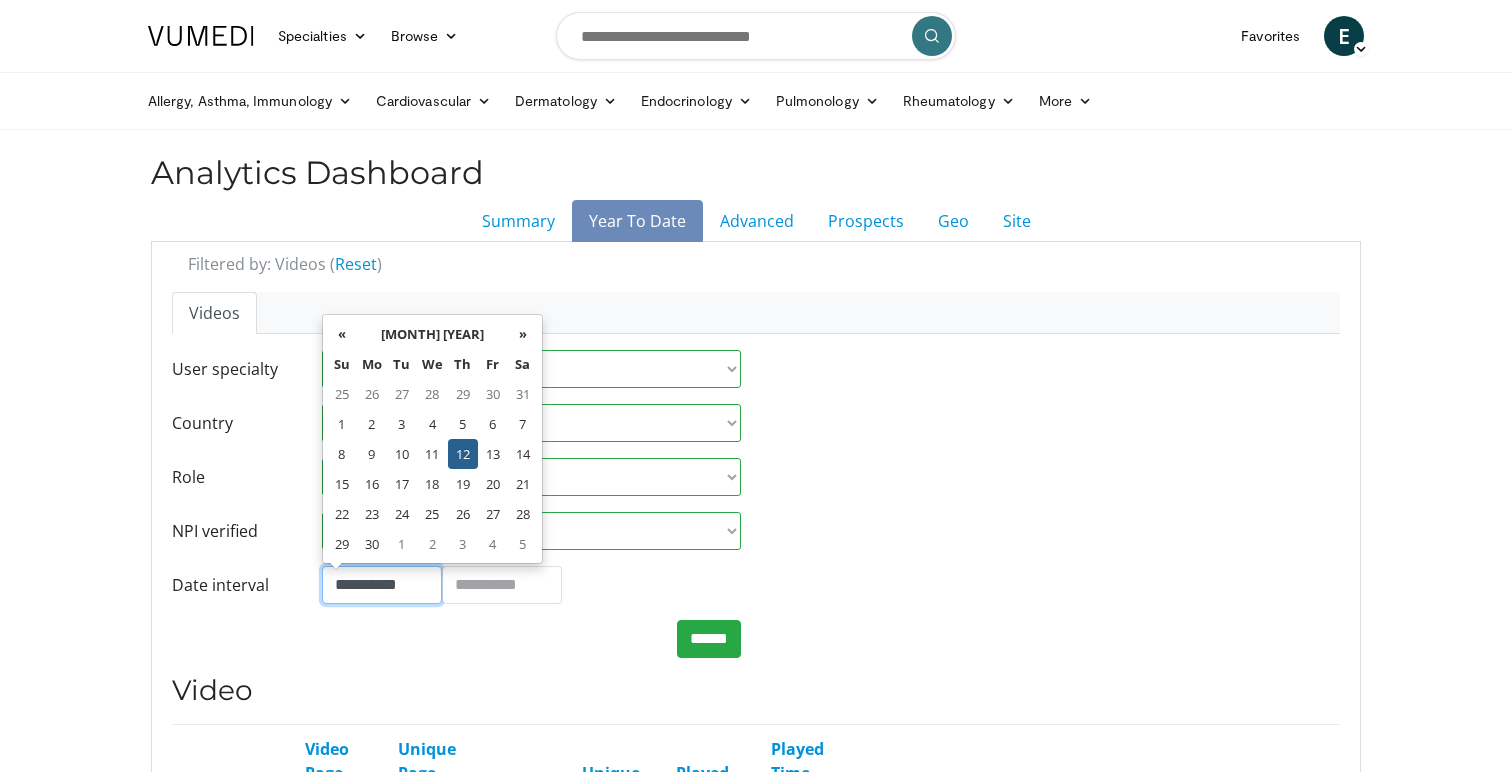 click on "**********" at bounding box center (382, 585) 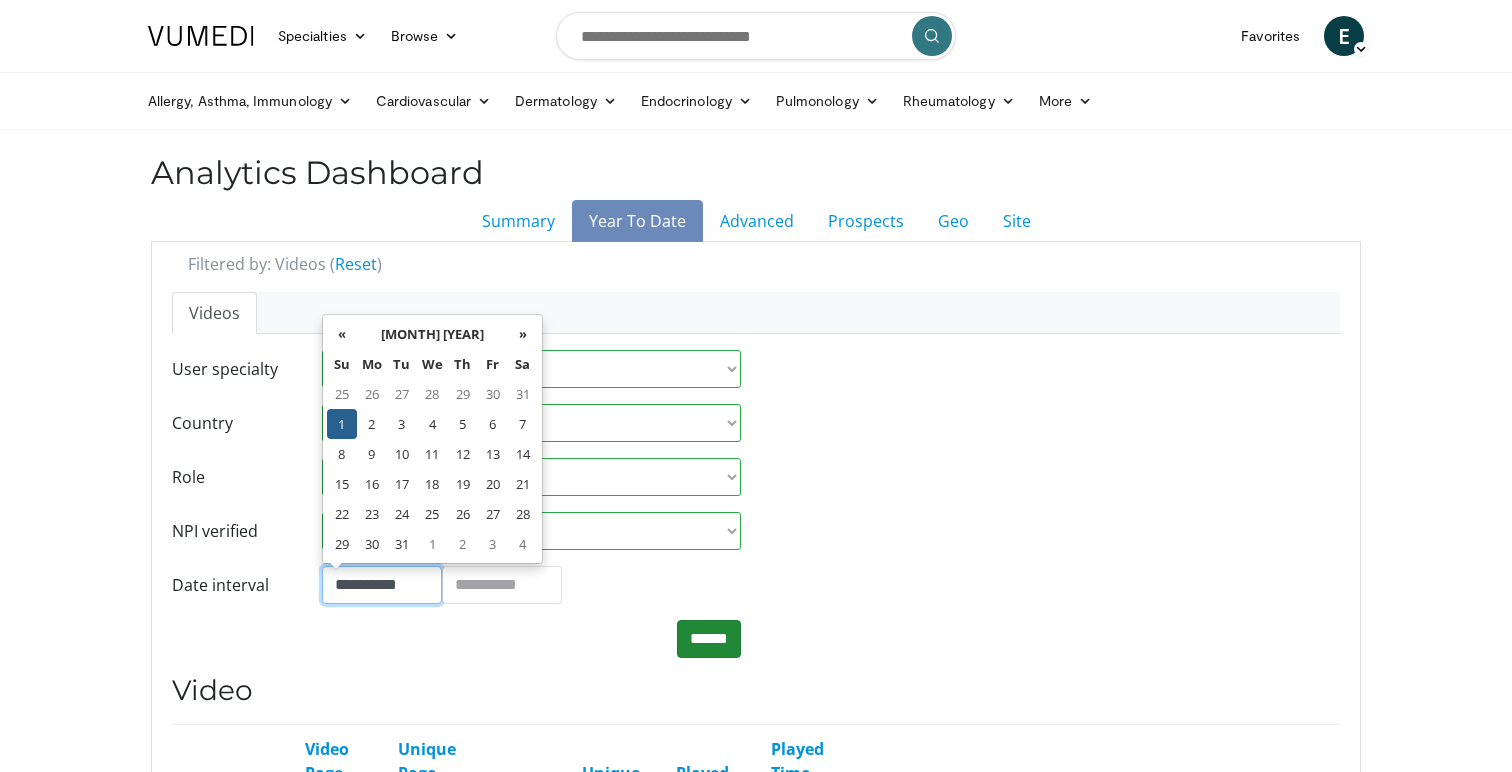 type on "**********" 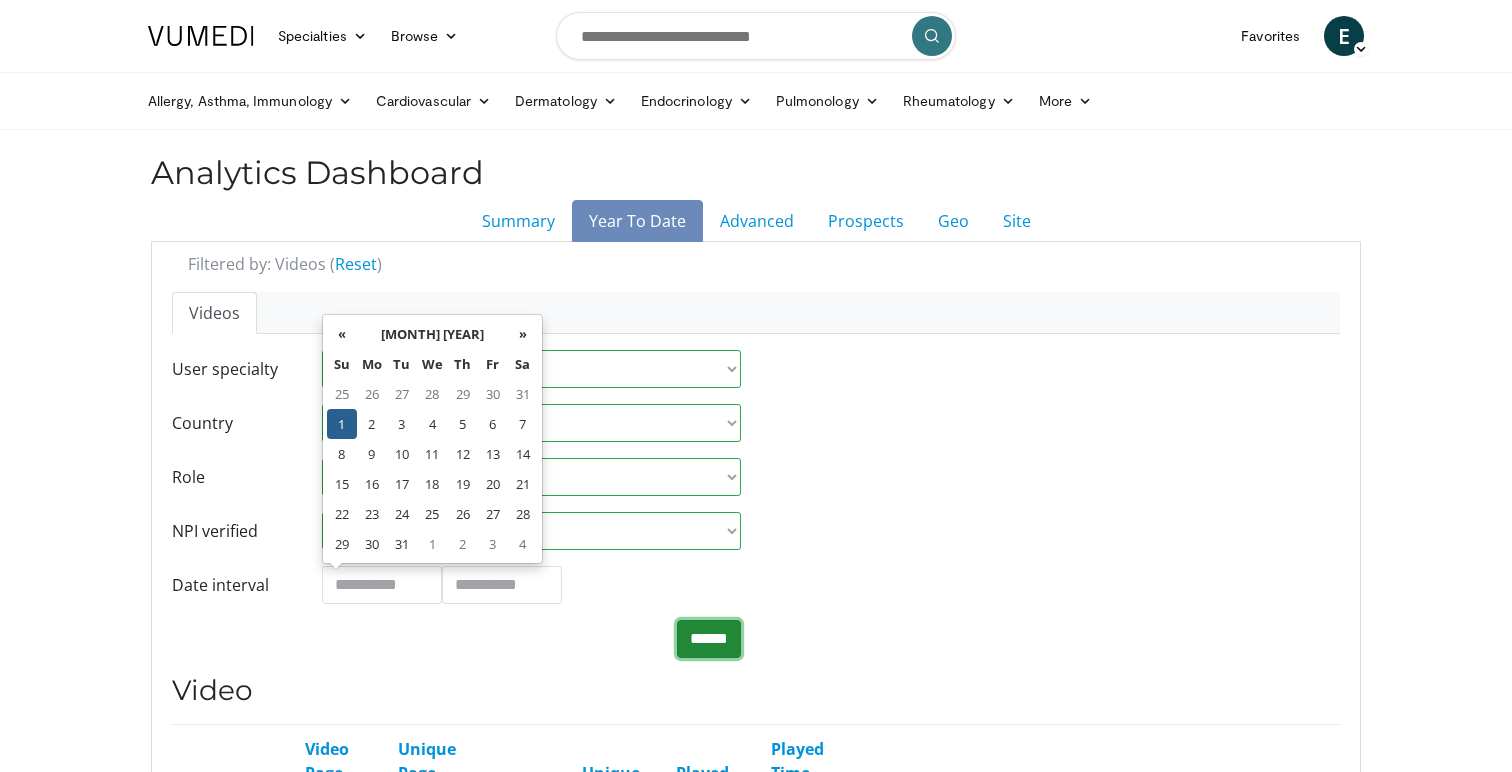 click on "******" at bounding box center (709, 639) 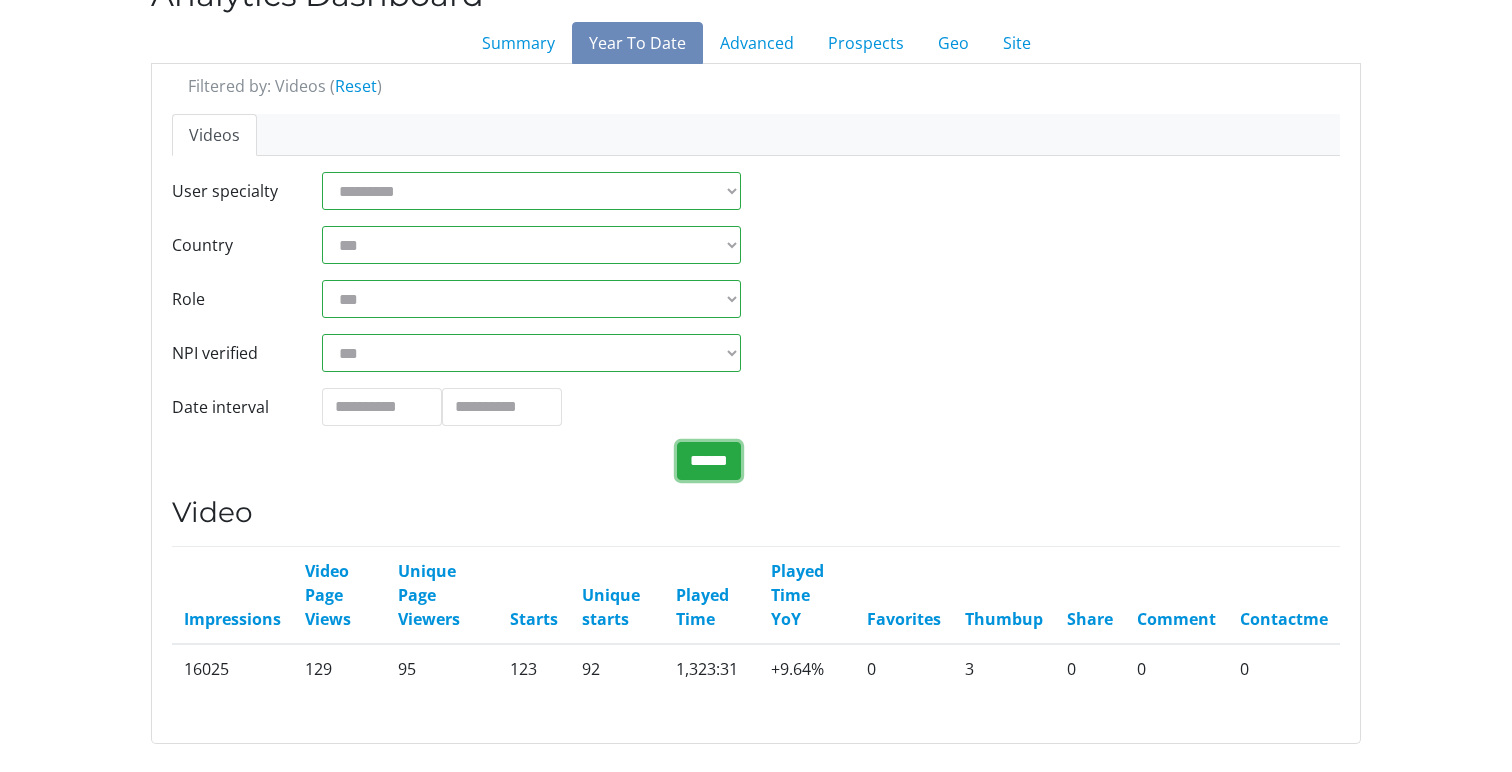 scroll, scrollTop: 348, scrollLeft: 0, axis: vertical 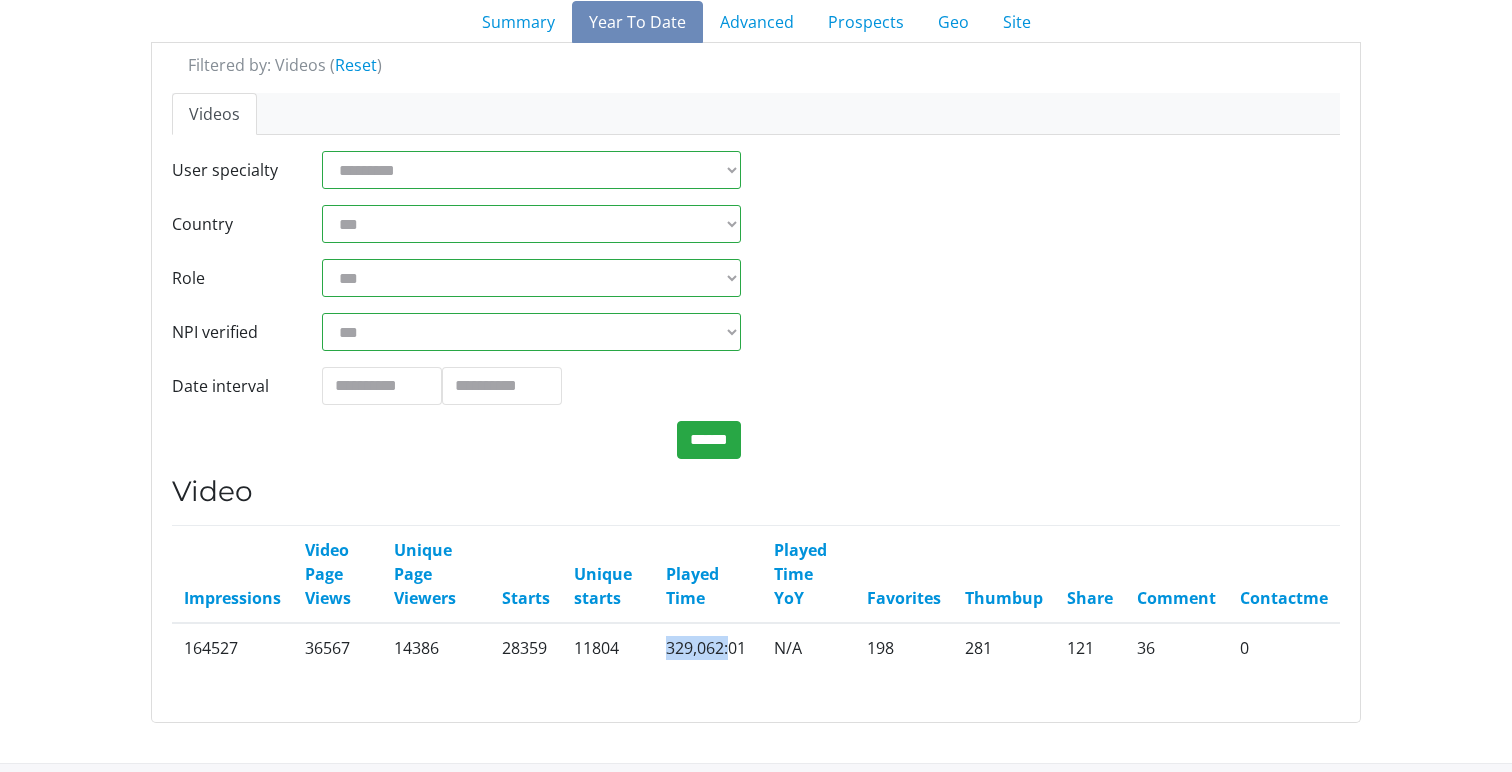drag, startPoint x: 670, startPoint y: 650, endPoint x: 729, endPoint y: 653, distance: 59.07622 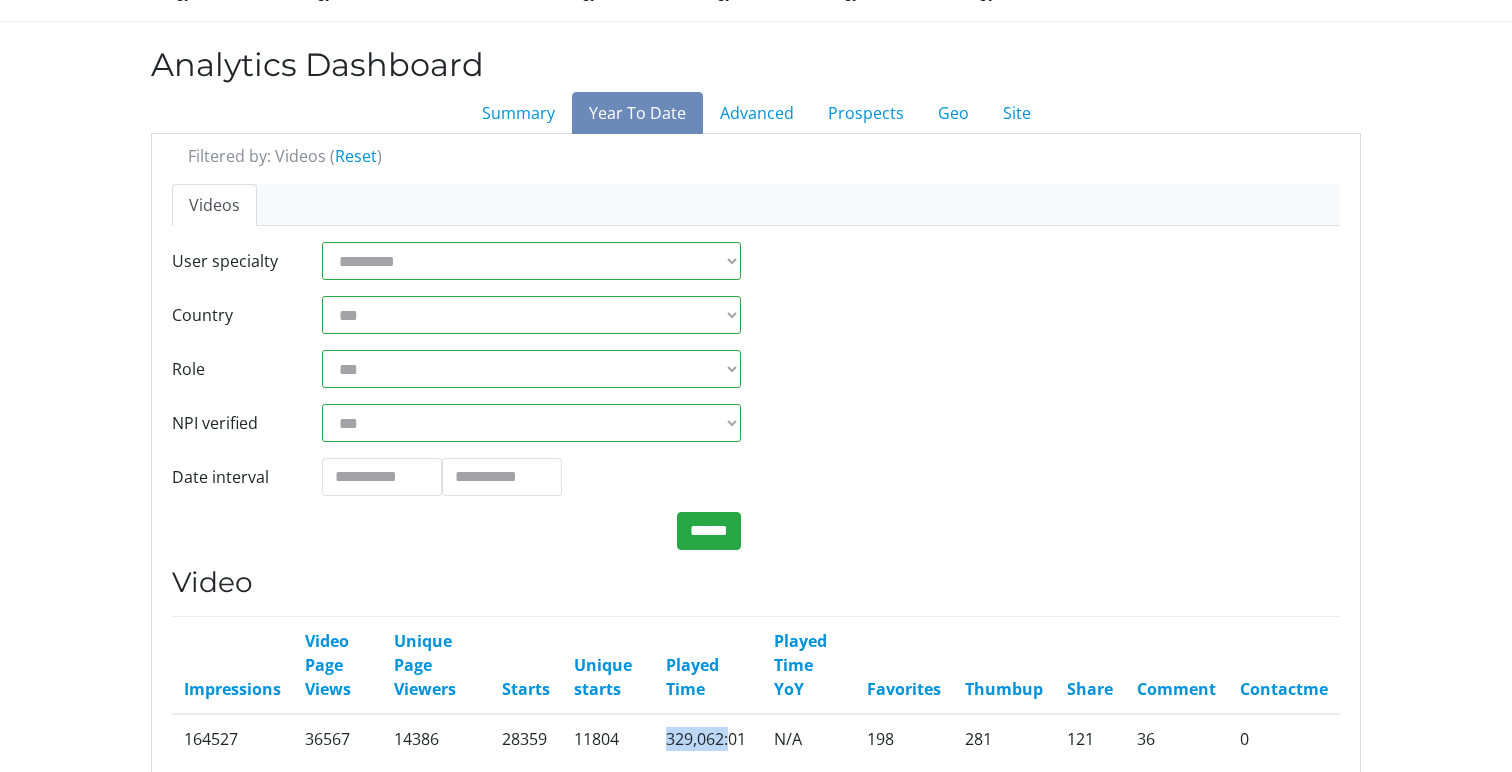scroll, scrollTop: 77, scrollLeft: 0, axis: vertical 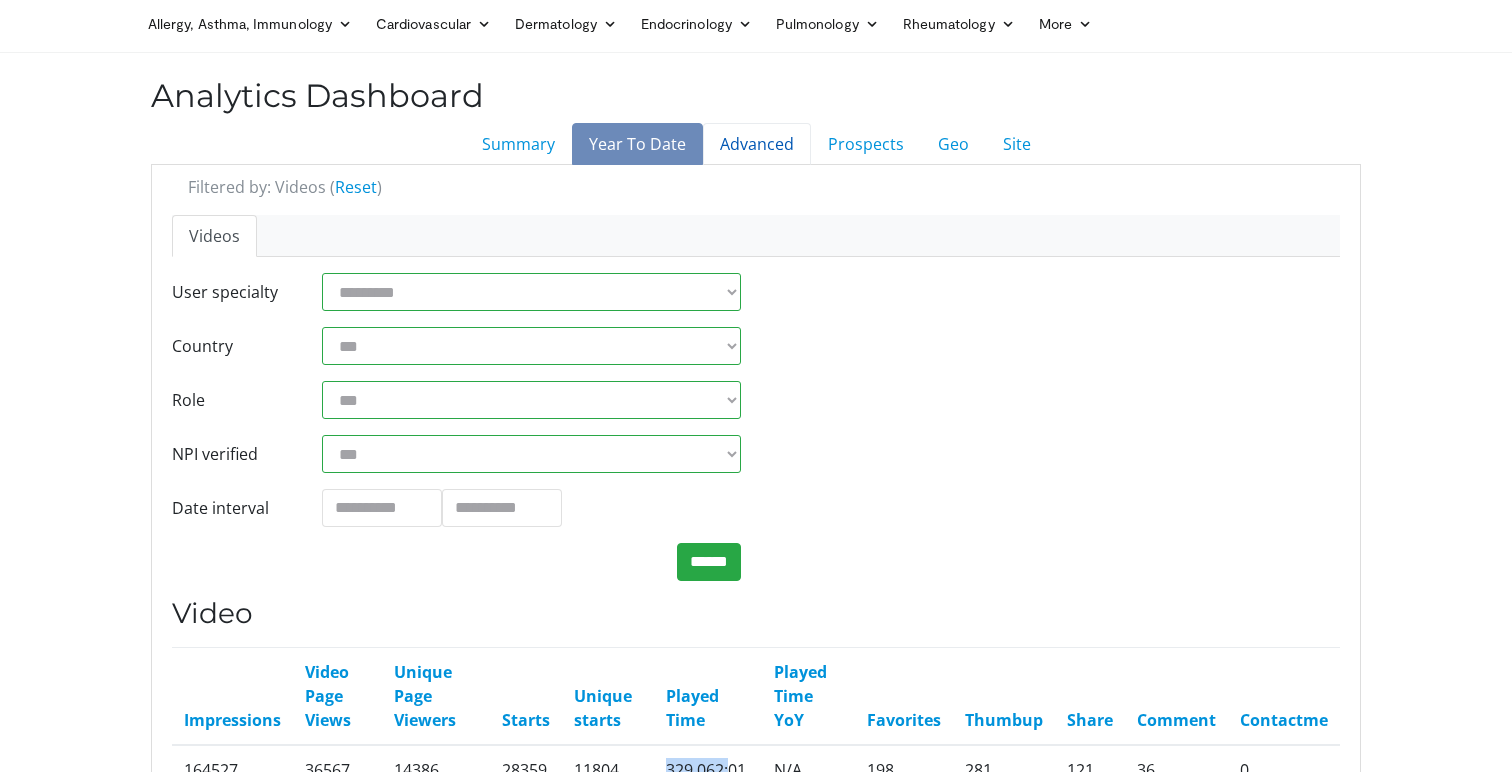 click on "Advanced" at bounding box center [757, 144] 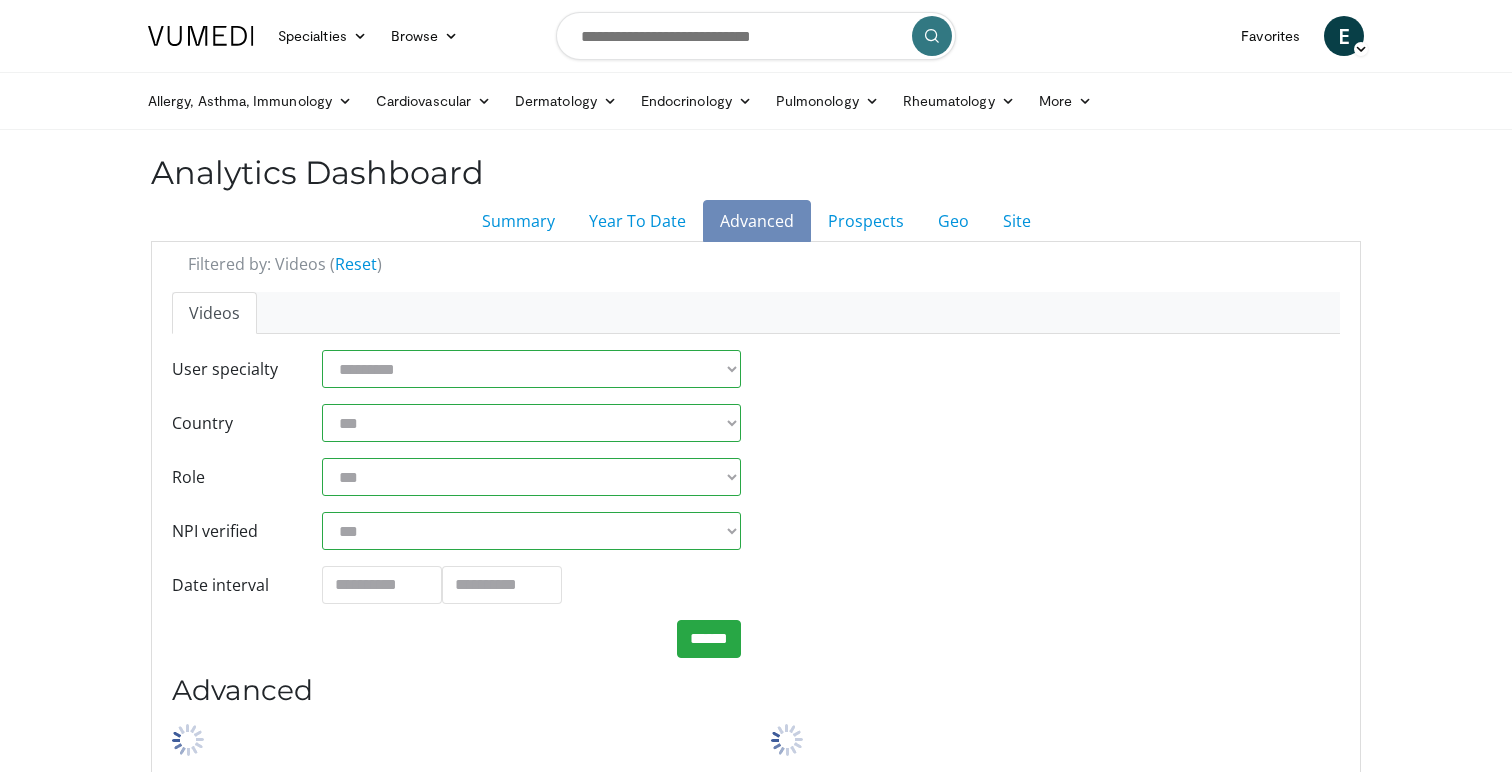 scroll, scrollTop: 0, scrollLeft: 0, axis: both 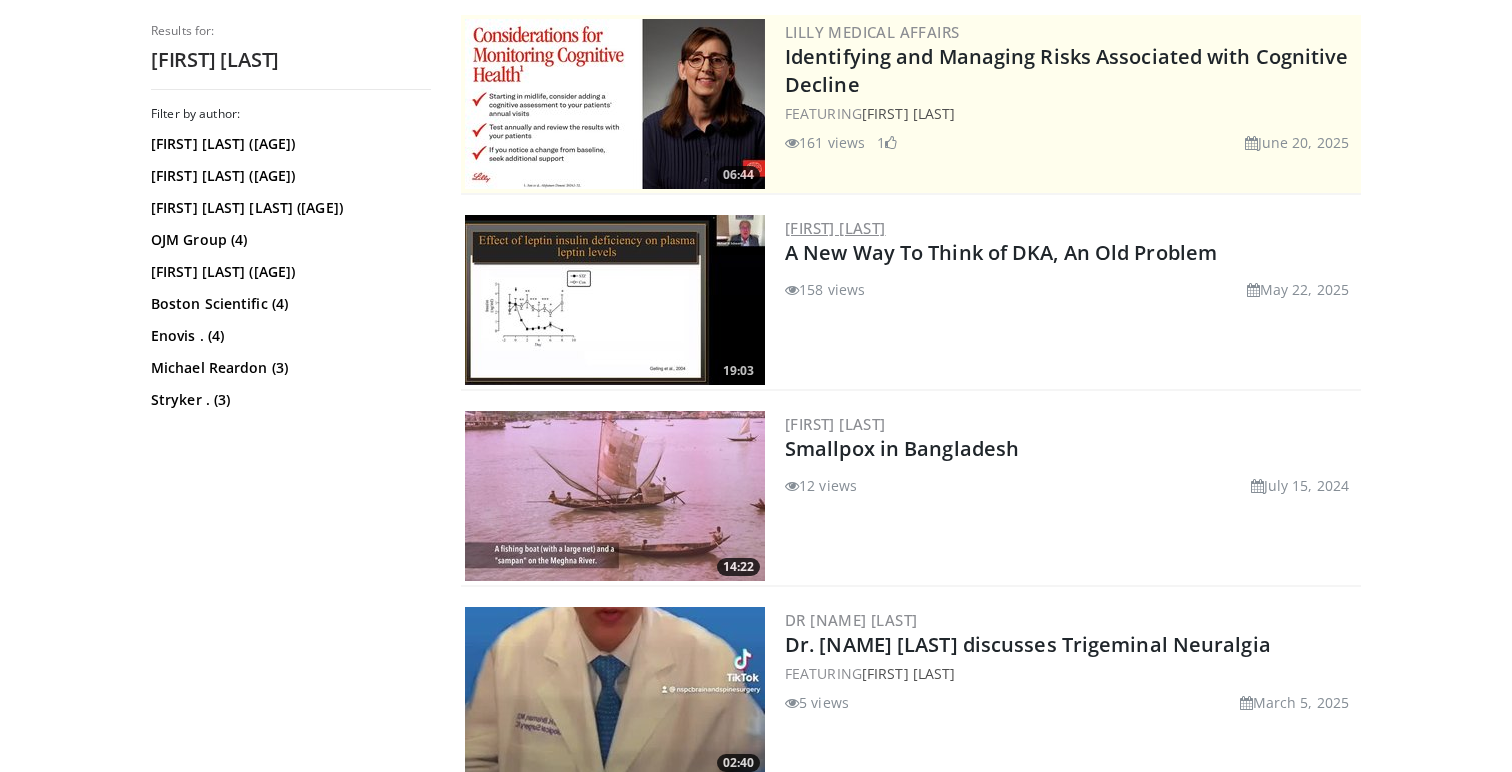 click on "[FIRST] [LAST]" at bounding box center (835, 228) 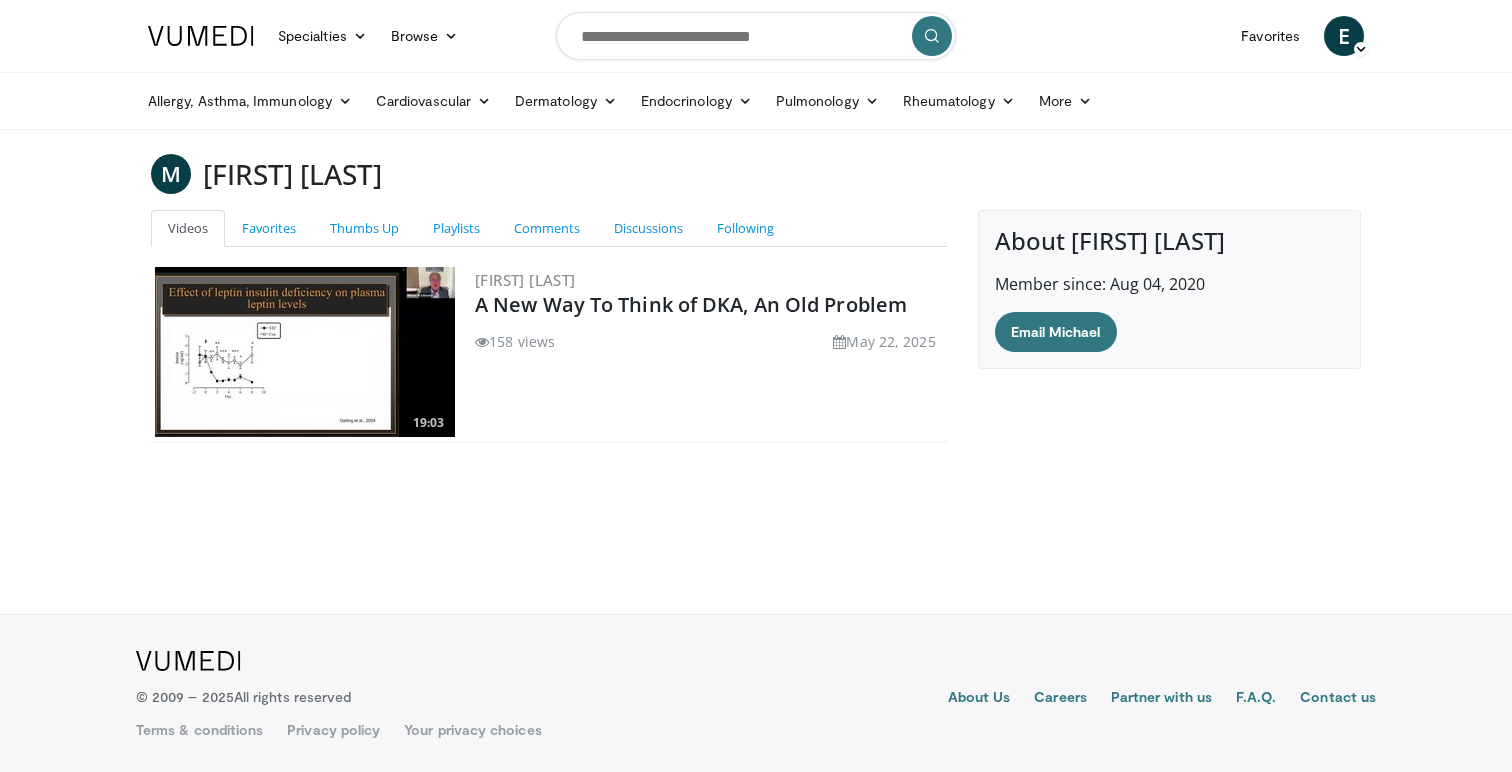 scroll, scrollTop: 0, scrollLeft: 0, axis: both 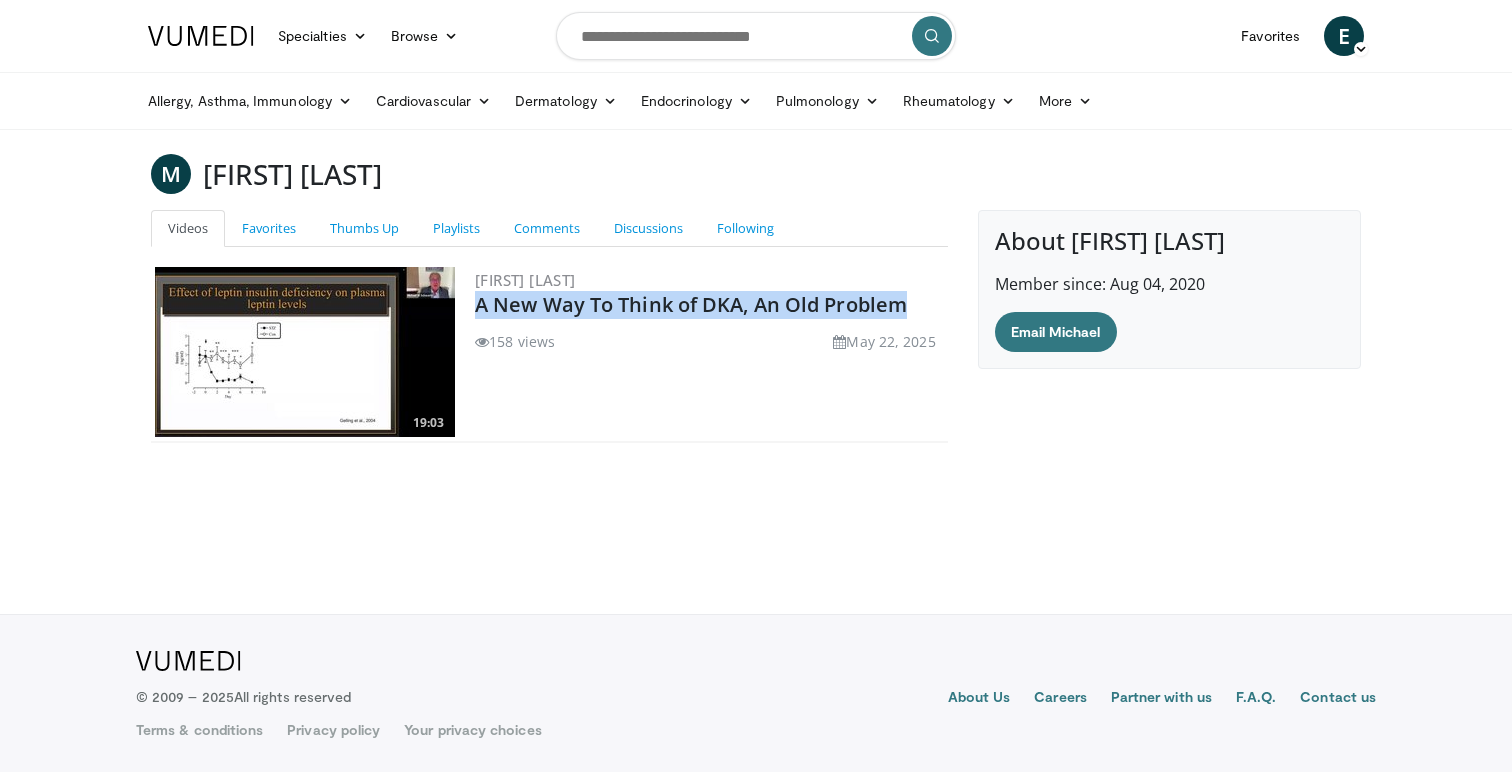 drag, startPoint x: 742, startPoint y: 308, endPoint x: 470, endPoint y: 311, distance: 272.01654 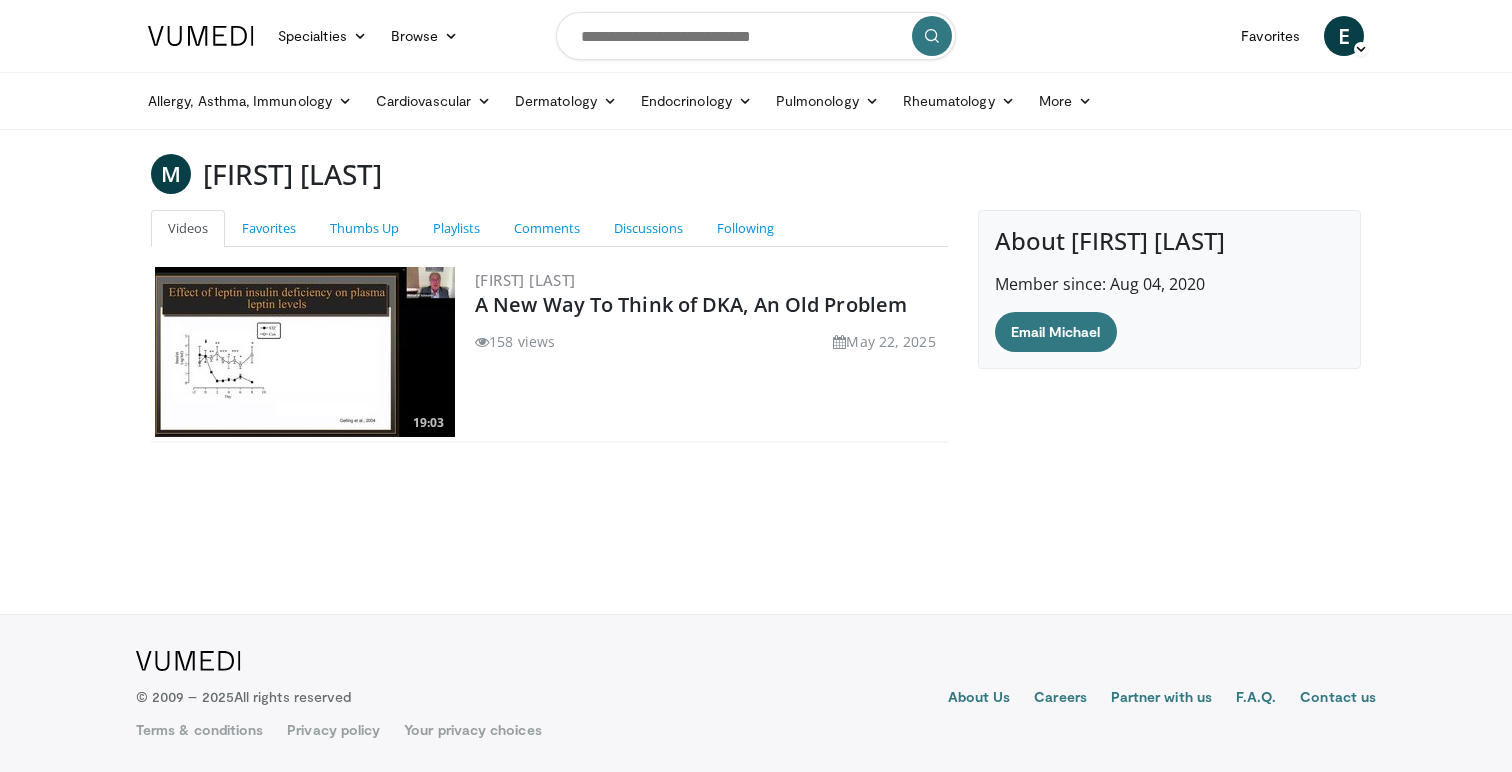 click at bounding box center (756, 36) 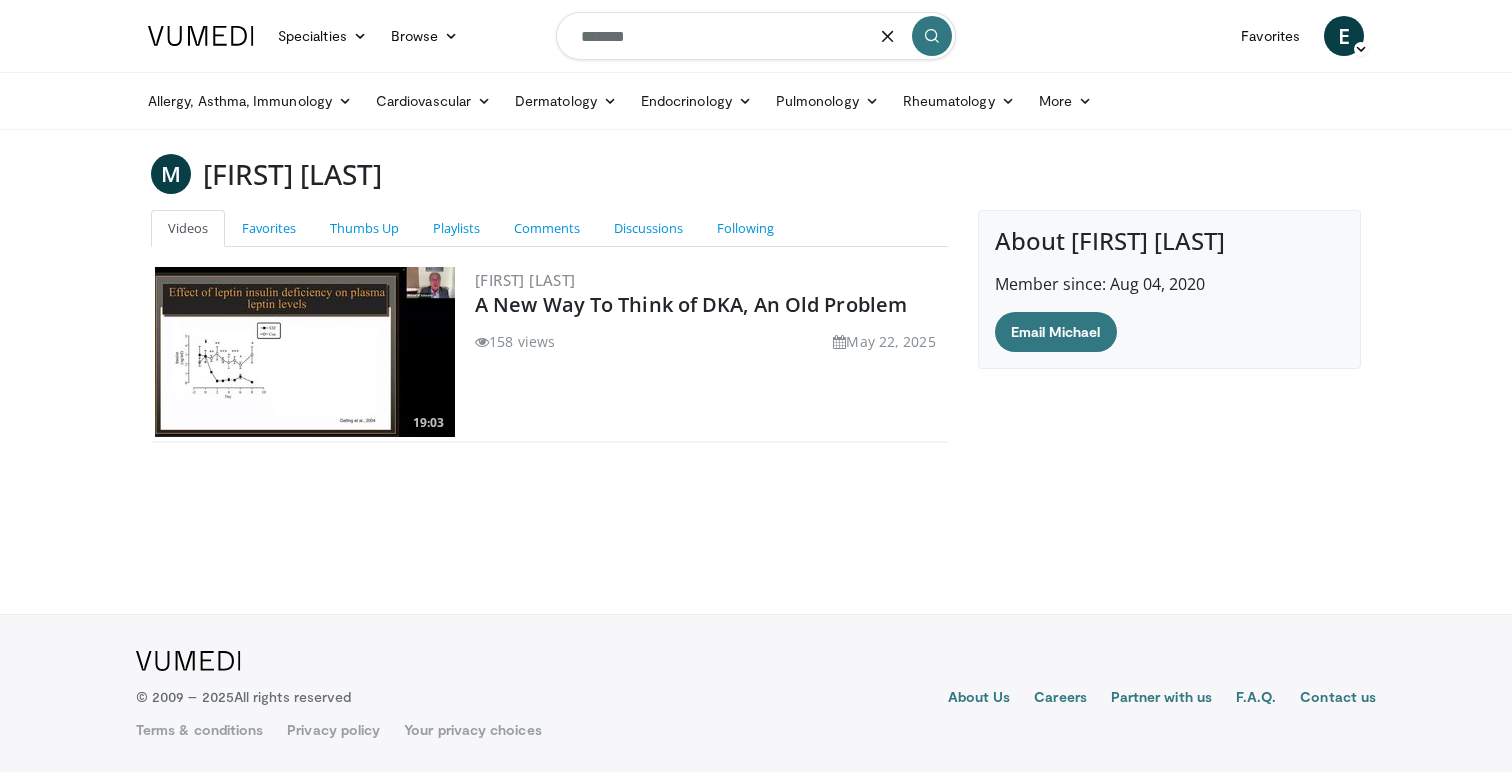 type on "*******" 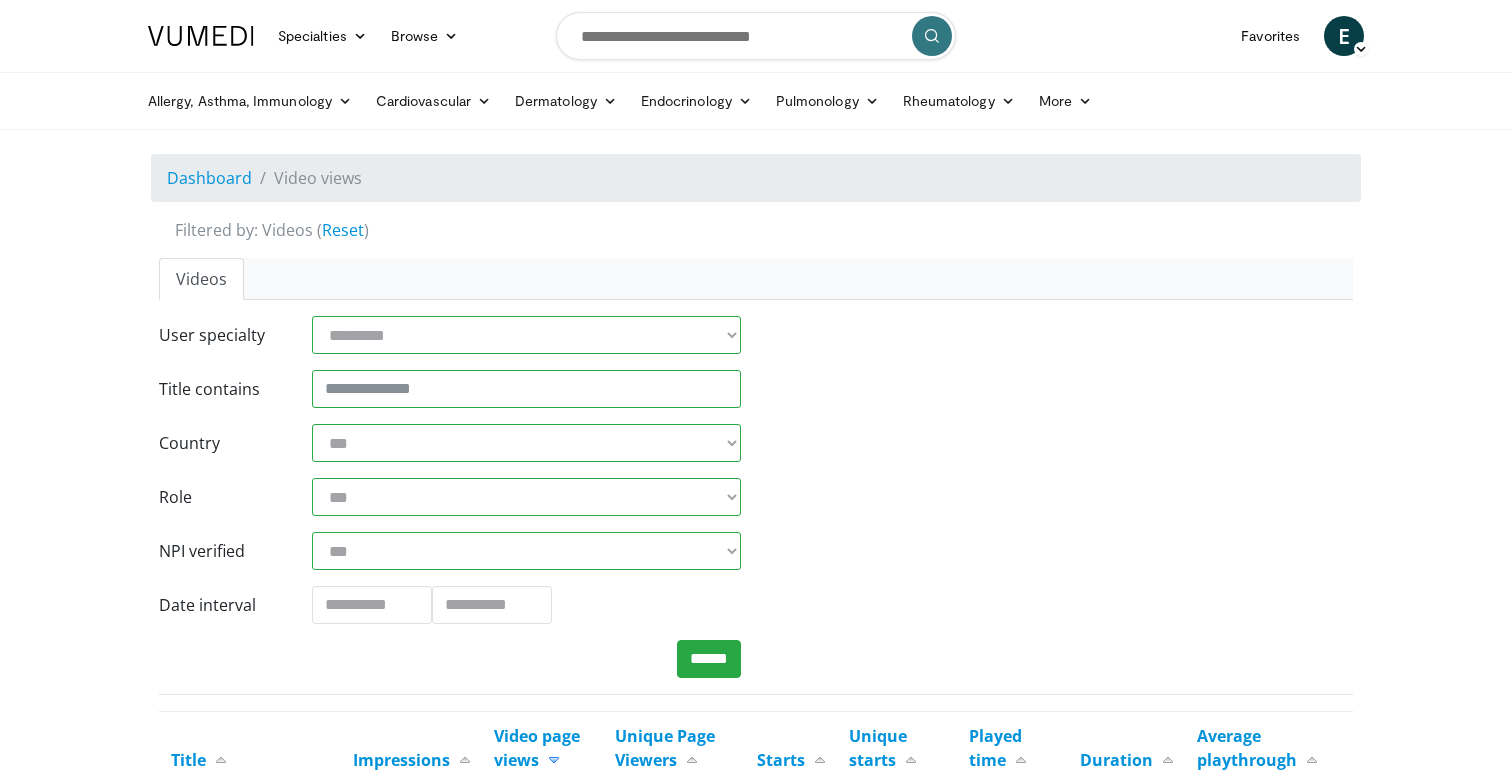 scroll, scrollTop: 228, scrollLeft: 0, axis: vertical 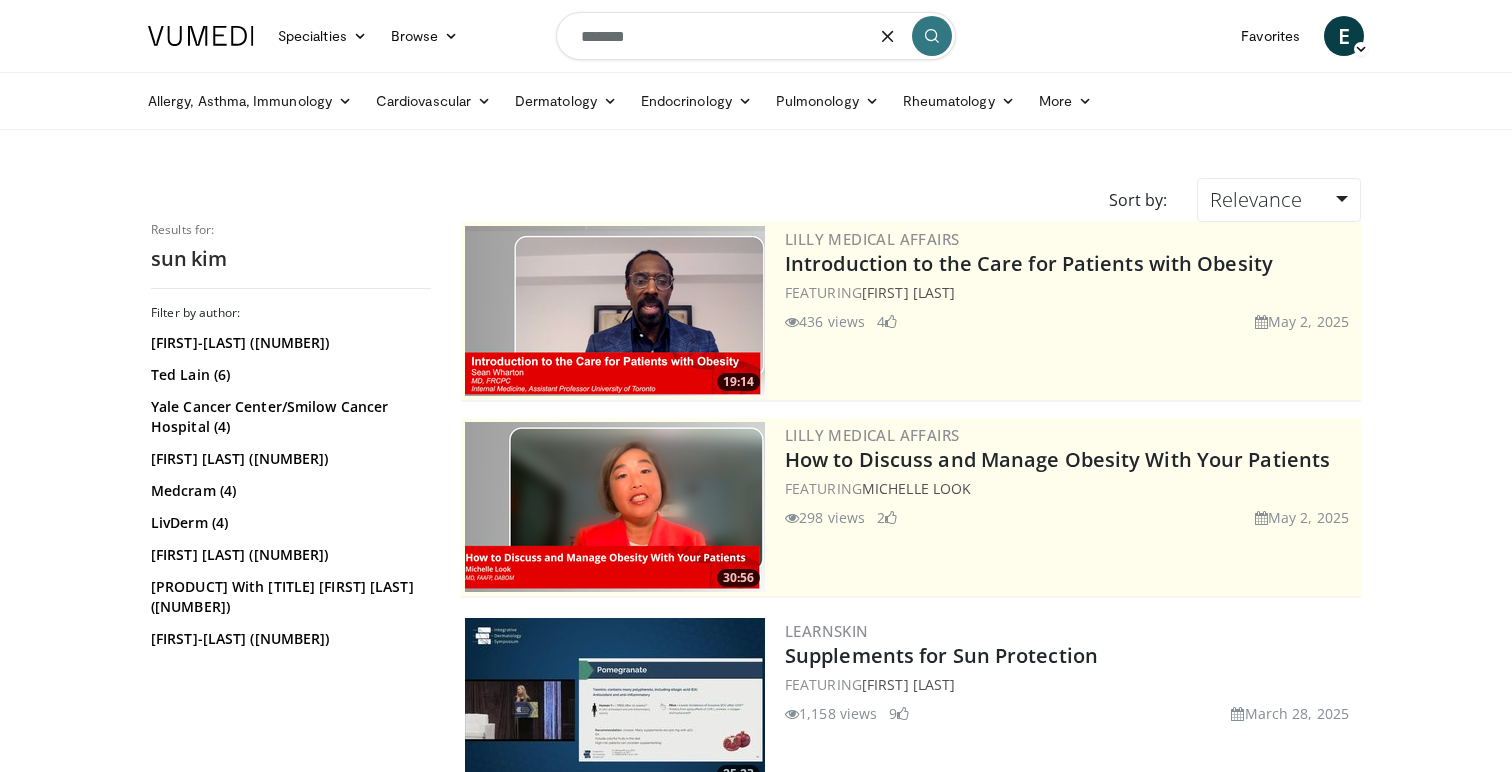 click on "*******" at bounding box center [756, 36] 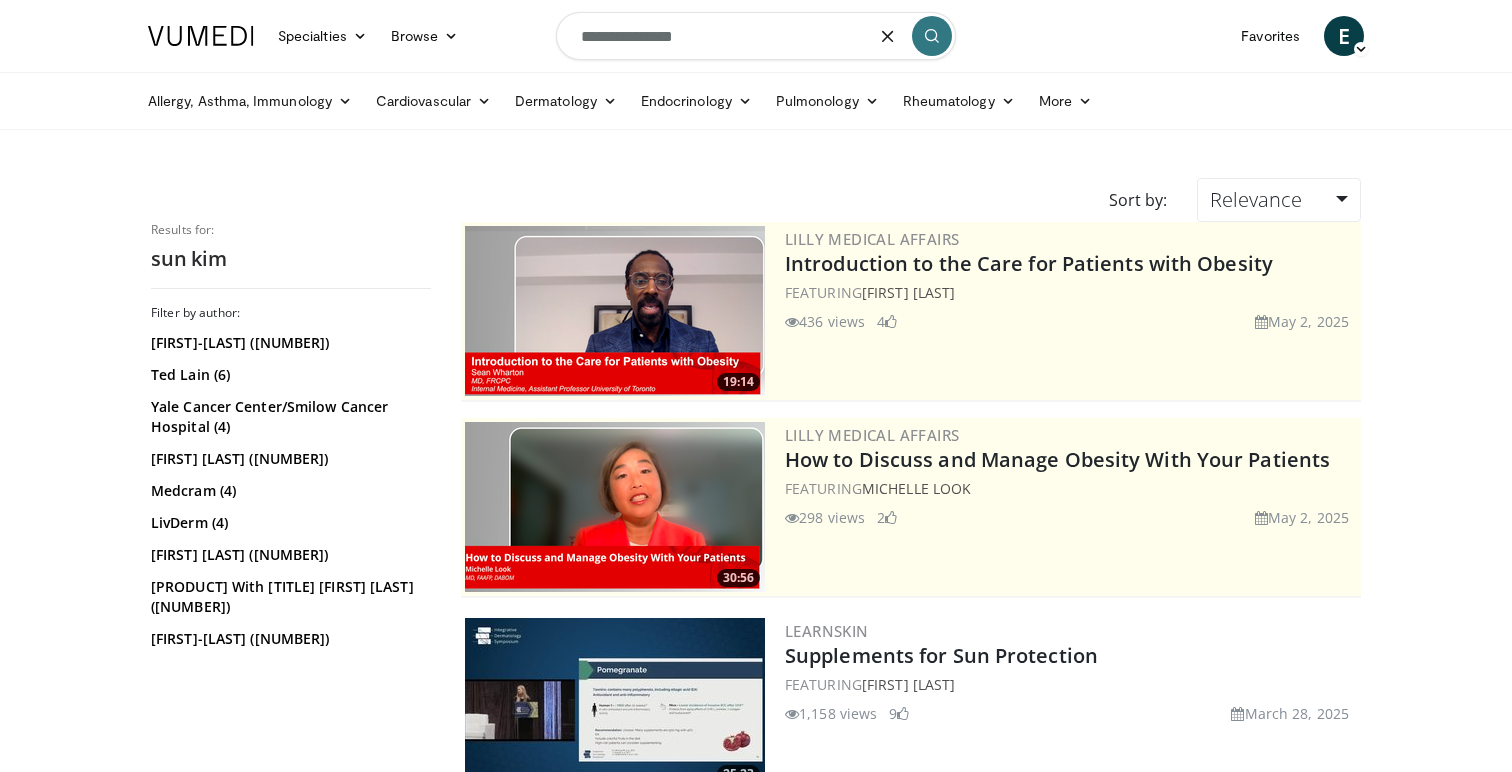 type on "**********" 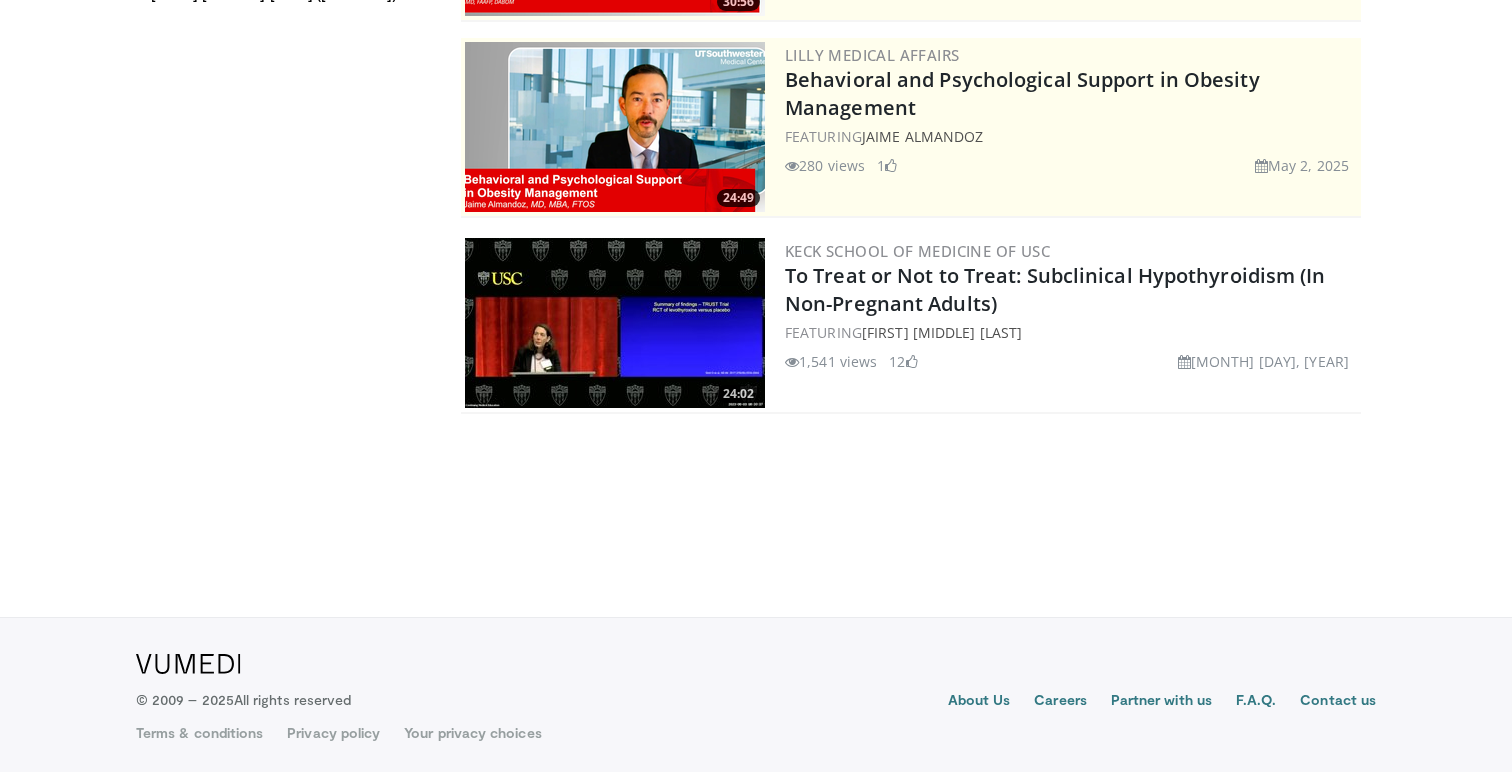 scroll, scrollTop: 383, scrollLeft: 0, axis: vertical 